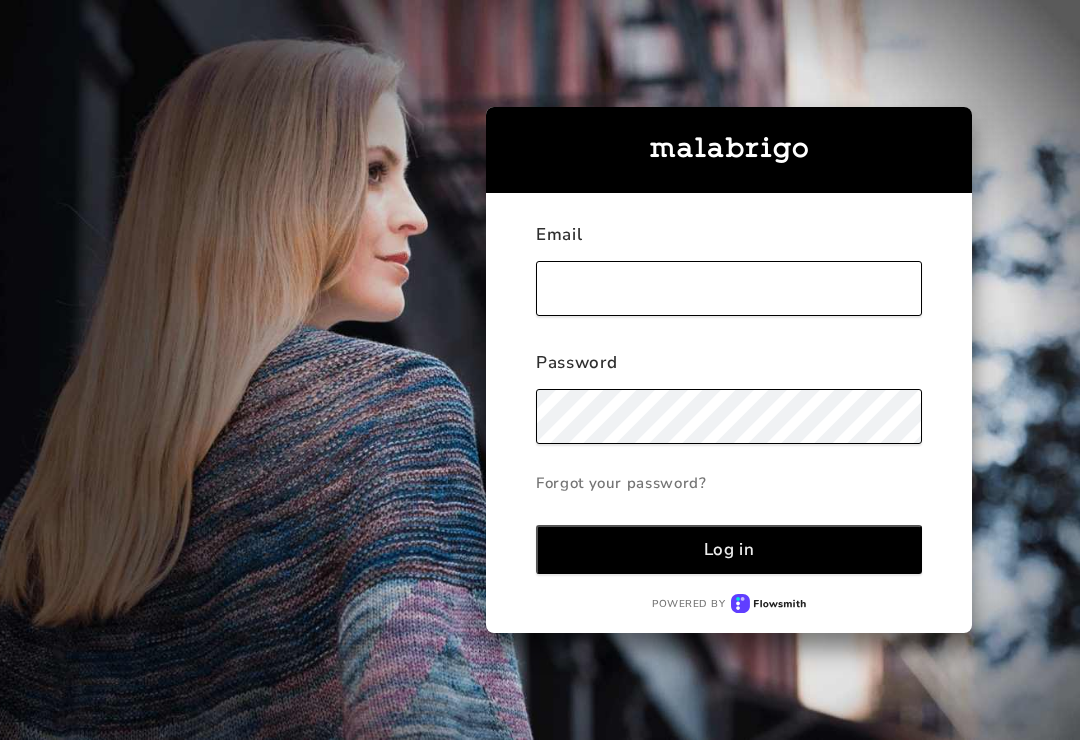 scroll, scrollTop: 0, scrollLeft: 0, axis: both 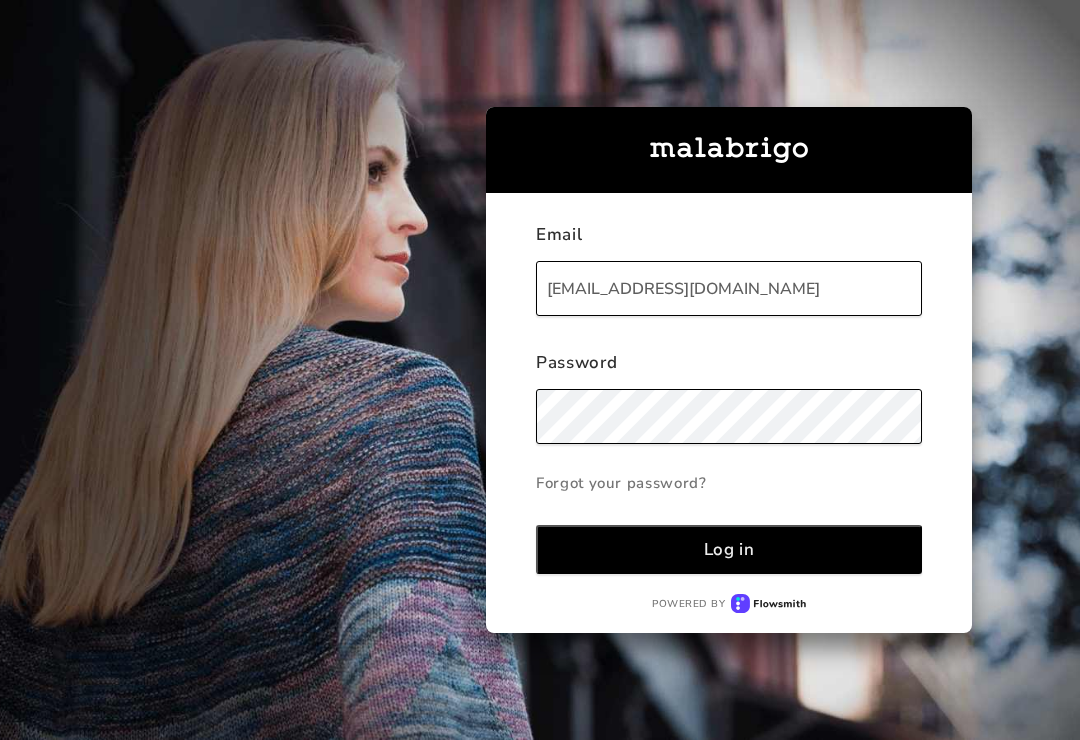 click on "Log in" at bounding box center [729, 549] 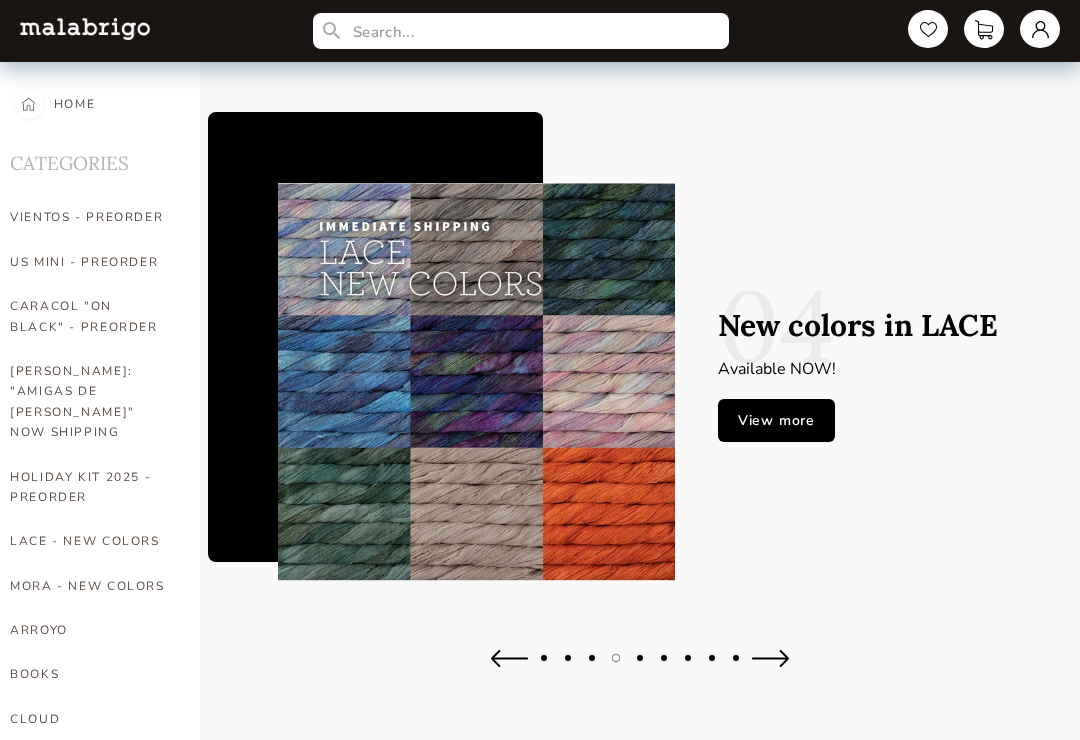 click on "HOME" at bounding box center (75, 104) 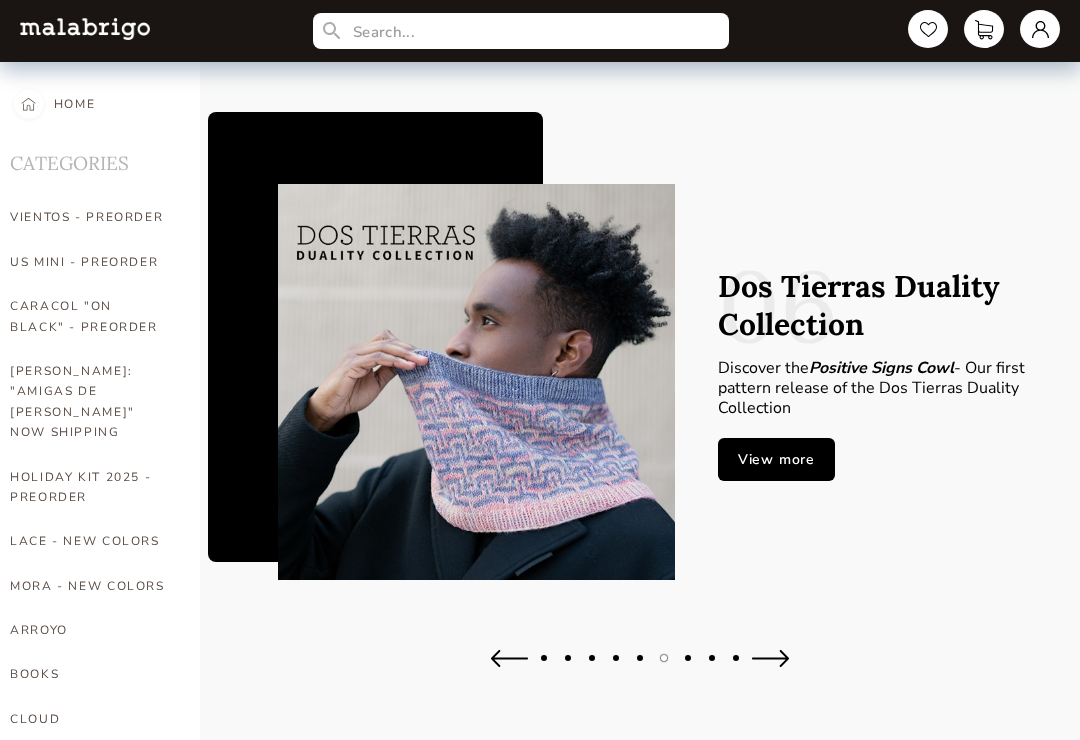 click at bounding box center (509, 658) 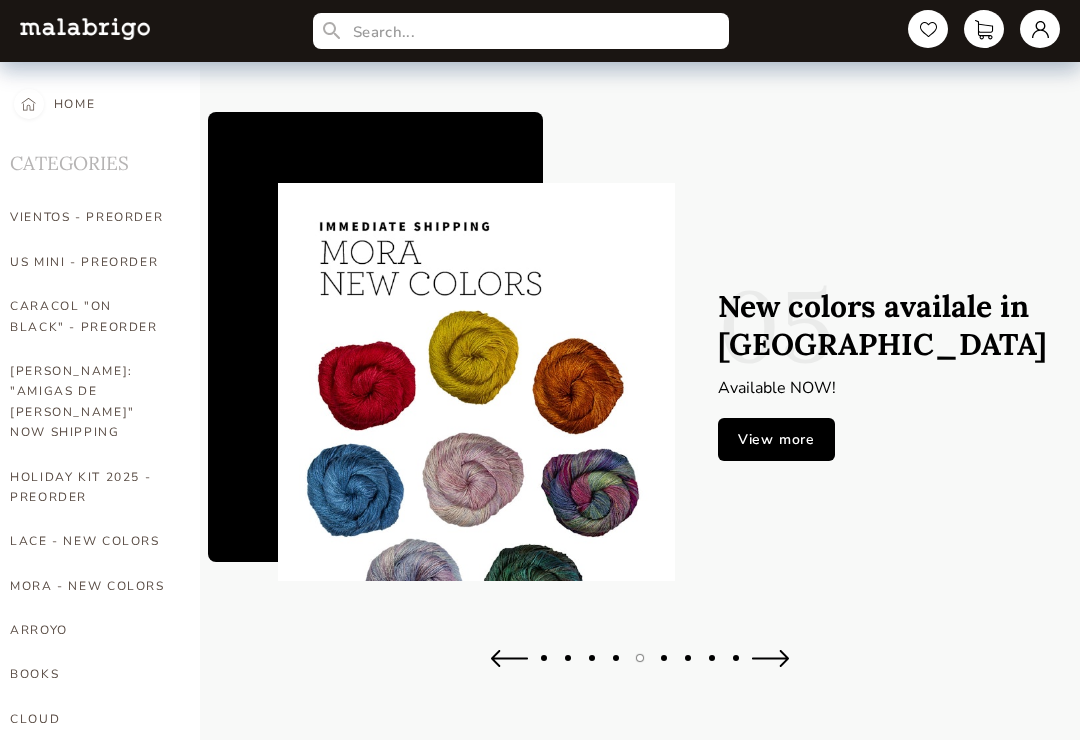 click at bounding box center (509, 658) 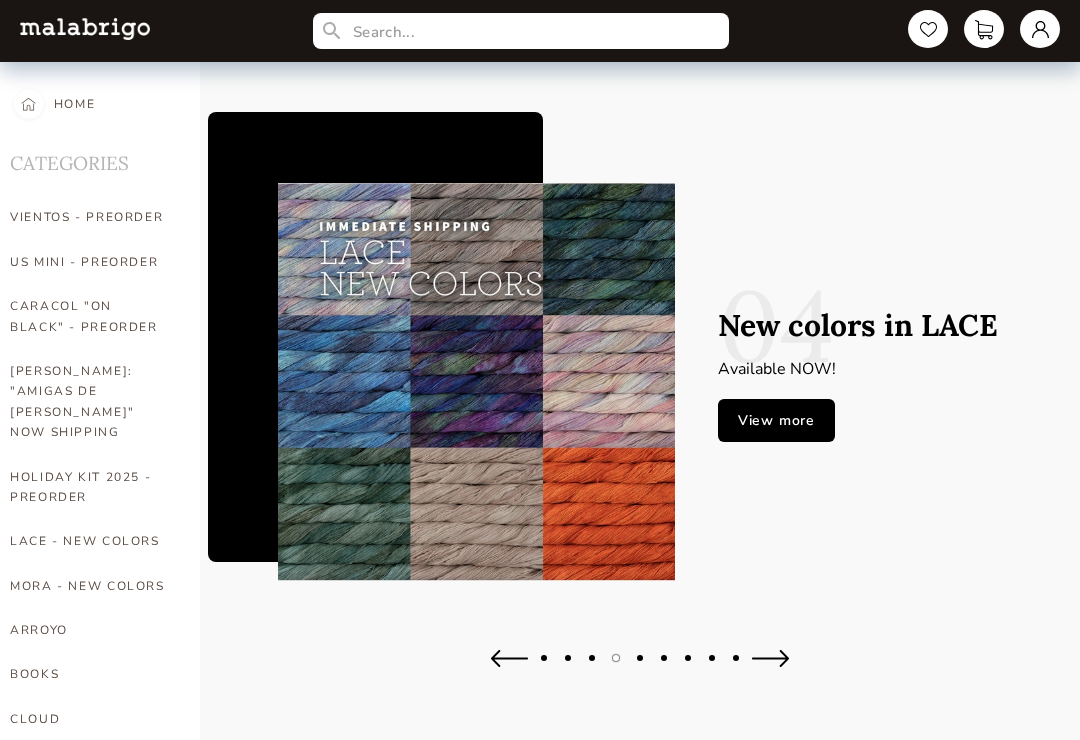 click at bounding box center [509, 658] 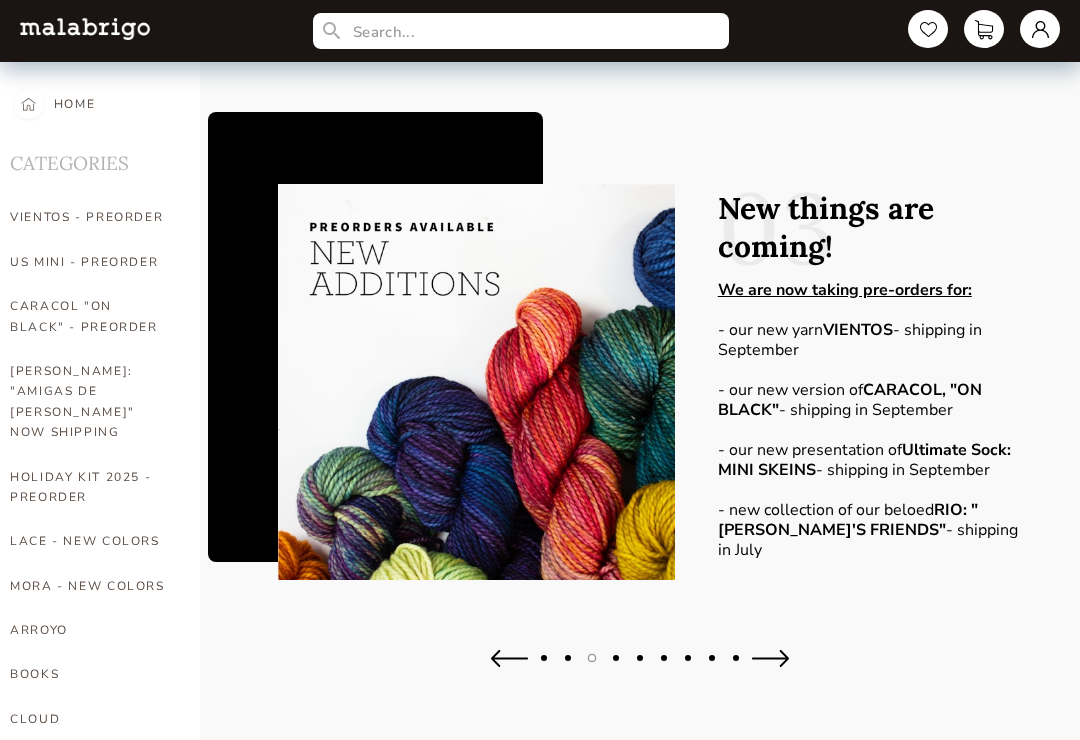 click at bounding box center (509, 658) 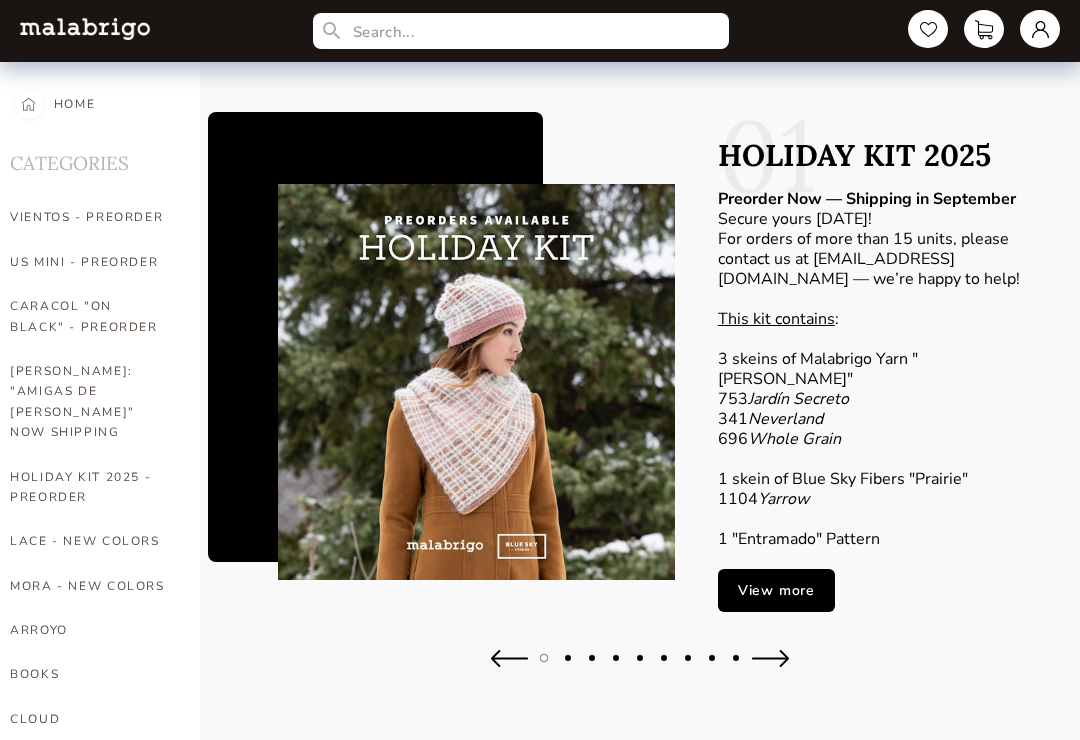 click at bounding box center (509, 658) 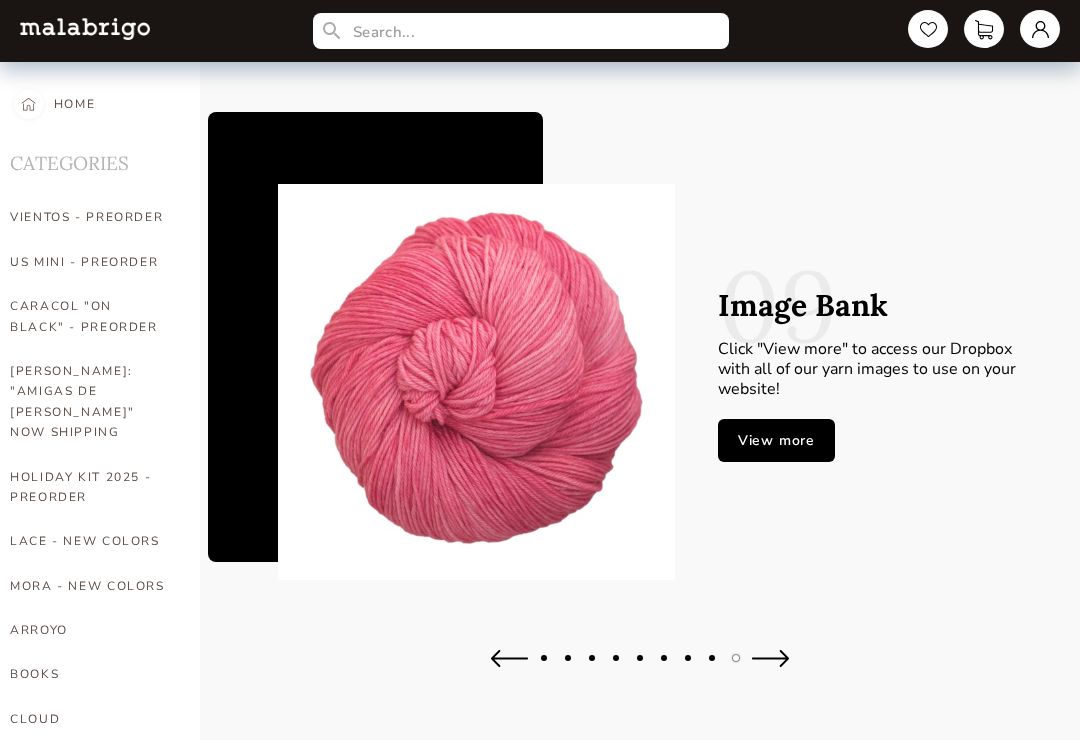 click at bounding box center [509, 658] 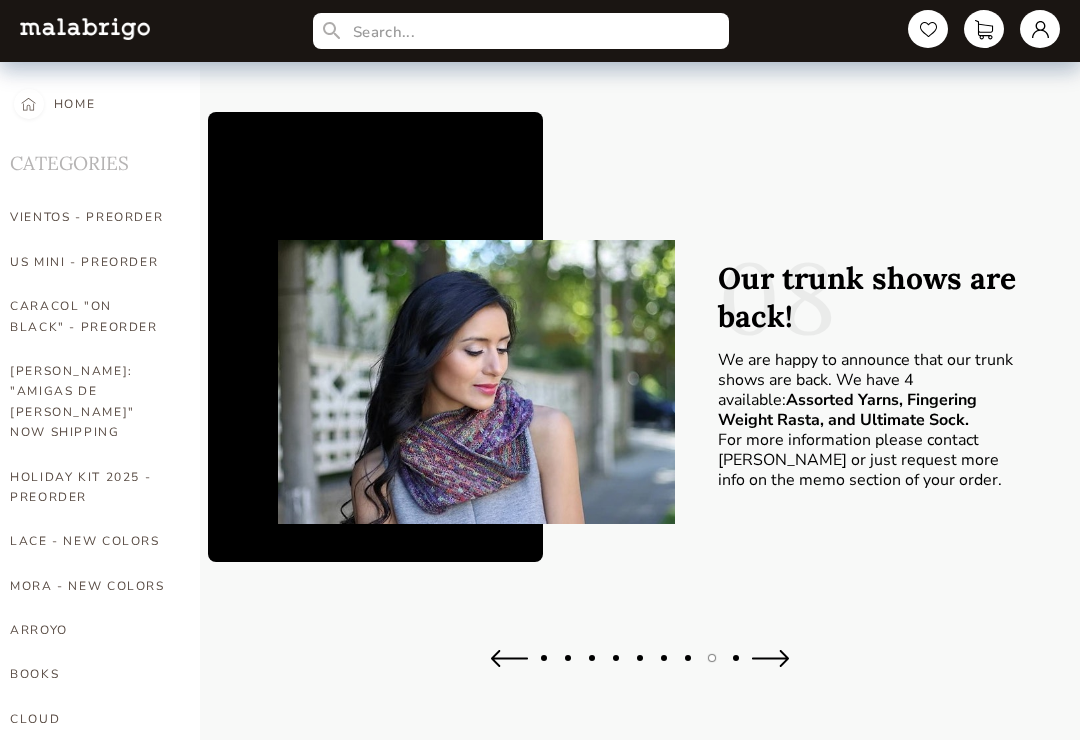 click at bounding box center [509, 658] 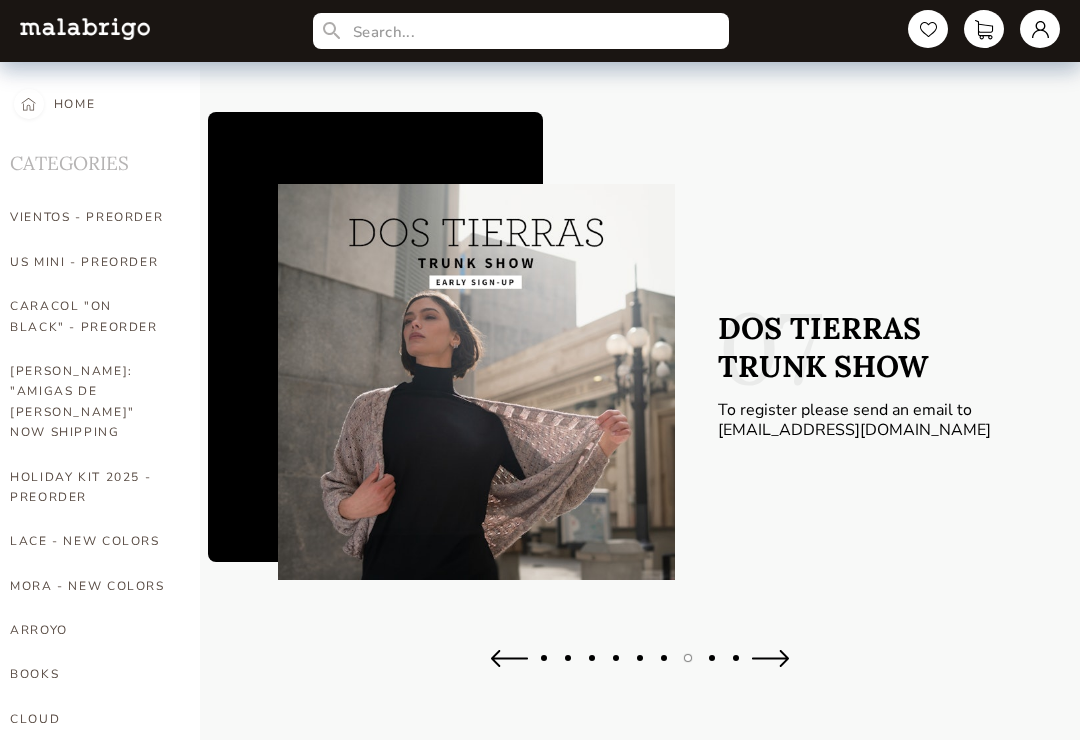 click at bounding box center (509, 658) 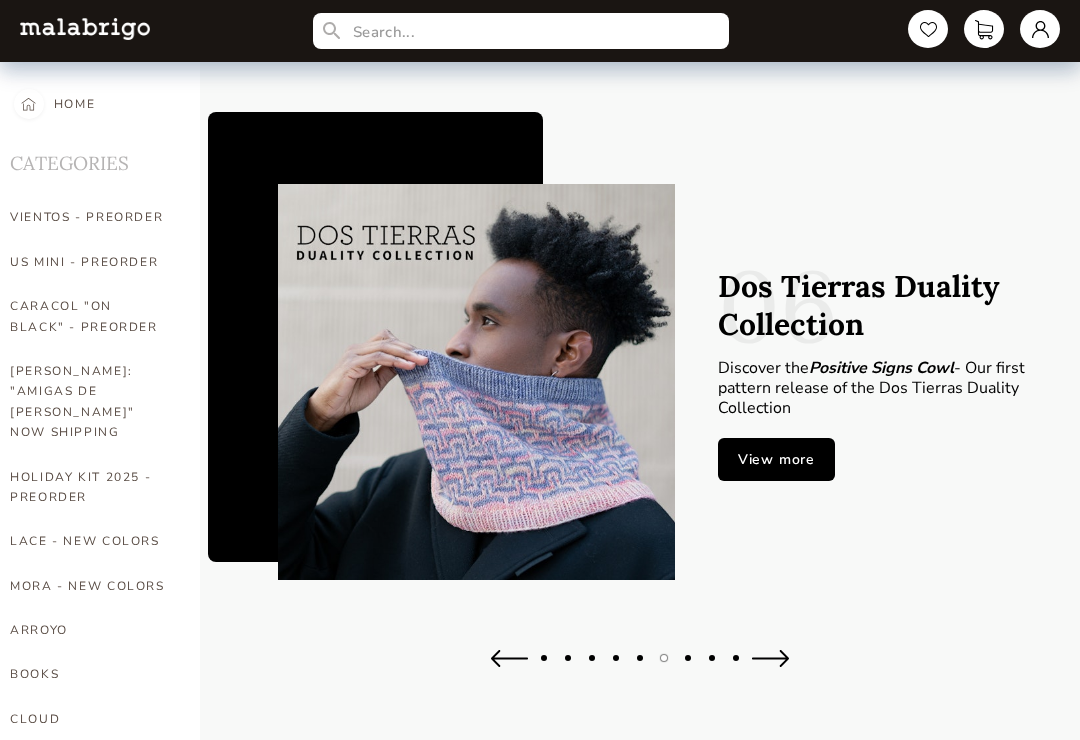 click at bounding box center (509, 658) 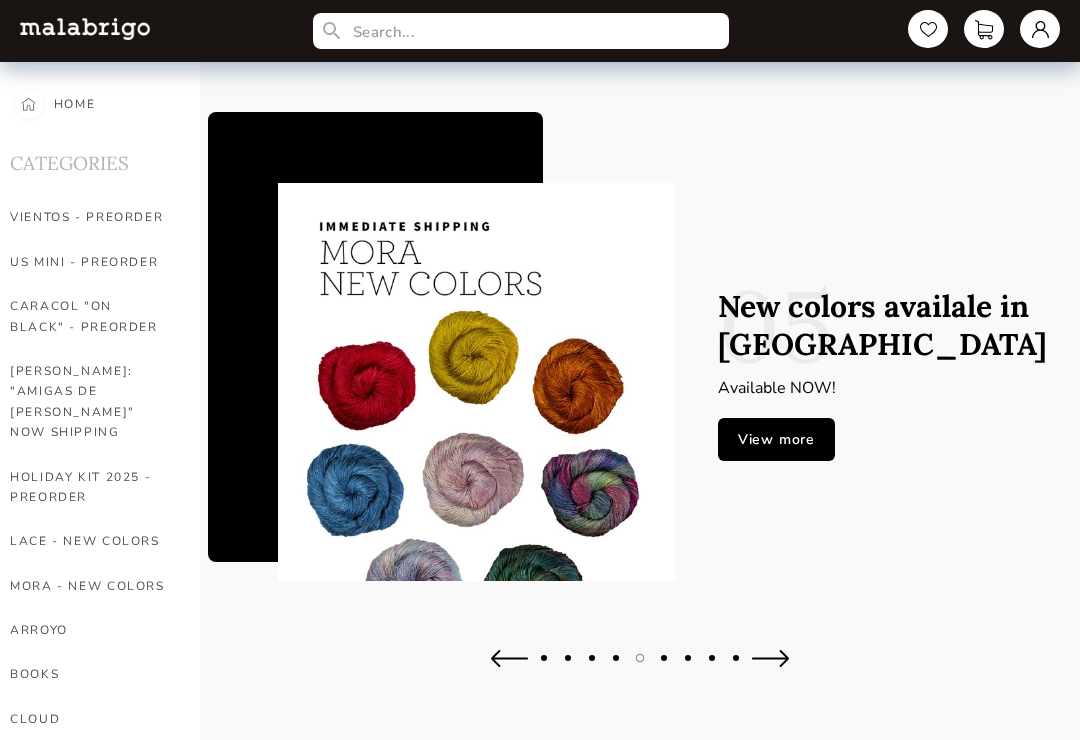 click at bounding box center [509, 658] 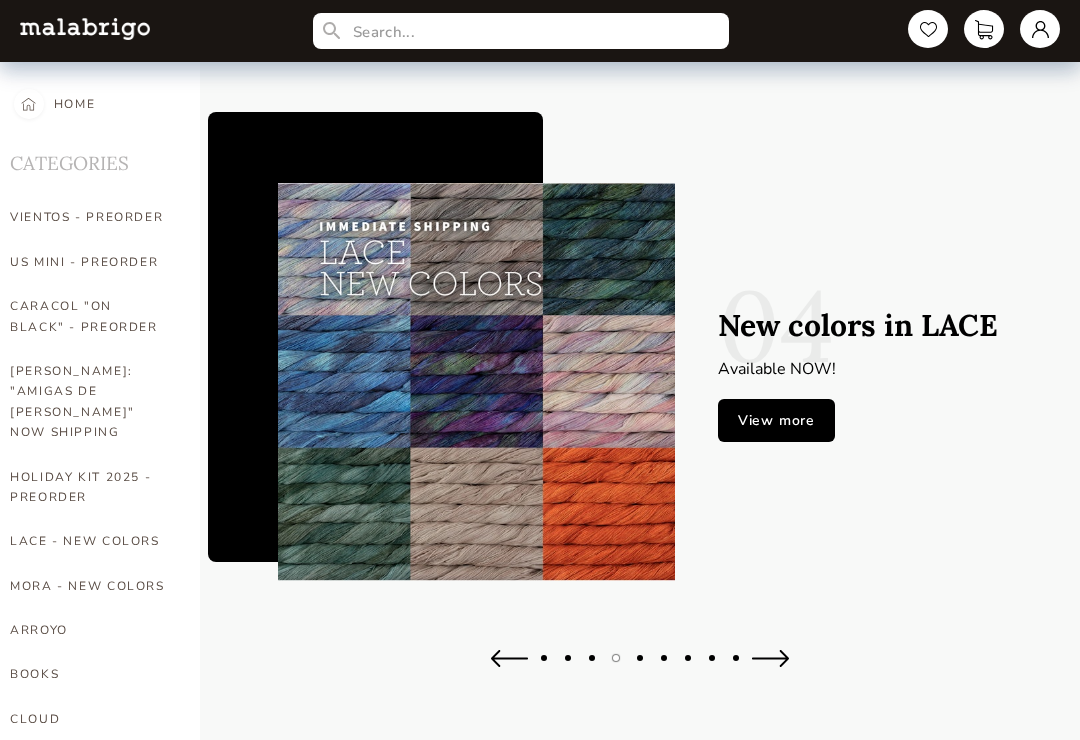 click at bounding box center [509, 658] 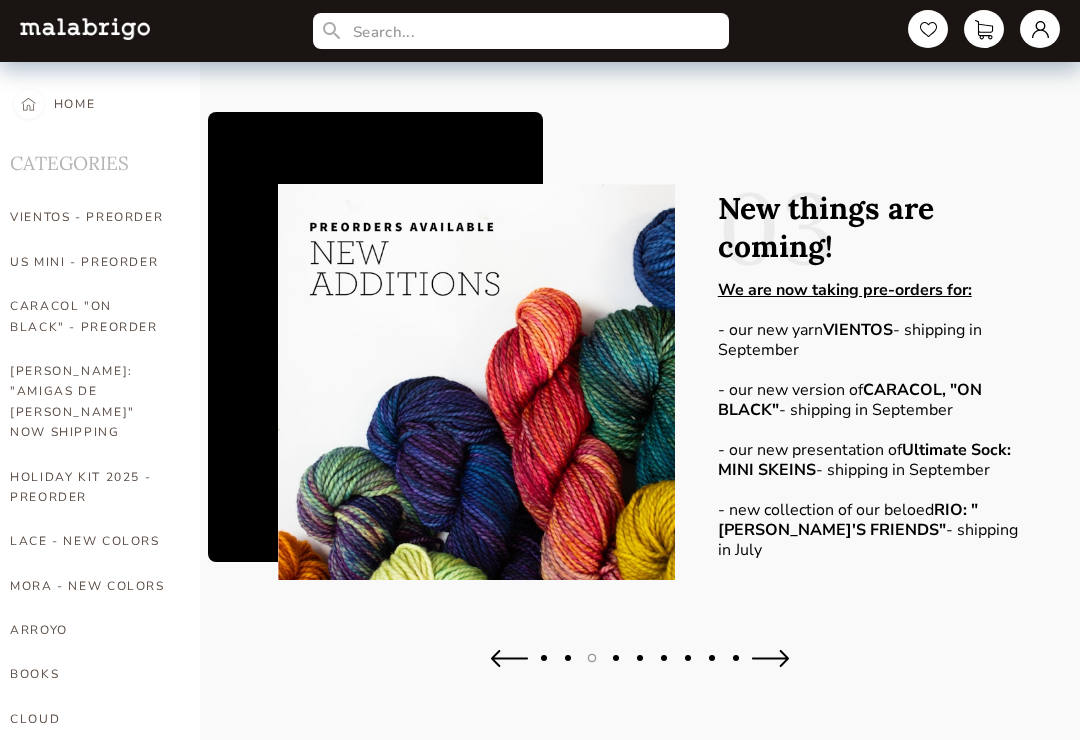 click at bounding box center [509, 658] 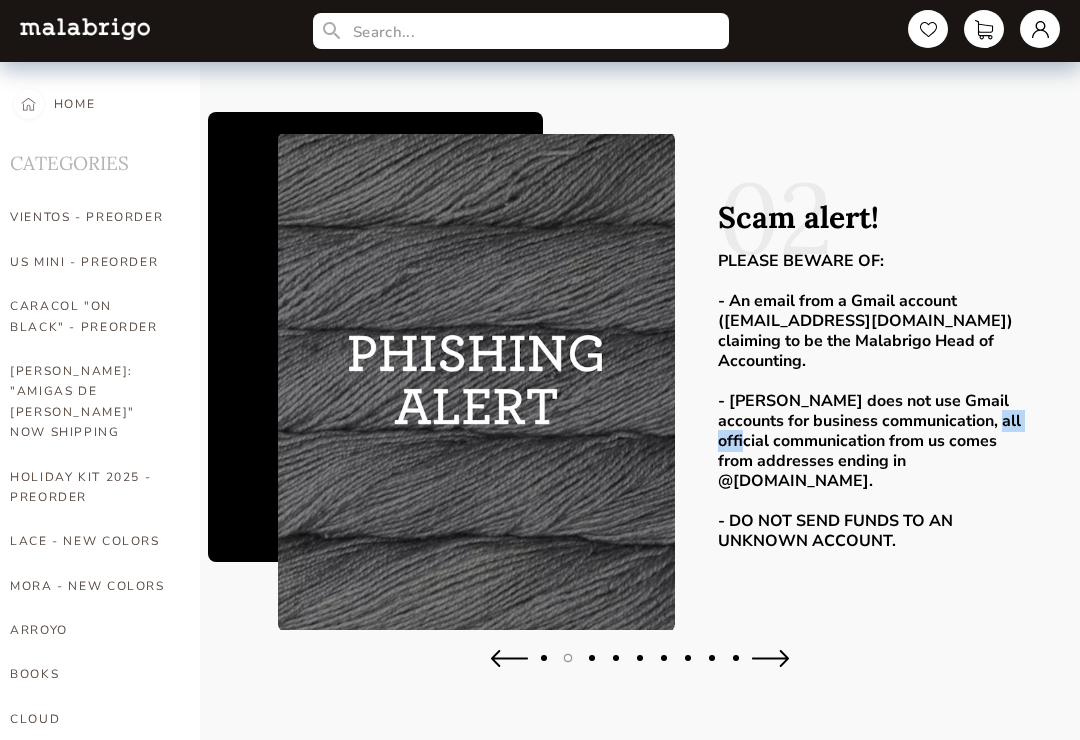 click on "02 Scam alert! PLEASE BEWARE OF: - An email from a Gmail account ([EMAIL_ADDRESS][DOMAIN_NAME]) claiming to be the Malabrigo Head of Accounting. - Malabrigo does not use Gmail accounts for business communication, all official communication from us comes from addresses ending in @[DOMAIN_NAME]. - DO NOT SEND FUNDS TO AN UNKNOWN ACCOUNT." at bounding box center (640, 403) 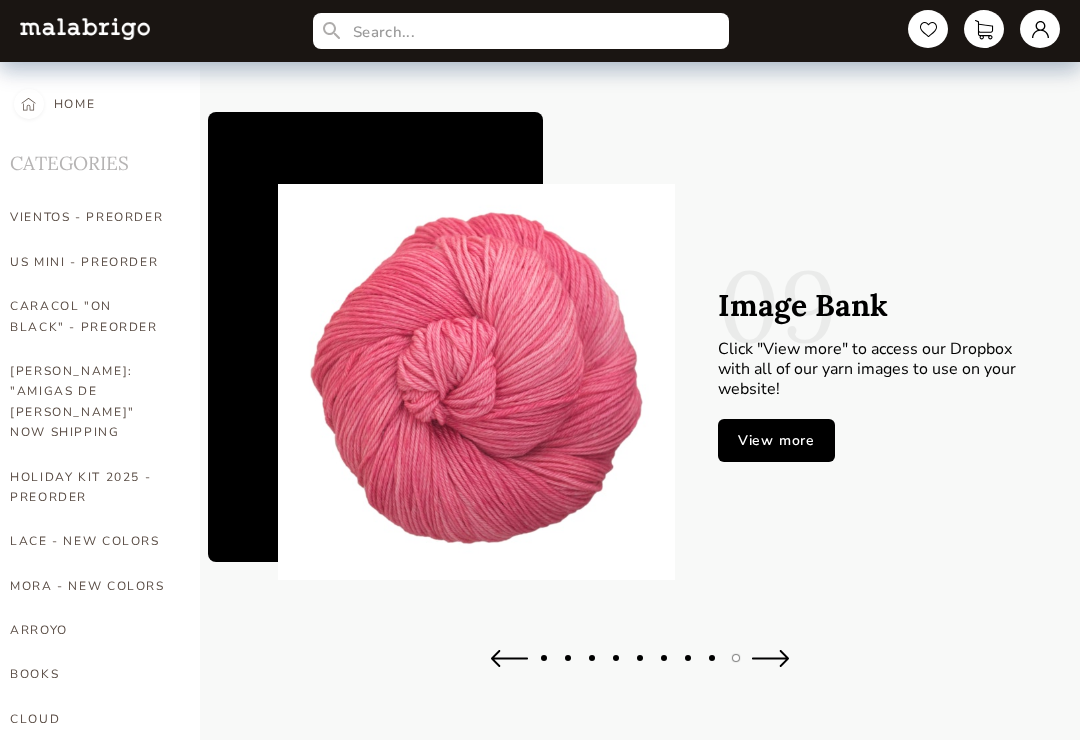 click on "VIENTOS - PREORDER" at bounding box center [90, 217] 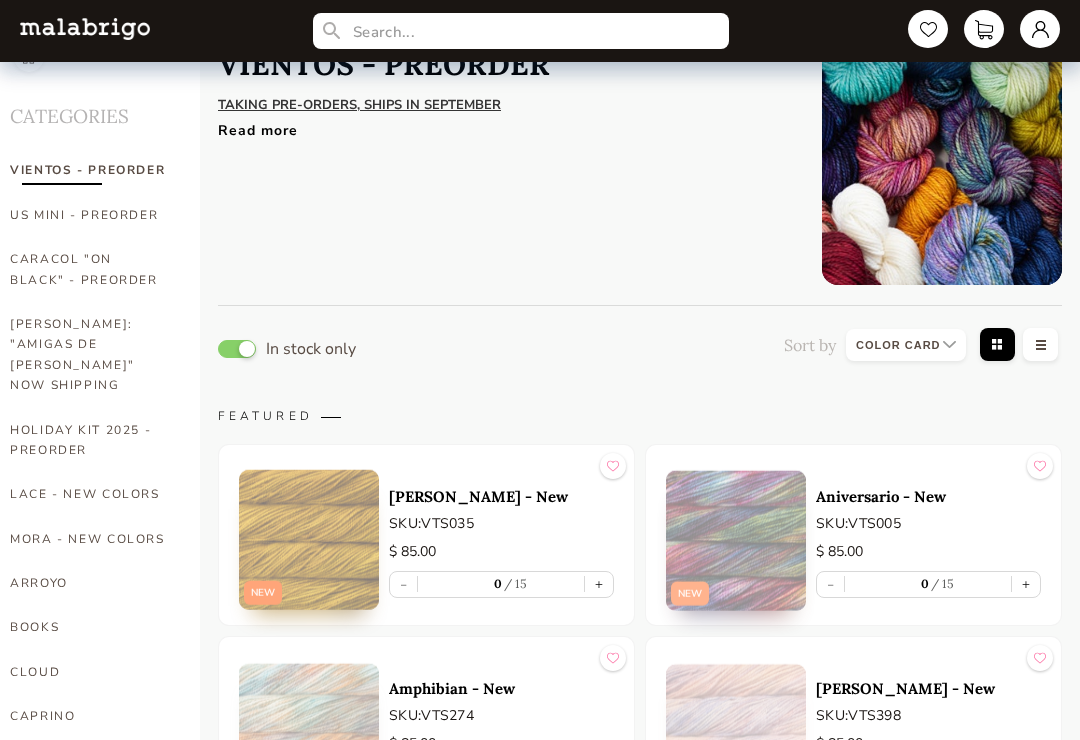 scroll, scrollTop: 0, scrollLeft: 0, axis: both 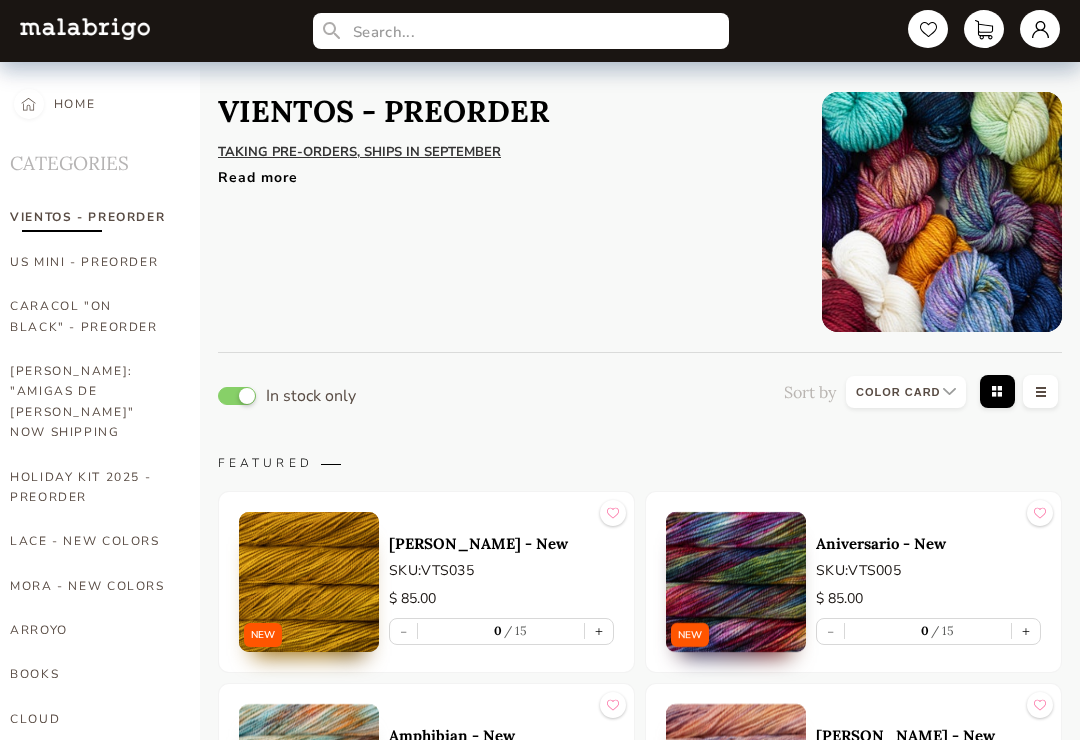 click on "[PERSON_NAME]: "AMIGAS DE [PERSON_NAME]"  NOW SHIPPING" at bounding box center [90, 402] 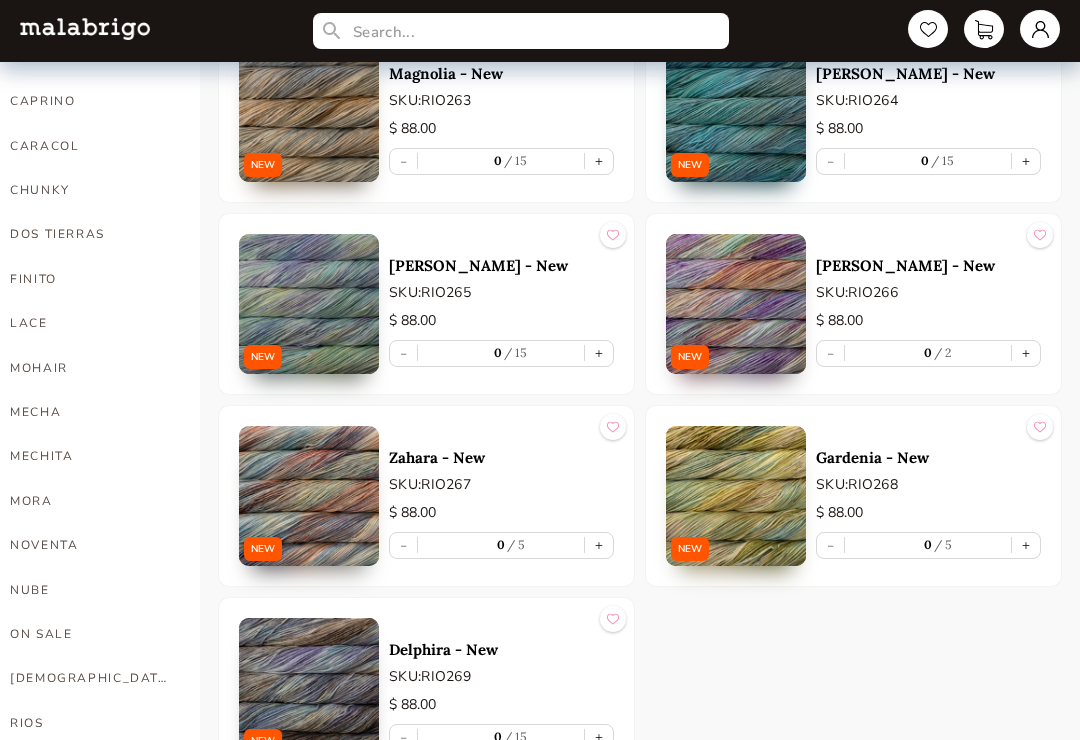 scroll, scrollTop: 660, scrollLeft: 0, axis: vertical 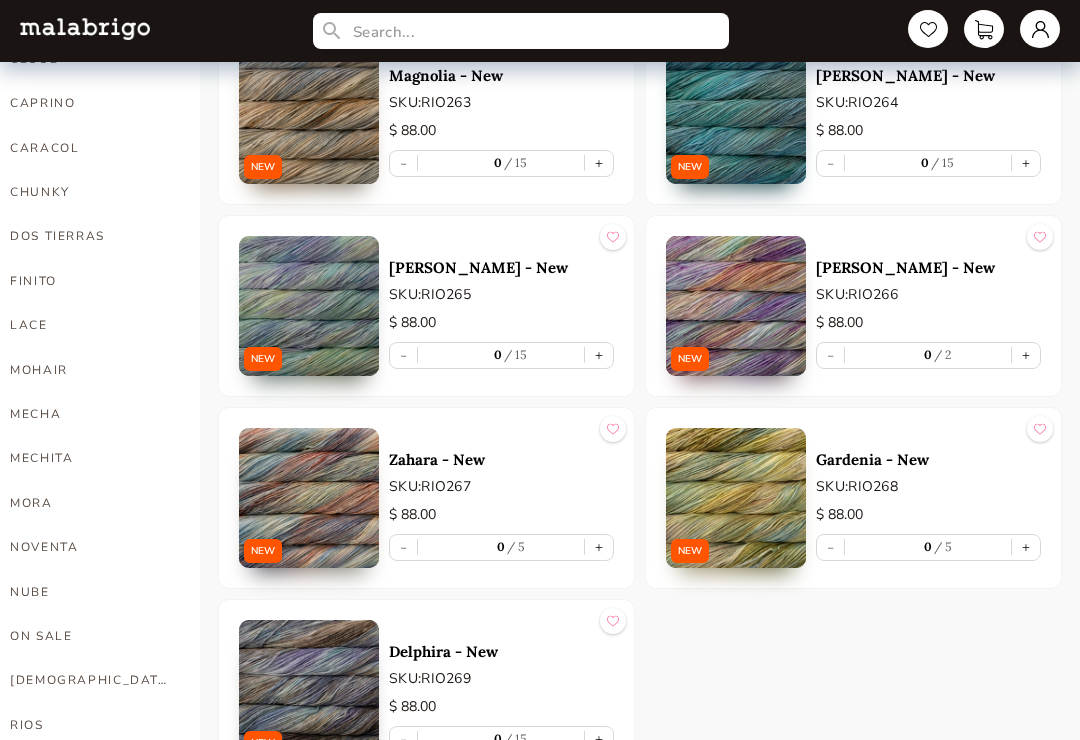 click on "ON SALE" at bounding box center [90, 636] 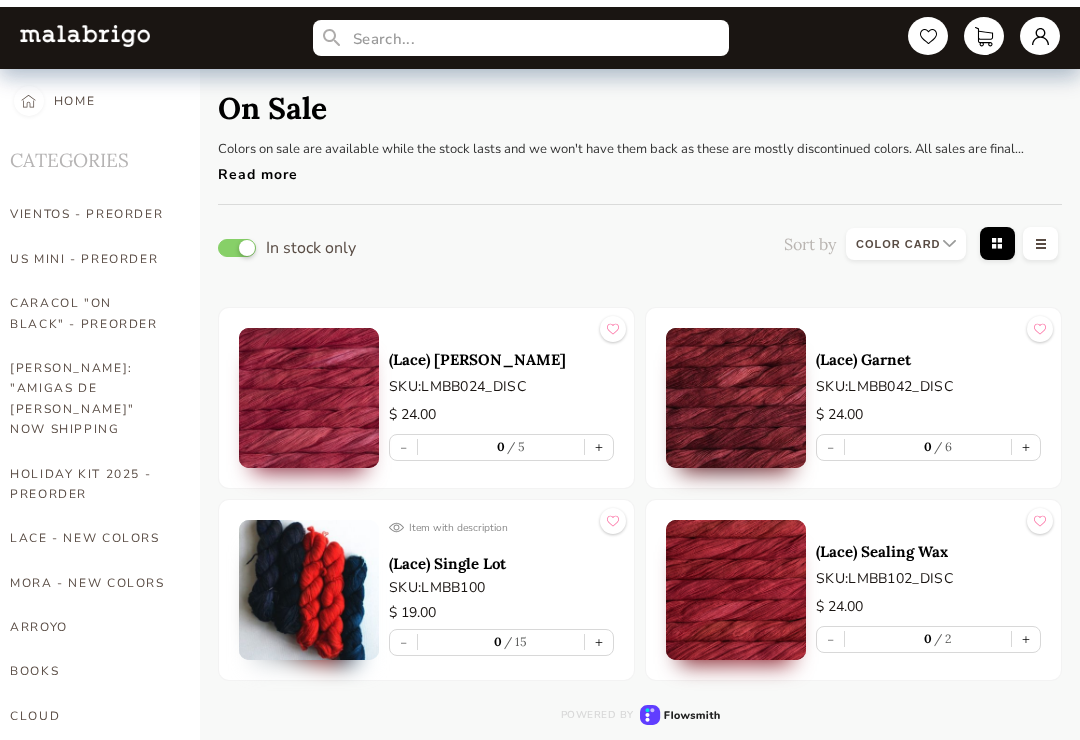 scroll, scrollTop: 0, scrollLeft: 0, axis: both 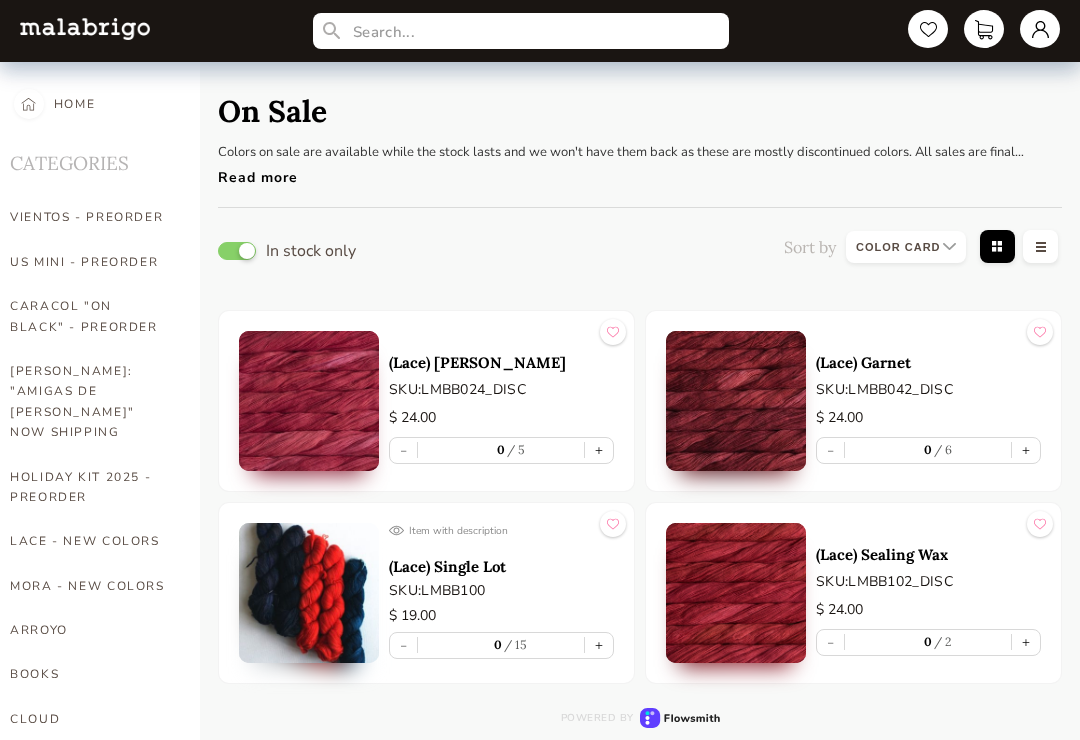 click on "VIENTOS - PREORDER" at bounding box center (90, 217) 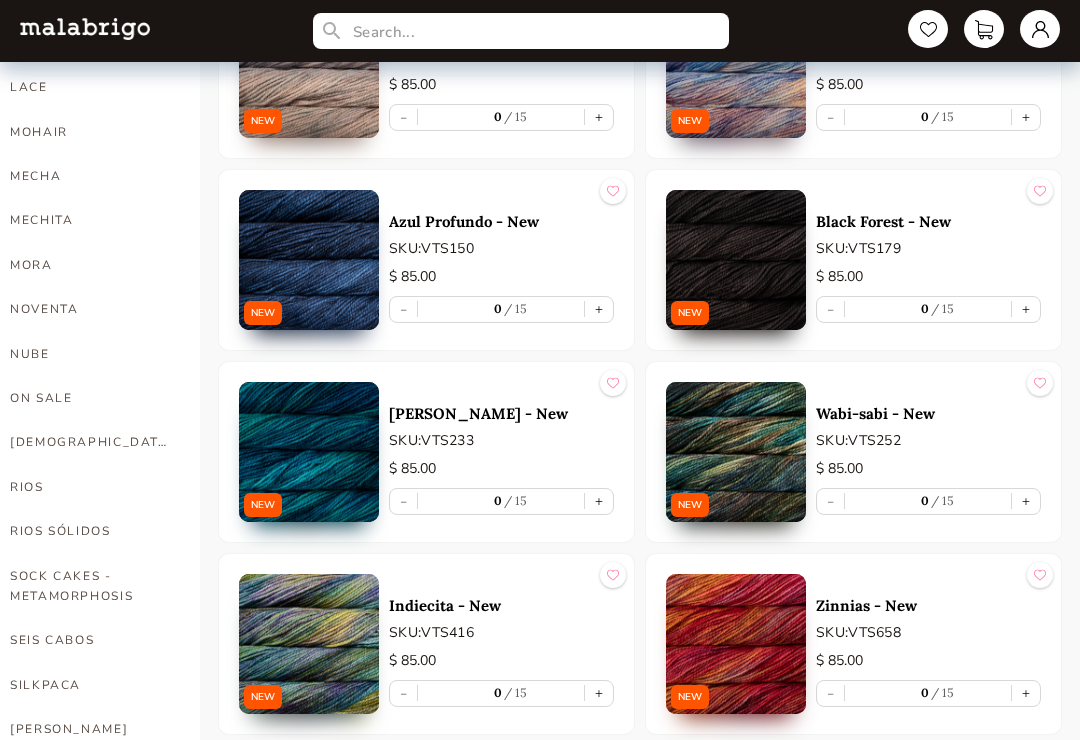 scroll, scrollTop: 896, scrollLeft: 0, axis: vertical 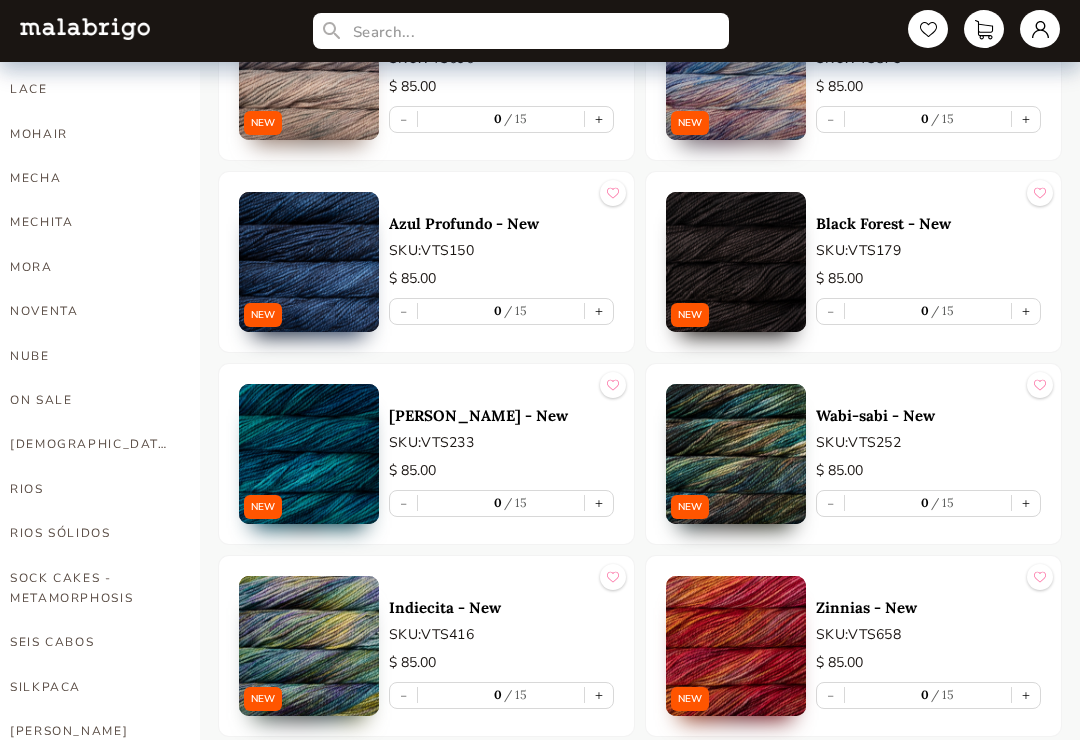 click on "SOCK CAKES - METAMORPHOSIS" at bounding box center (90, 588) 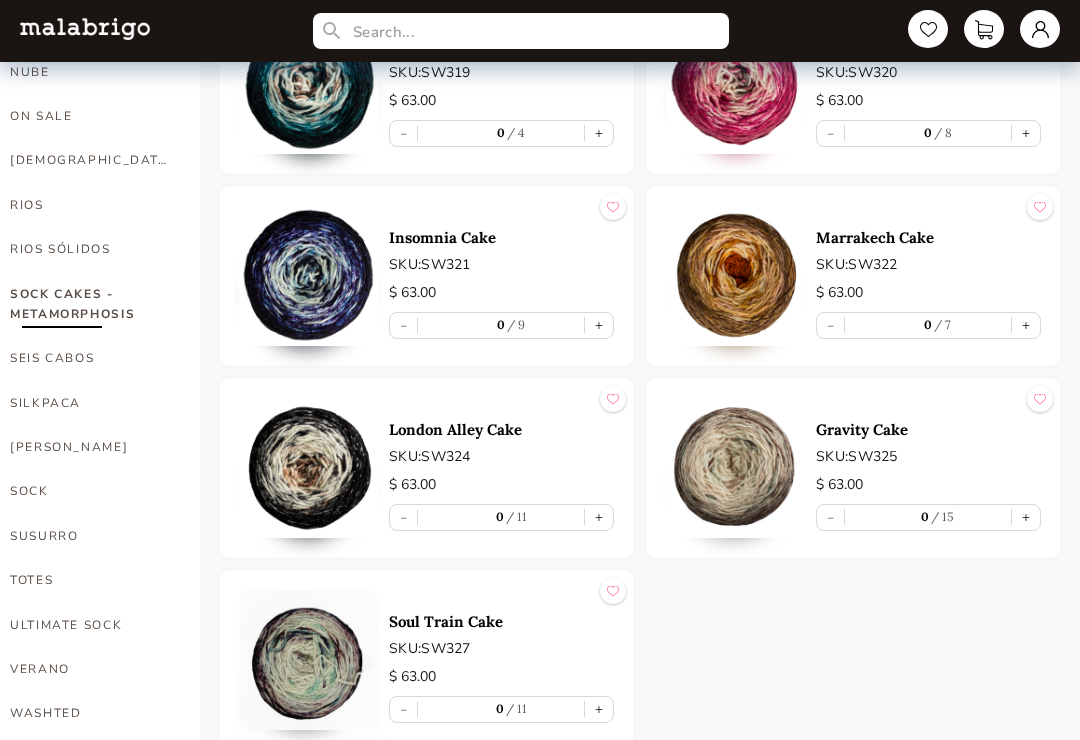 scroll, scrollTop: 1212, scrollLeft: 0, axis: vertical 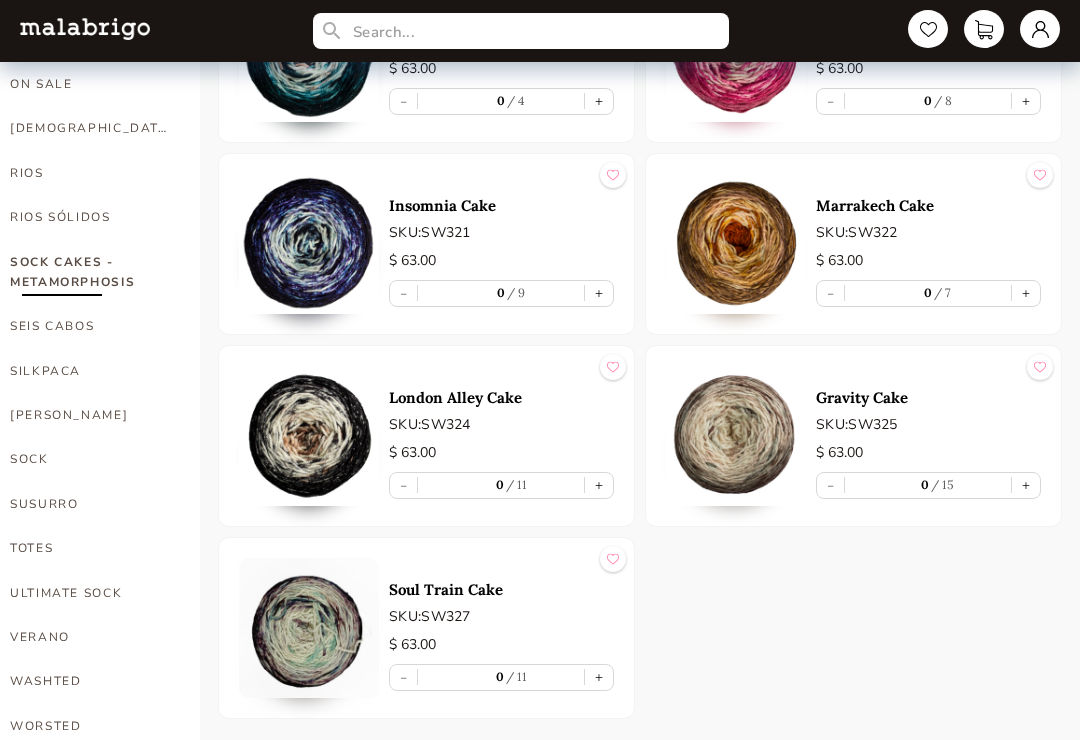 click on "+" at bounding box center (599, 485) 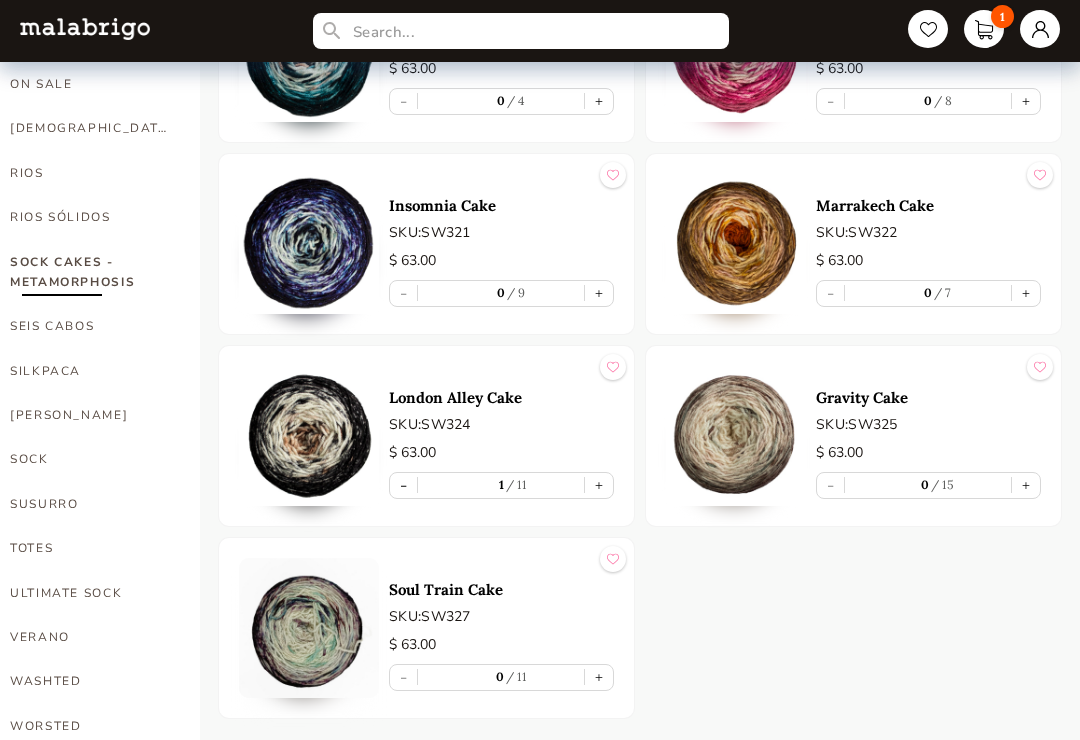 click on "+" at bounding box center (599, 677) 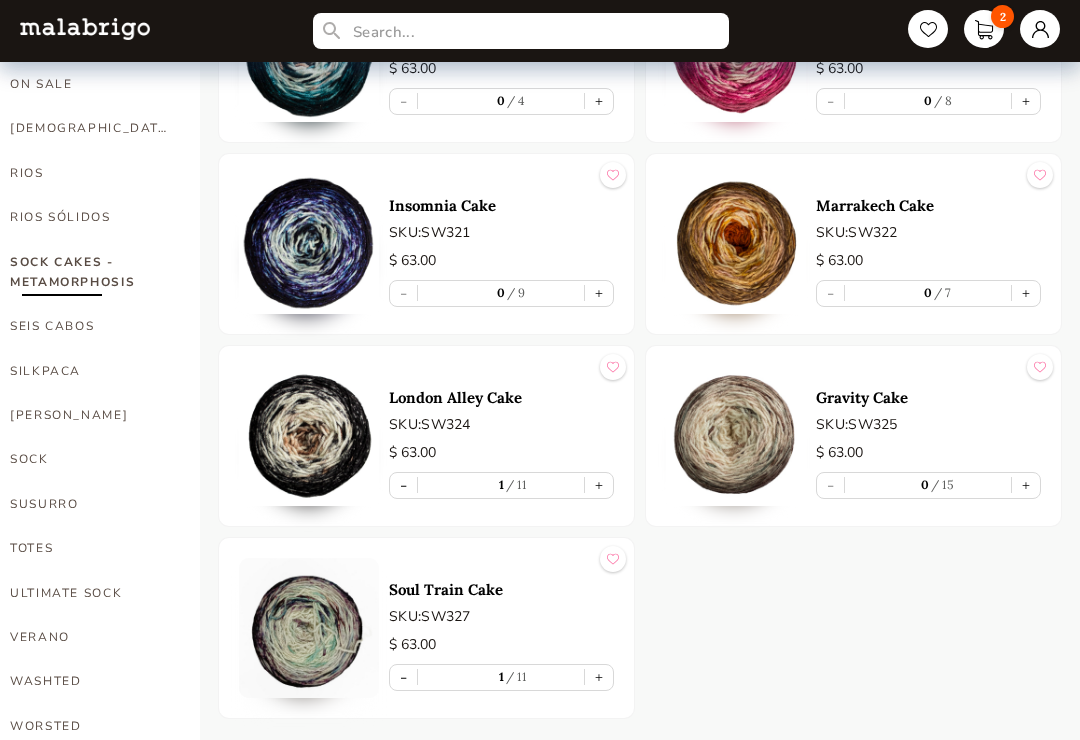 type on "1" 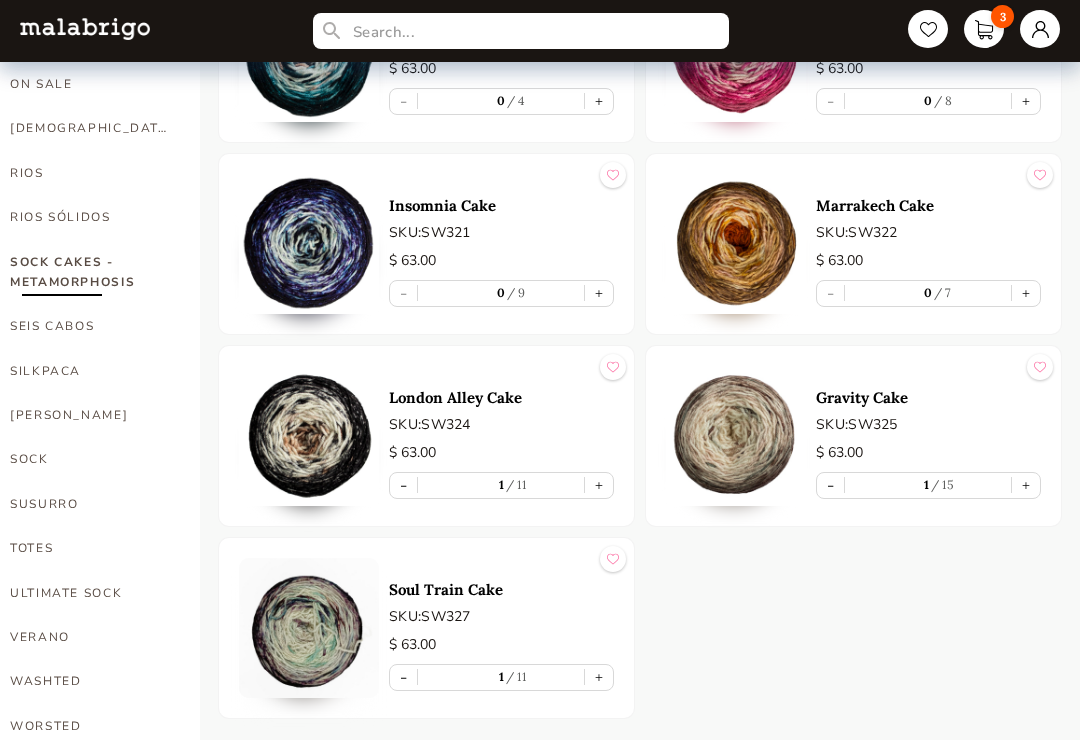 type on "1" 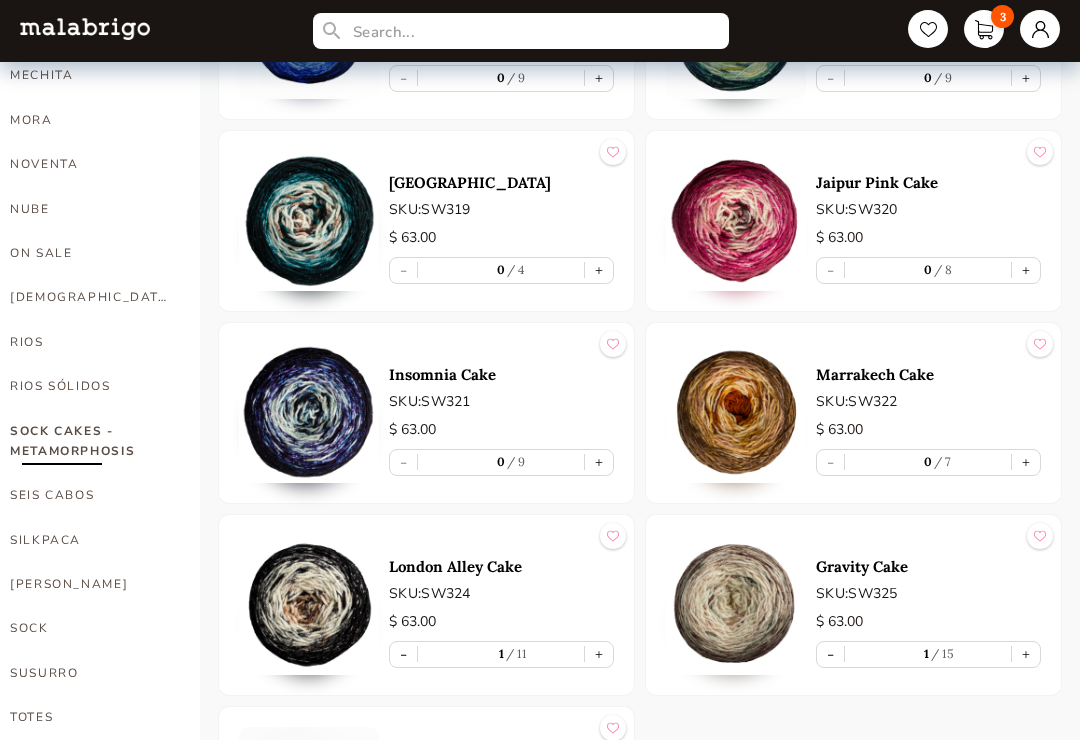 scroll, scrollTop: 1040, scrollLeft: 0, axis: vertical 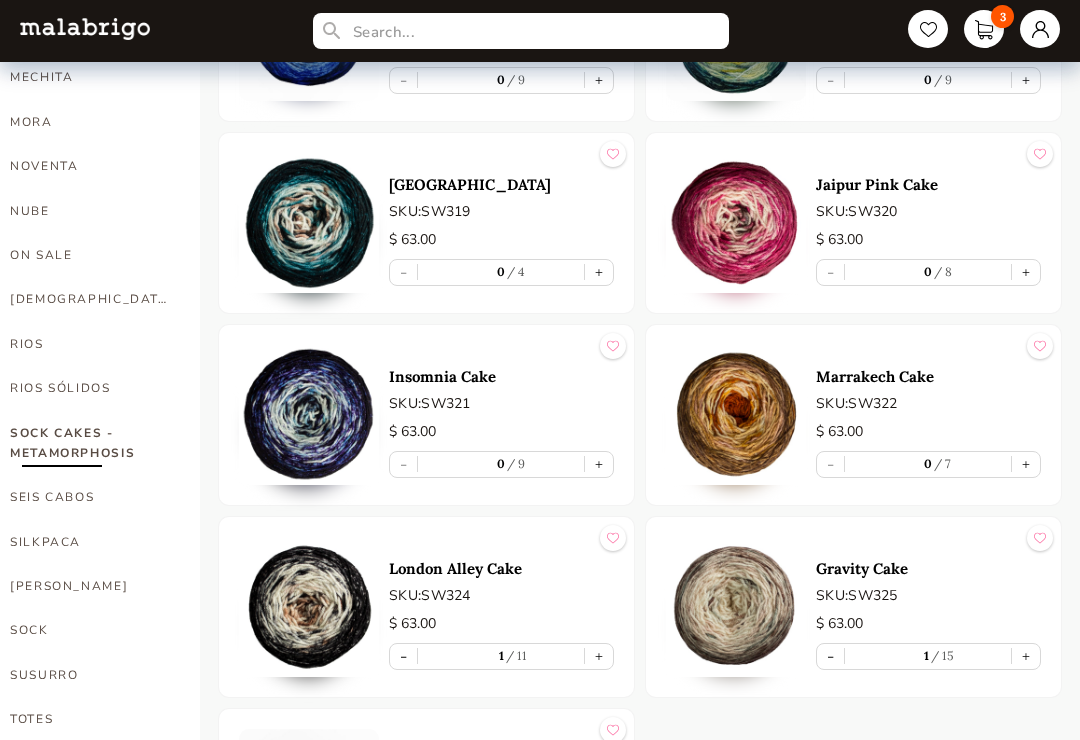 click on "+" at bounding box center (1026, 465) 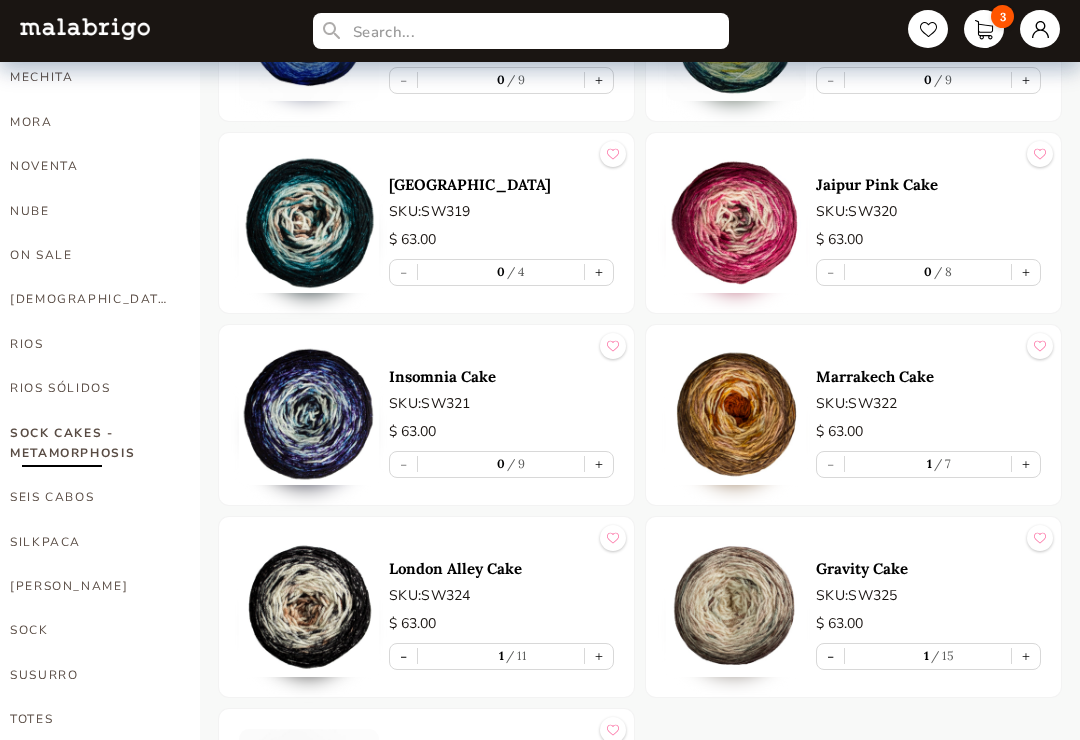 scroll, scrollTop: 1041, scrollLeft: 0, axis: vertical 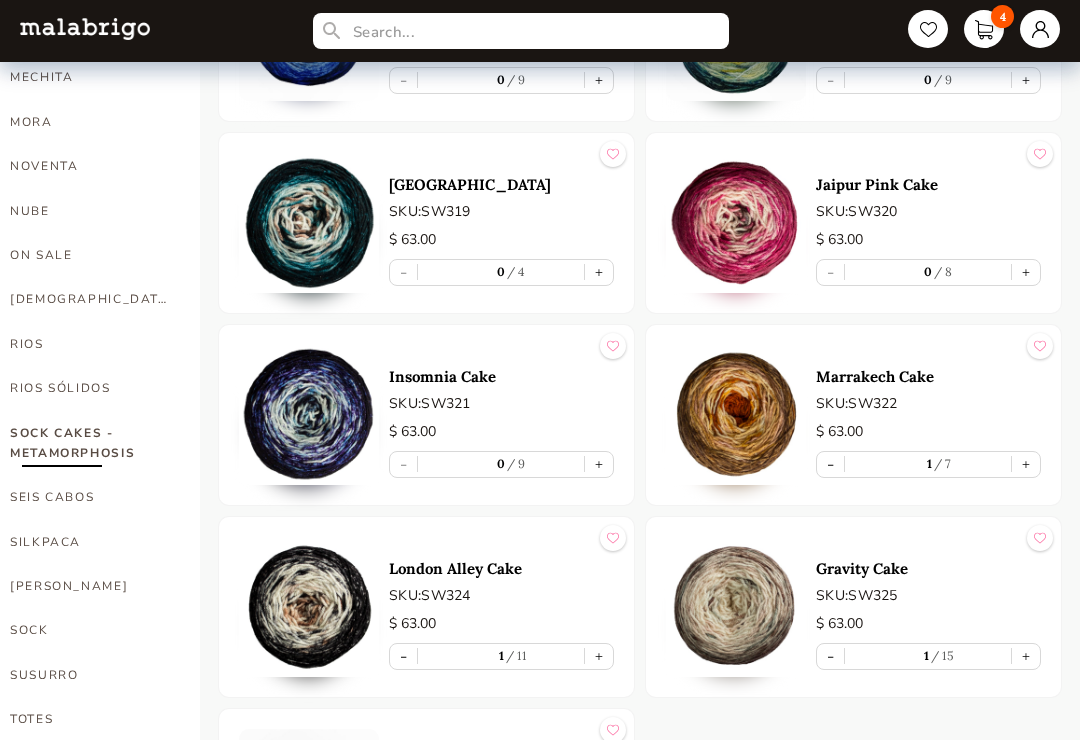click on "+" at bounding box center (599, 464) 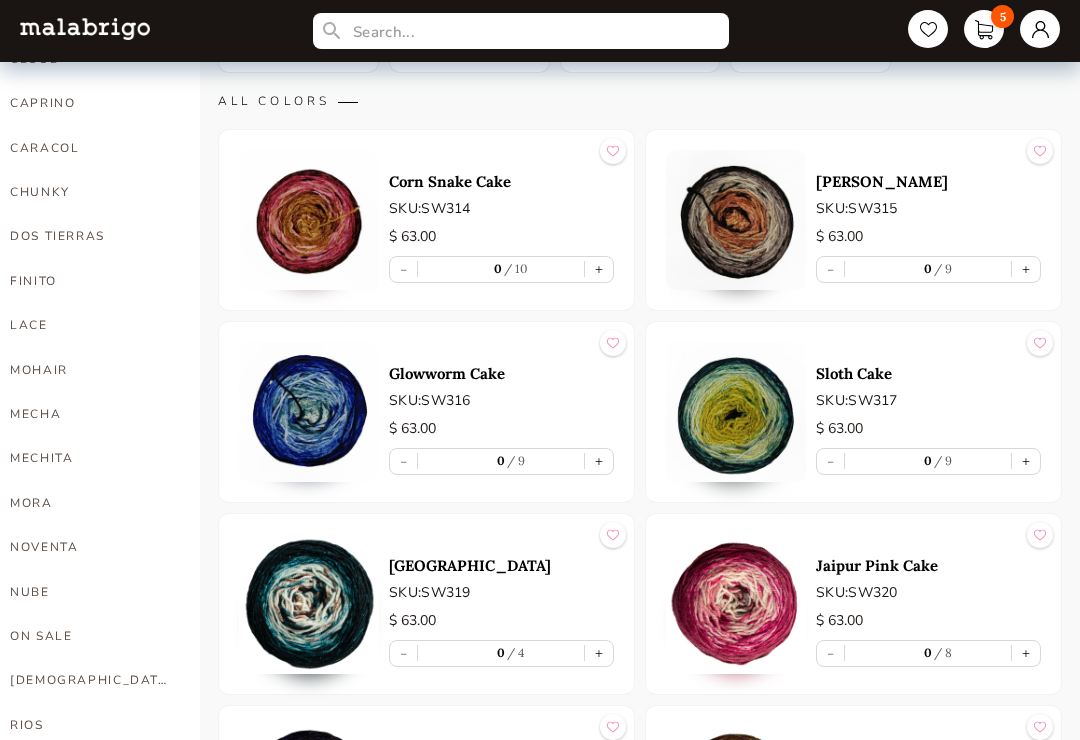 scroll, scrollTop: 659, scrollLeft: 0, axis: vertical 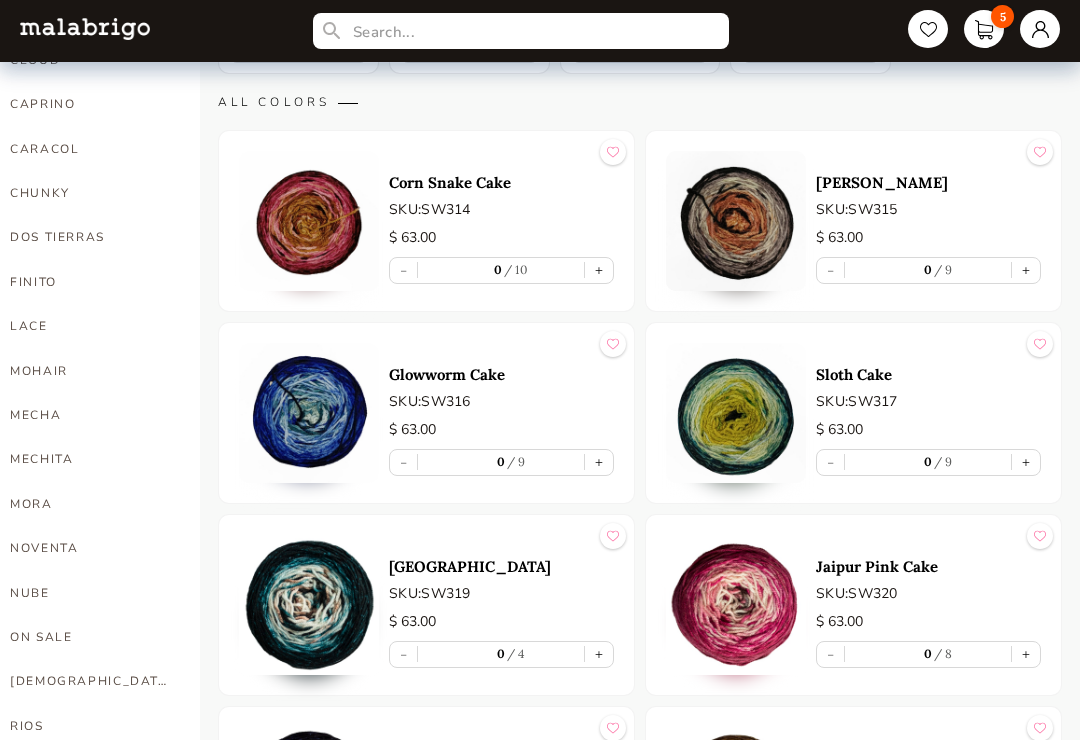 click on "+" at bounding box center (1026, 654) 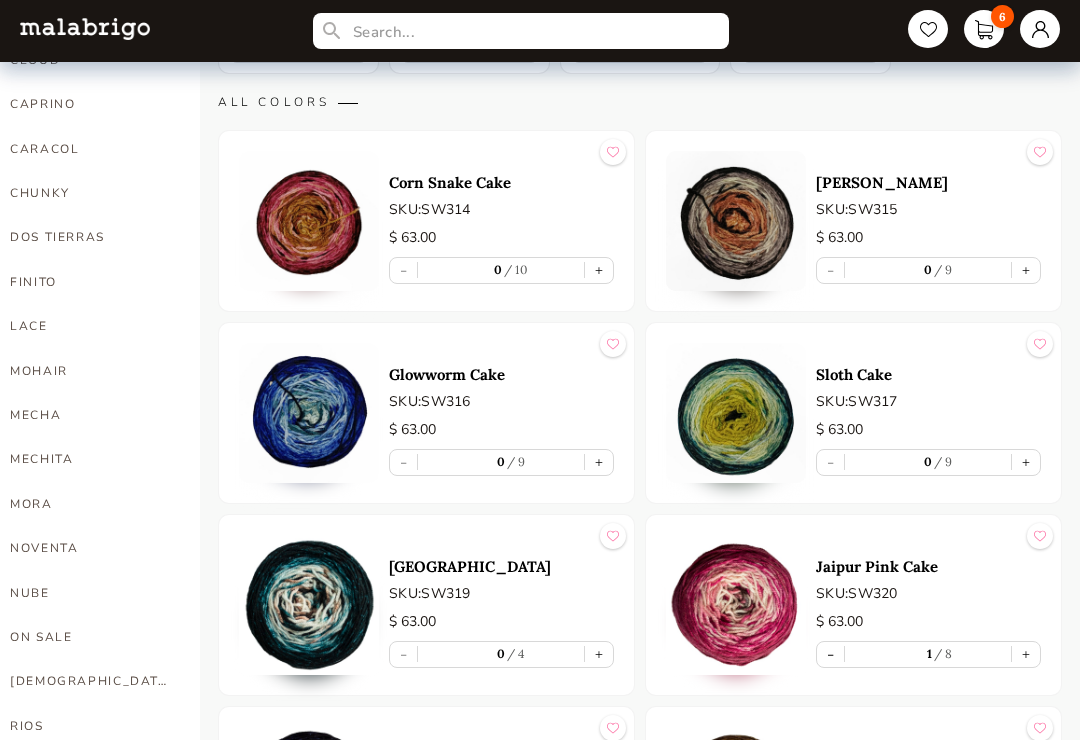 type on "1" 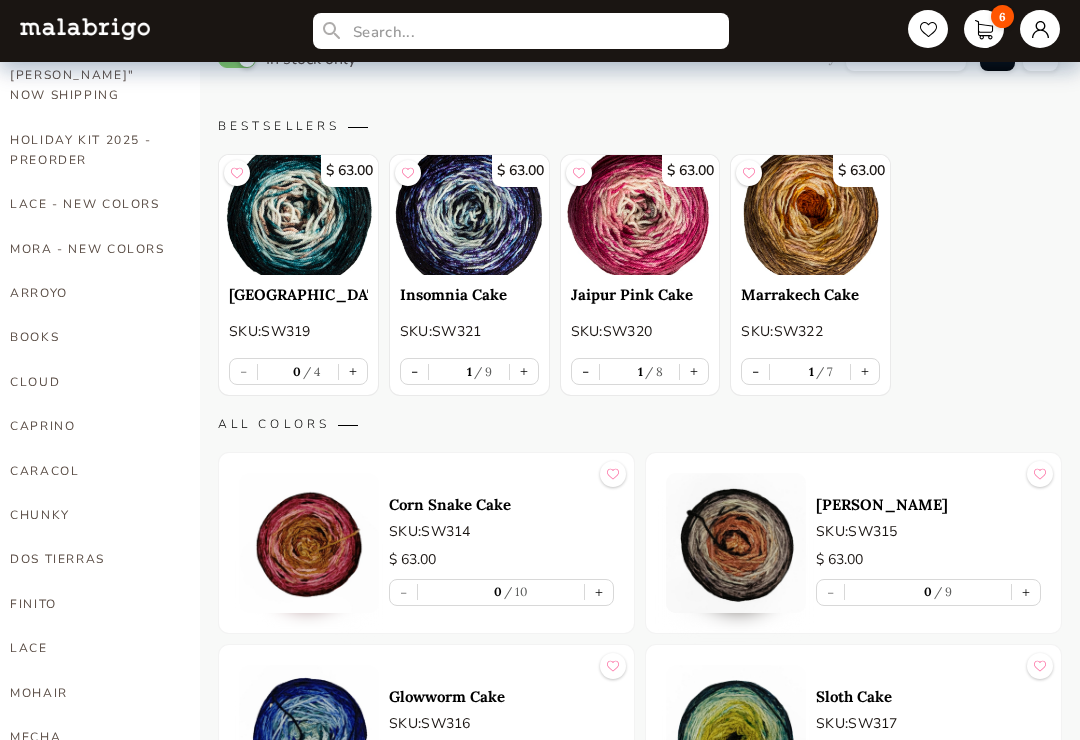 scroll, scrollTop: 337, scrollLeft: 0, axis: vertical 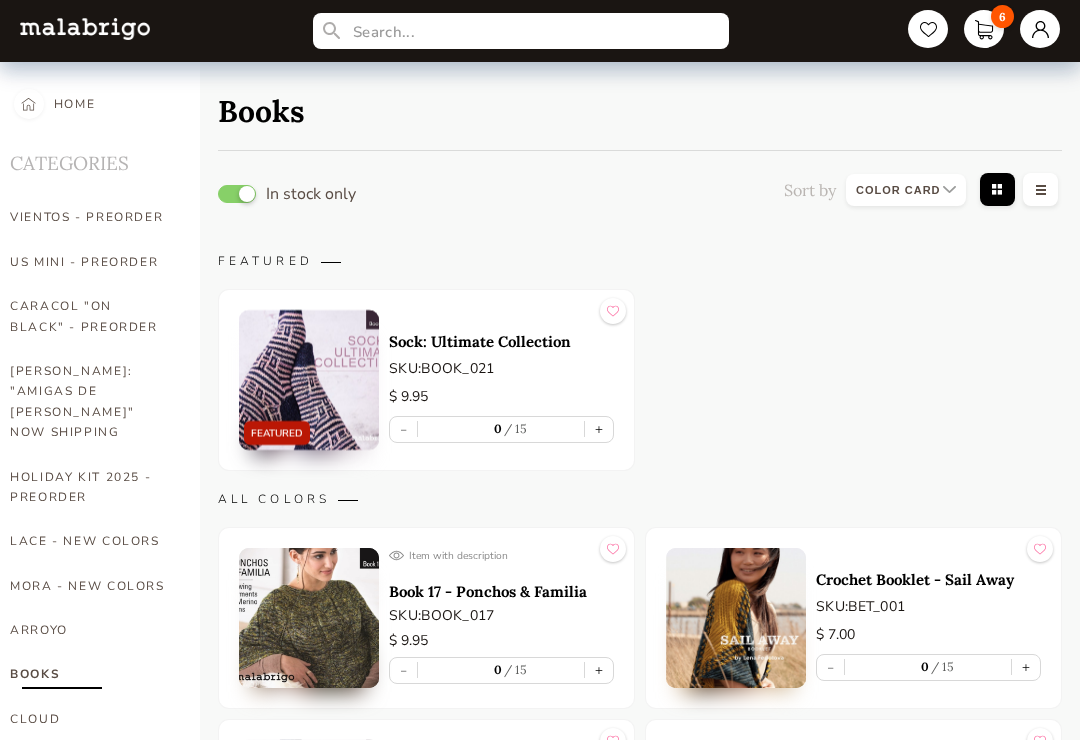 click on "VIENTOS - PREORDER" at bounding box center [90, 217] 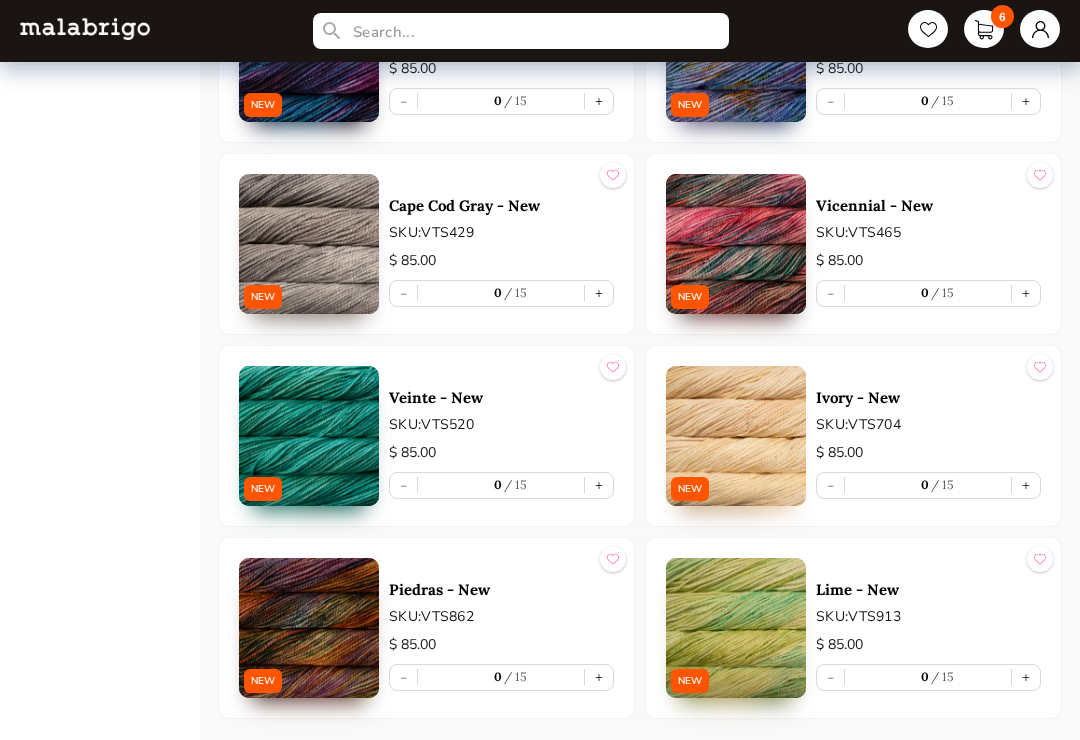 scroll, scrollTop: 4800, scrollLeft: 0, axis: vertical 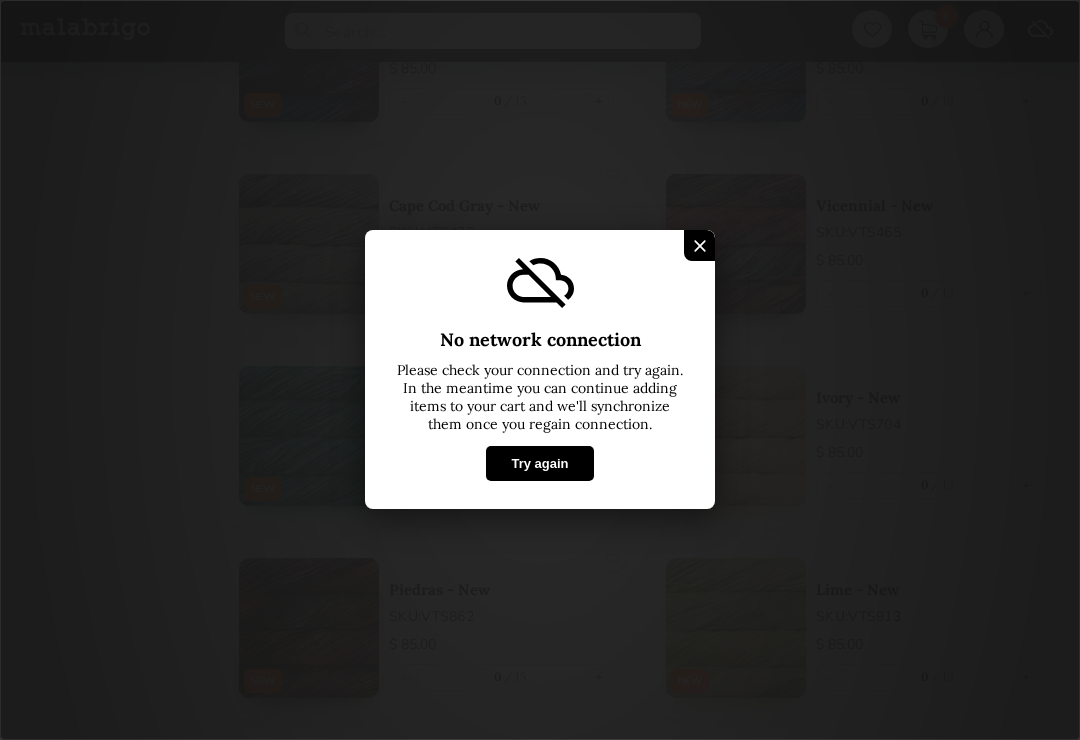 select on "INDEX" 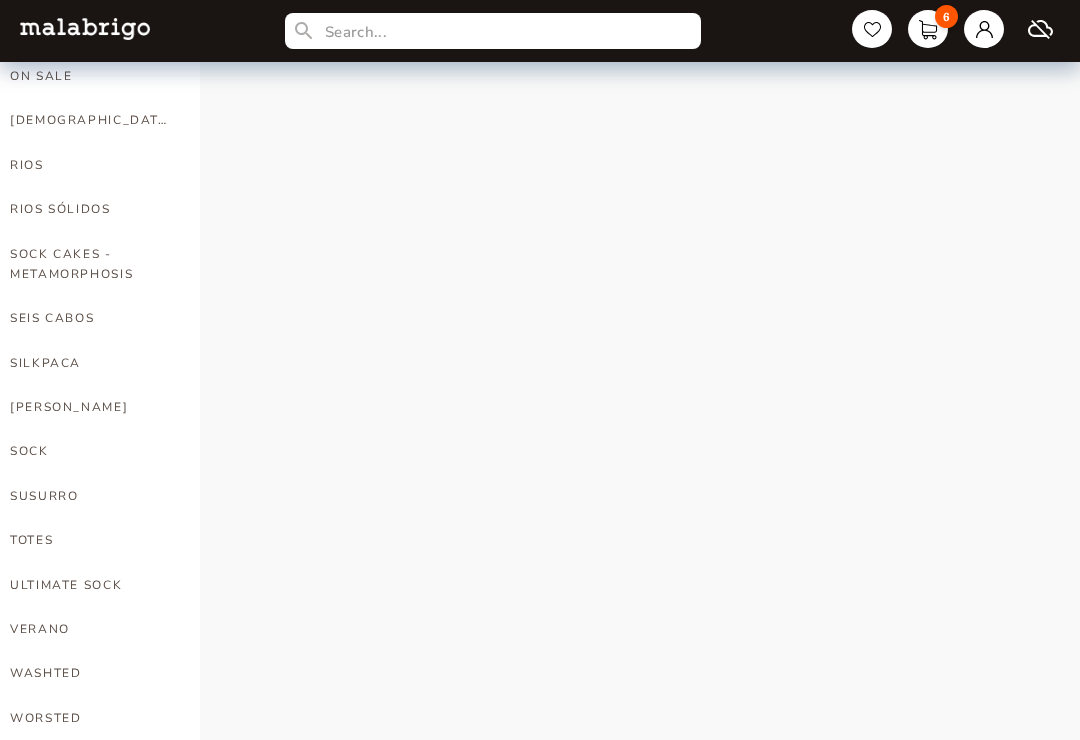 select on "INDEX" 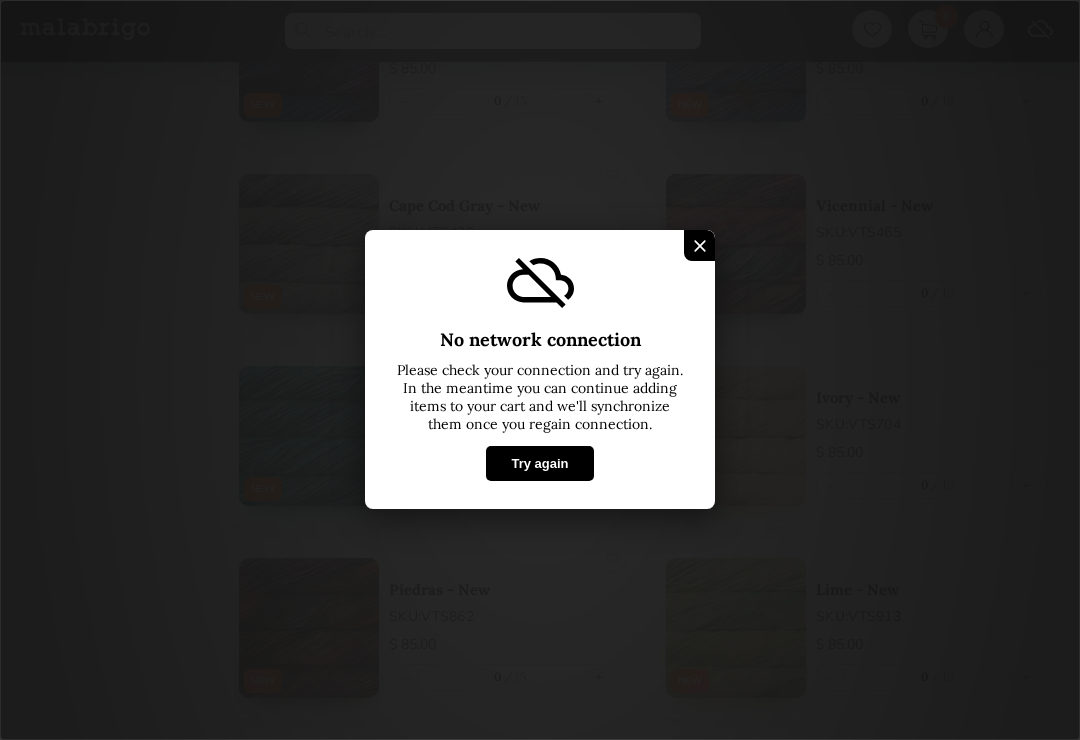 scroll, scrollTop: 1154, scrollLeft: 0, axis: vertical 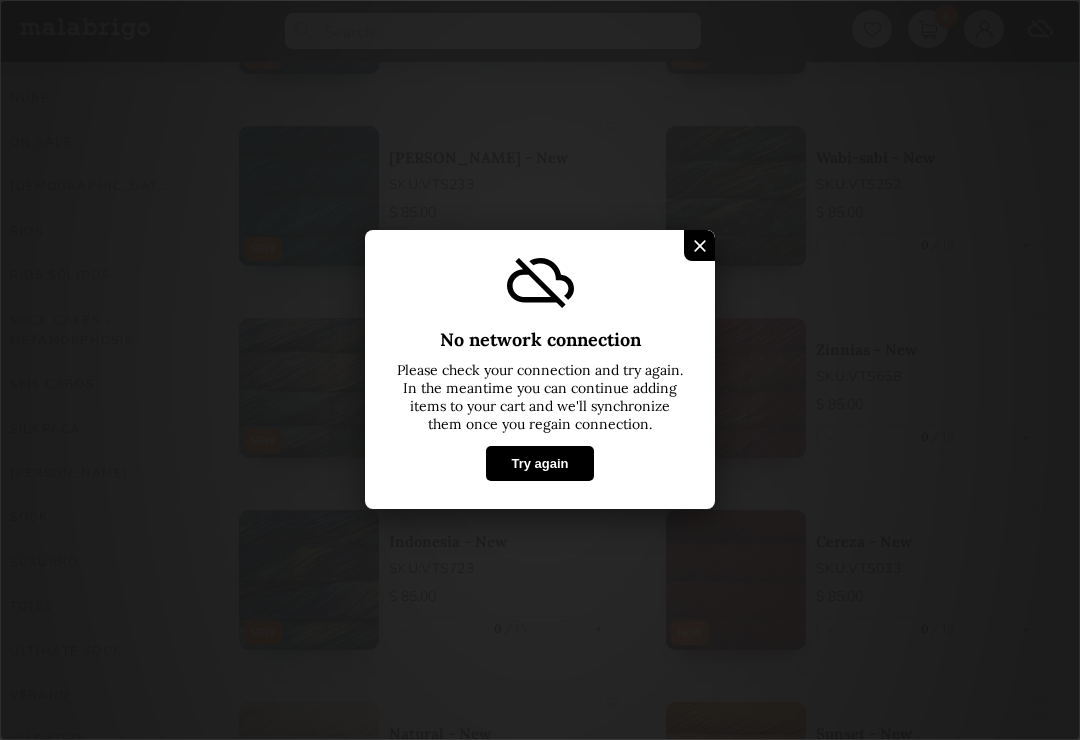 click at bounding box center (700, 246) 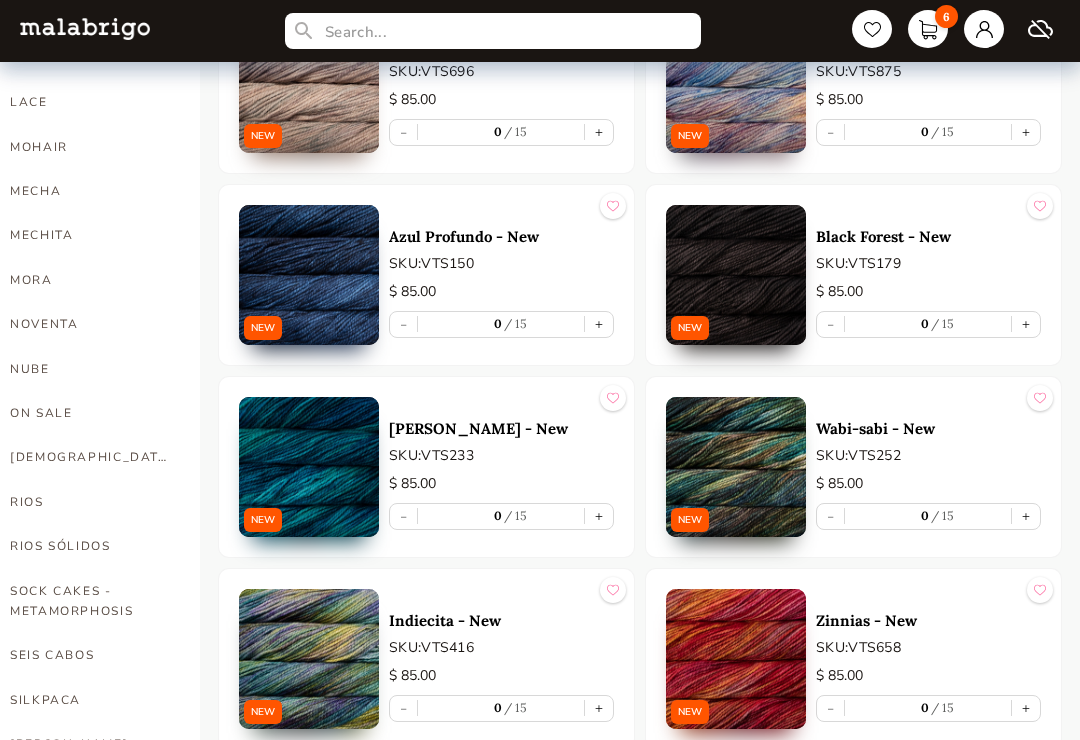 scroll, scrollTop: 881, scrollLeft: 0, axis: vertical 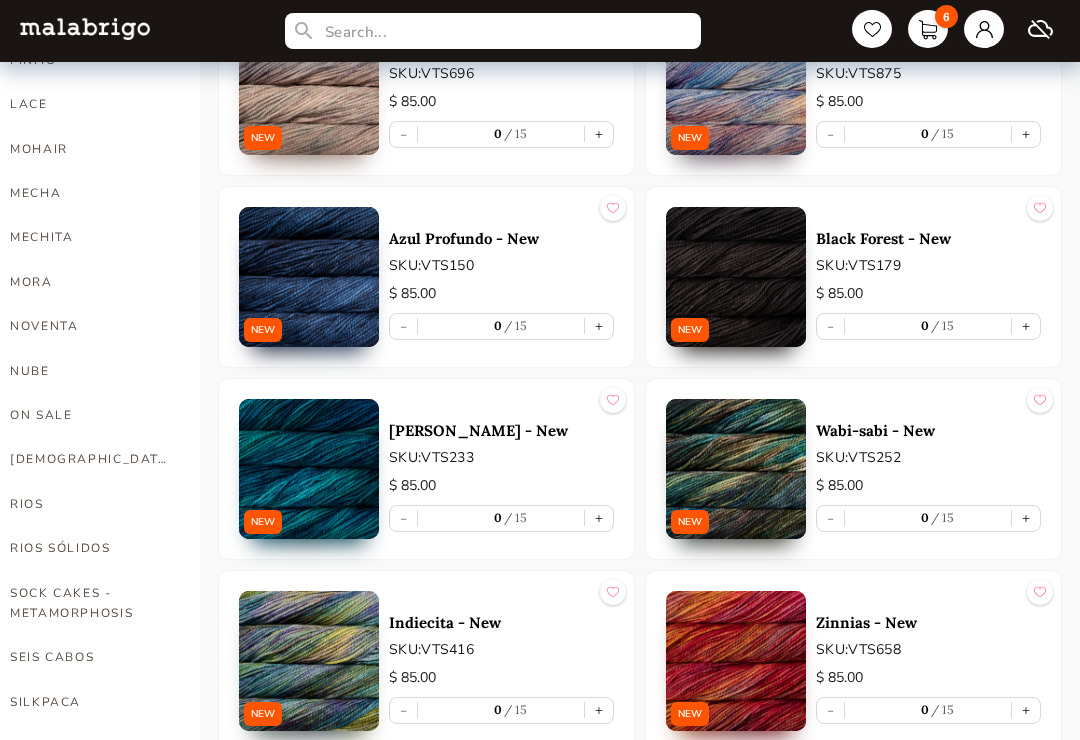 click on "[DEMOGRAPHIC_DATA]" at bounding box center [90, 459] 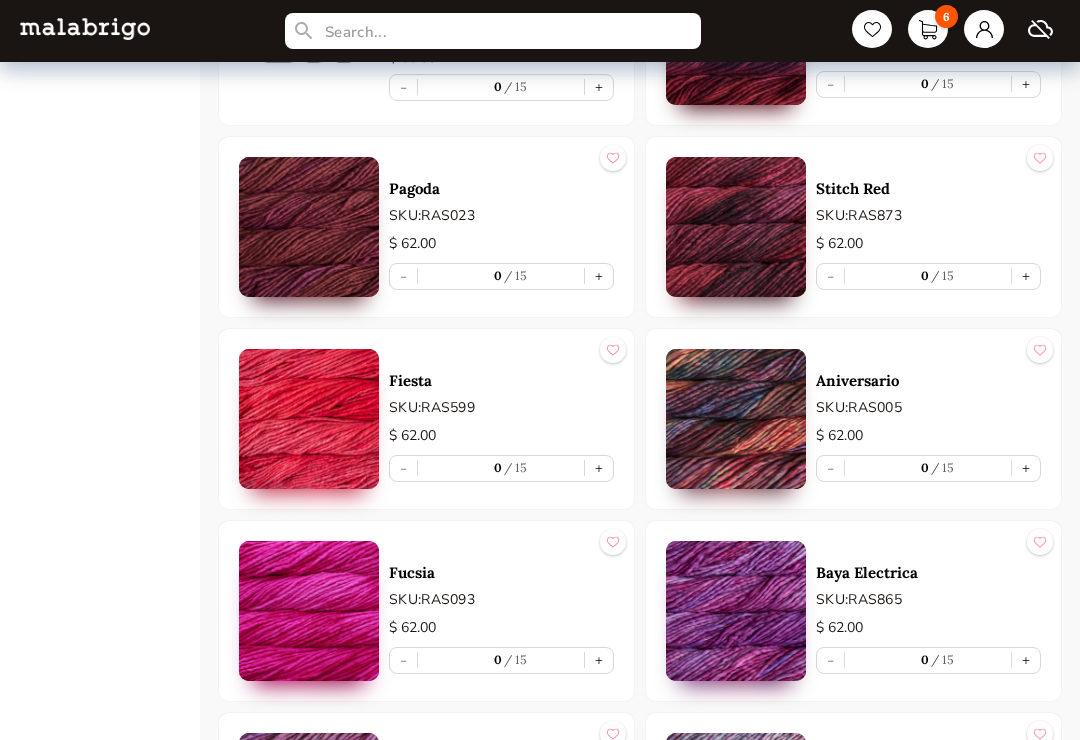 scroll, scrollTop: 3631, scrollLeft: 0, axis: vertical 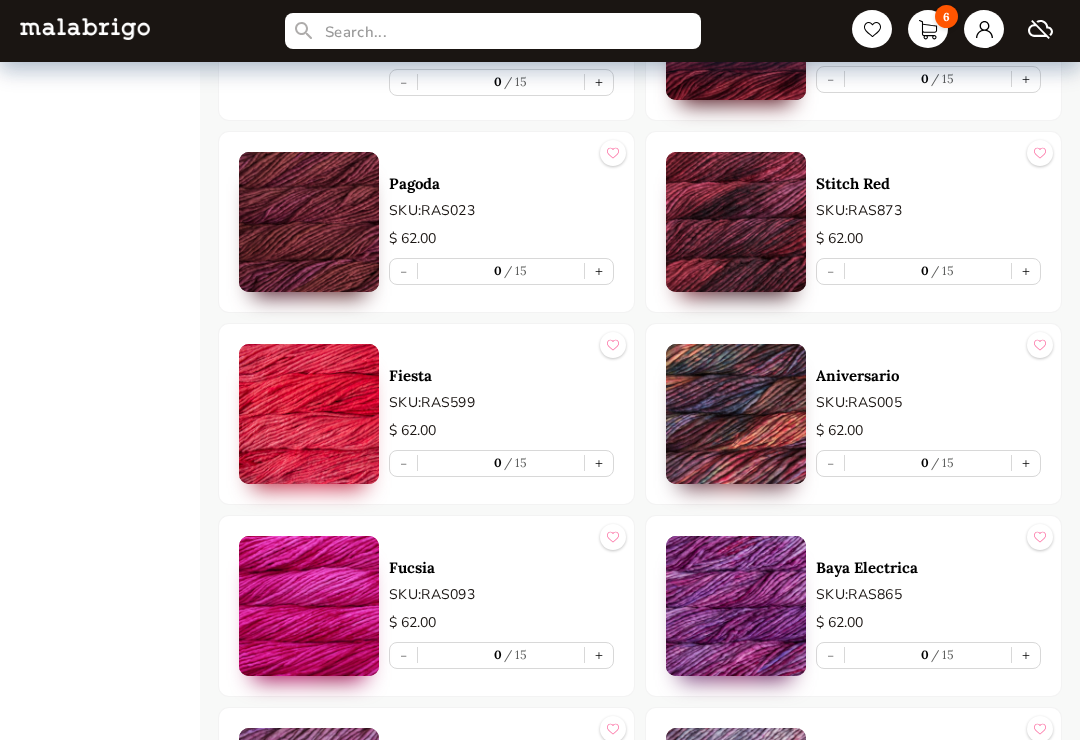 click on "+" at bounding box center [1026, 463] 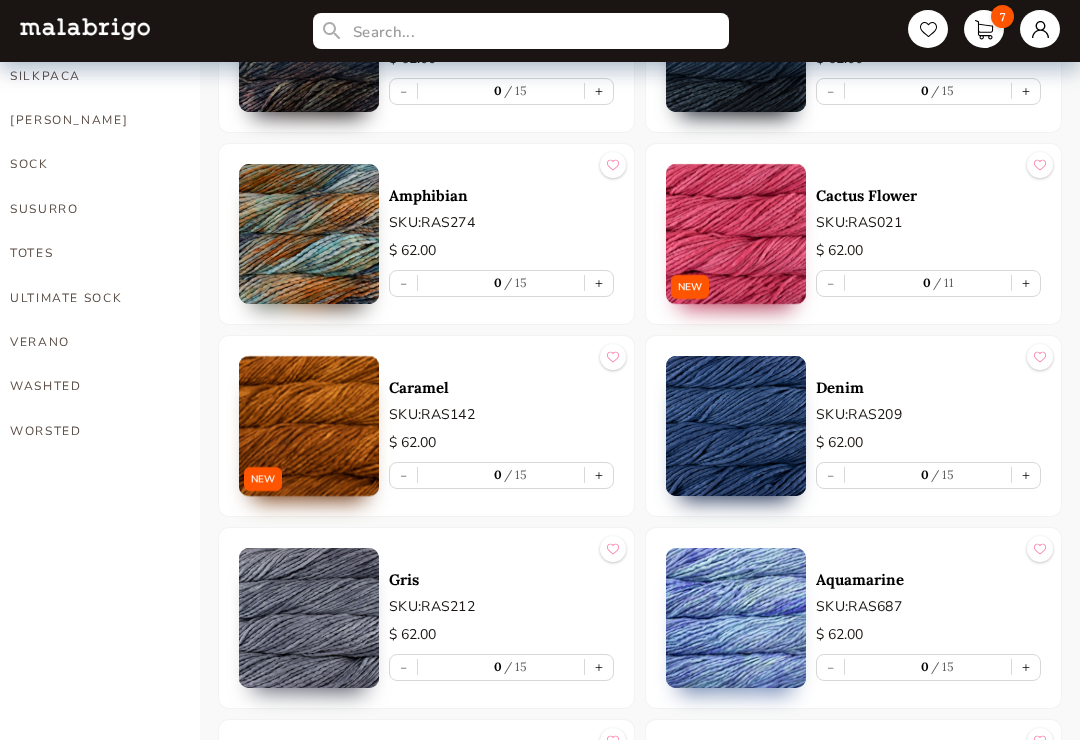 scroll, scrollTop: 1506, scrollLeft: 0, axis: vertical 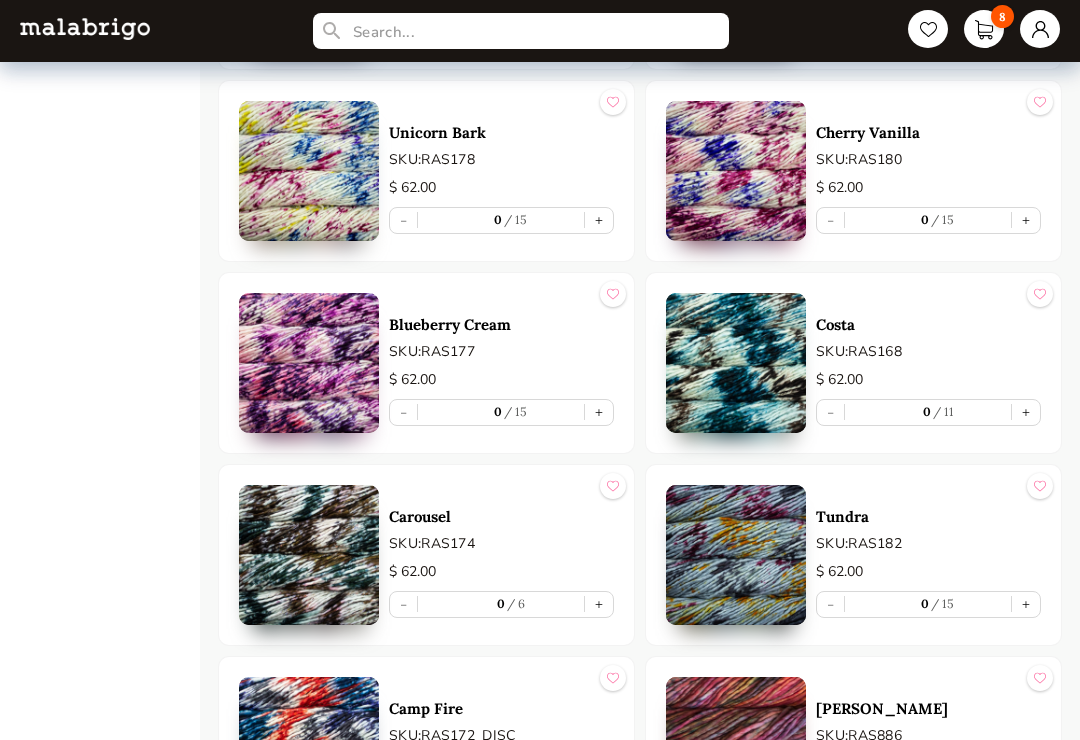 click on "+" at bounding box center [599, 220] 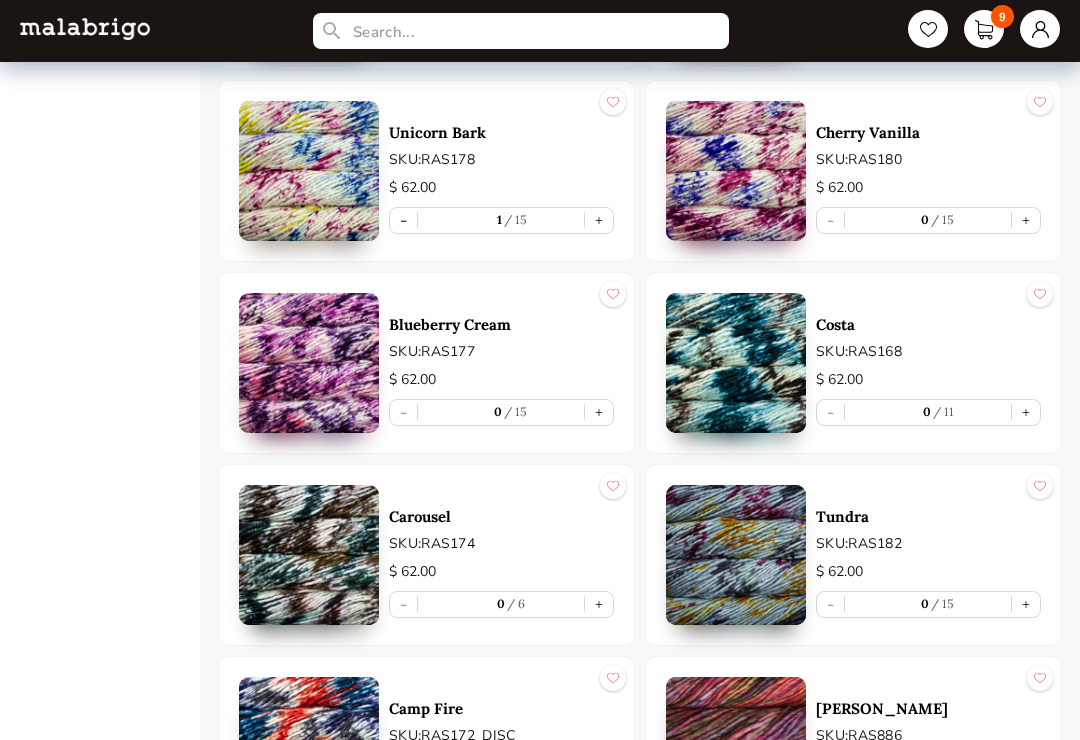 click on "+" at bounding box center (599, 604) 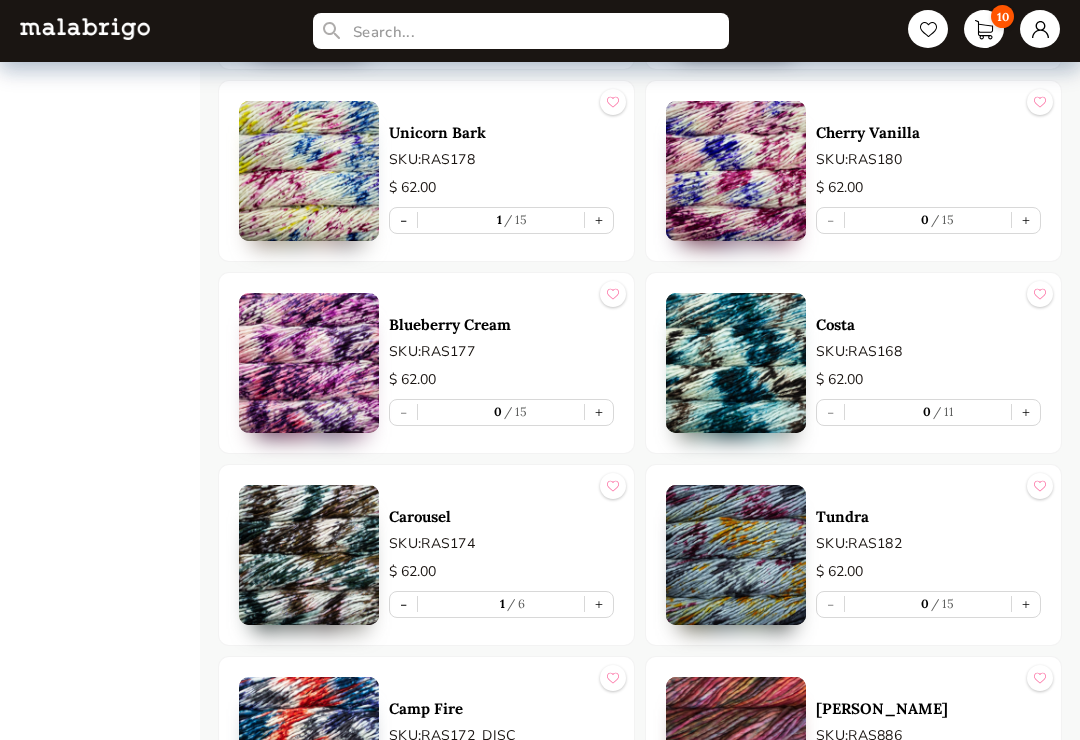 type on "1" 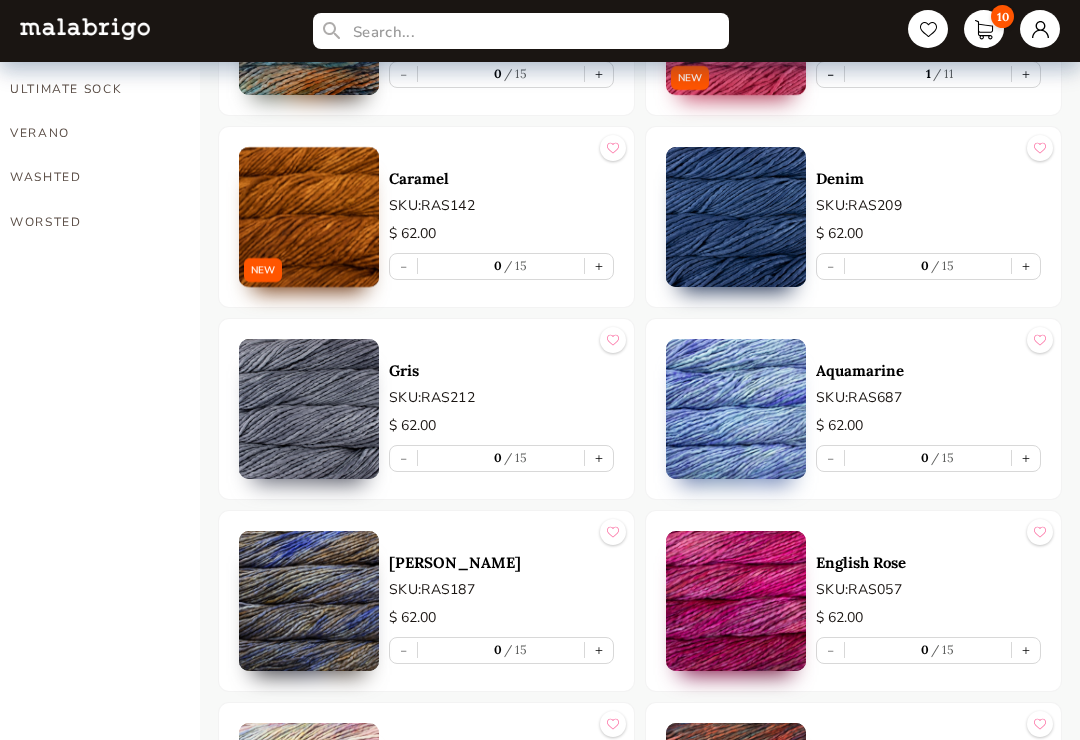 scroll, scrollTop: 1704, scrollLeft: 0, axis: vertical 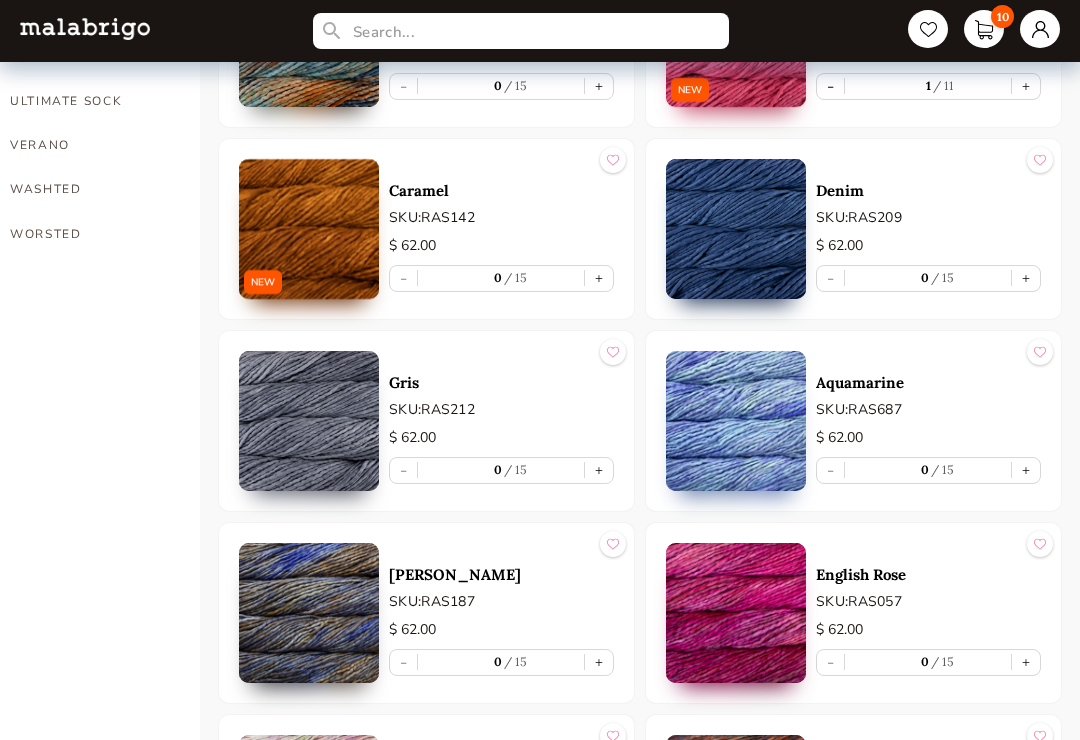 click on "+" at bounding box center [1026, 470] 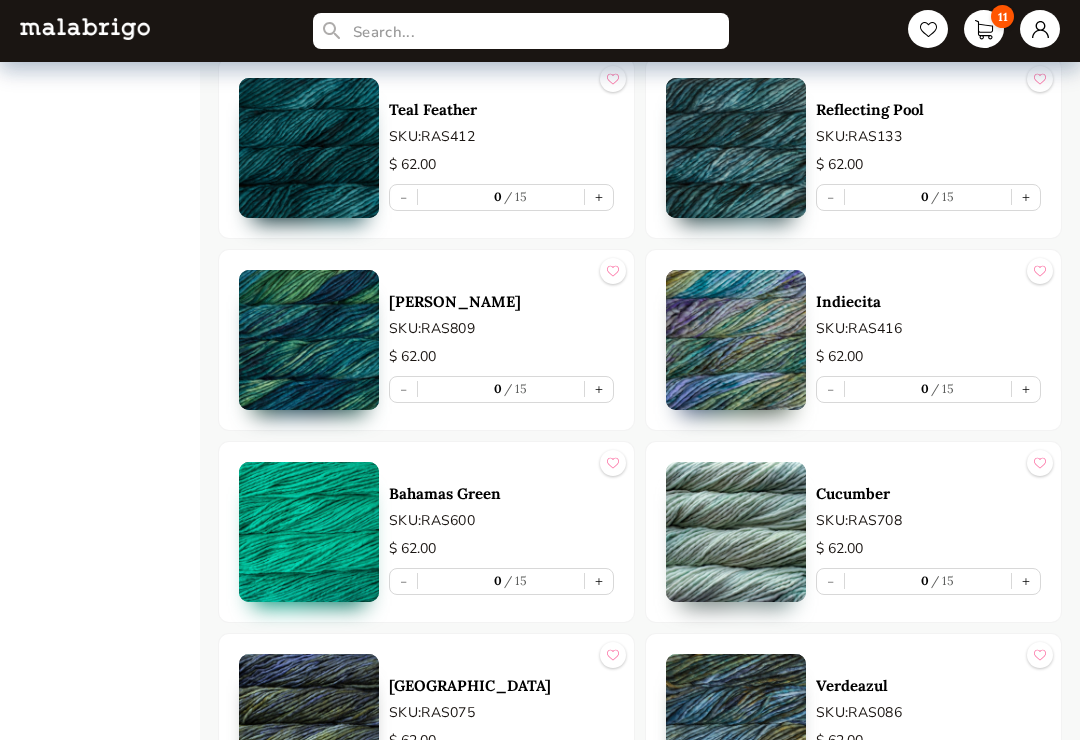 scroll, scrollTop: 5787, scrollLeft: 0, axis: vertical 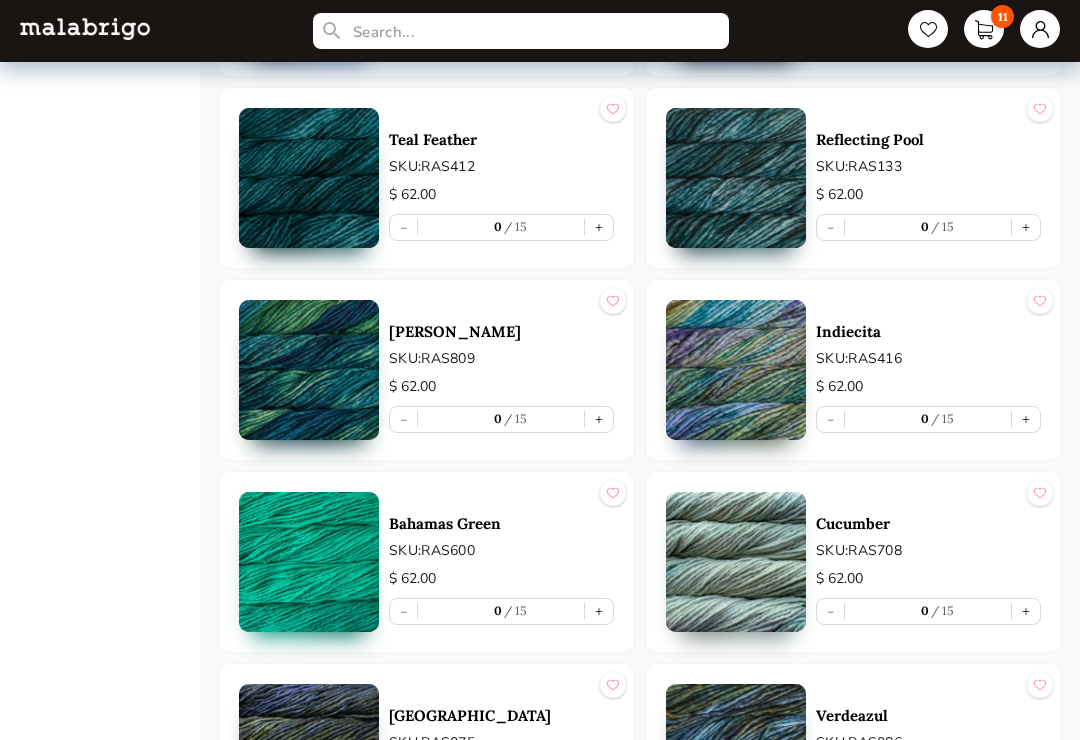 click on "+" at bounding box center (1026, 611) 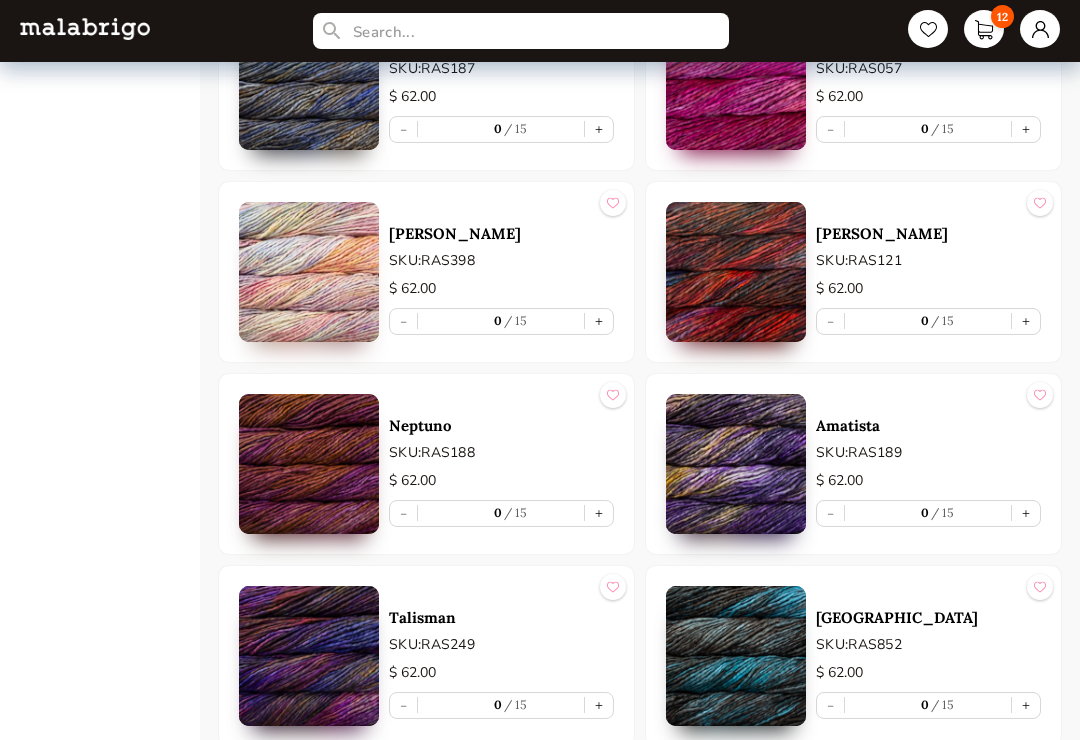 scroll, scrollTop: 2237, scrollLeft: 0, axis: vertical 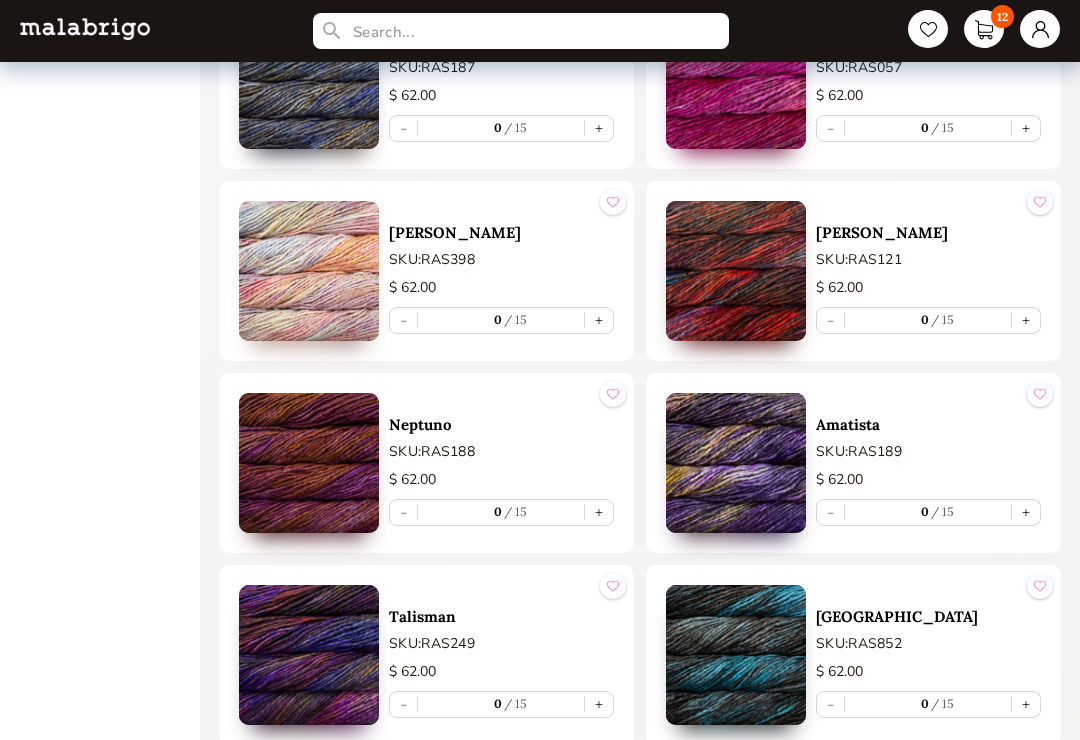 select on "INDEX" 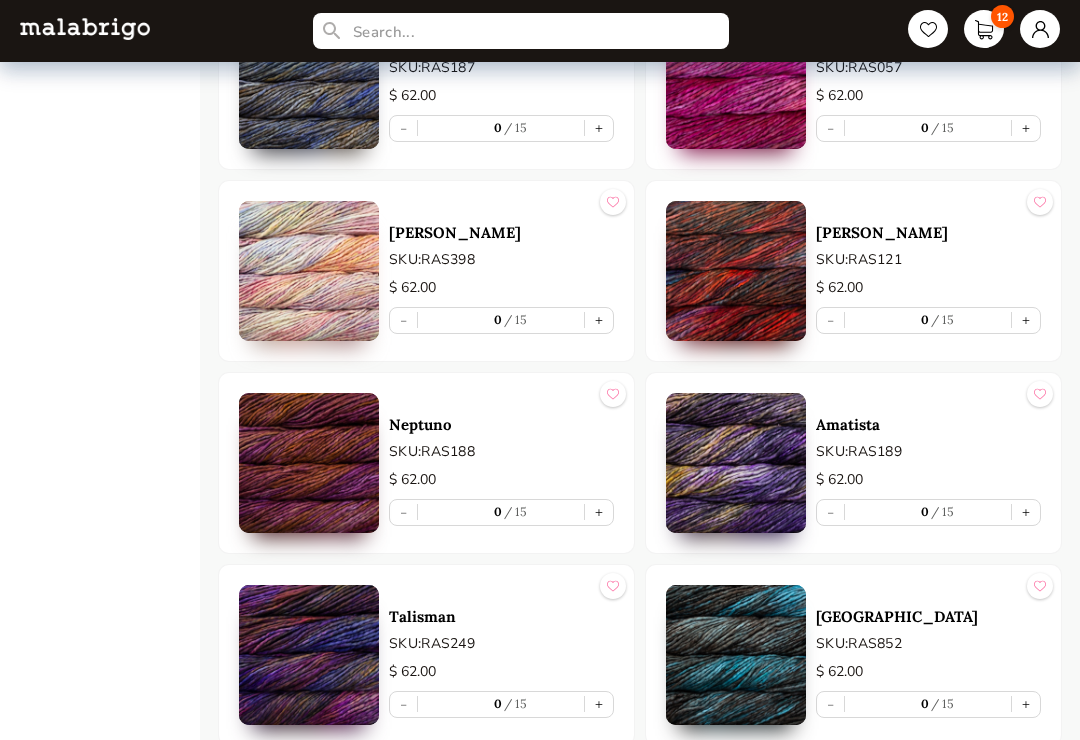 scroll, scrollTop: 2238, scrollLeft: 0, axis: vertical 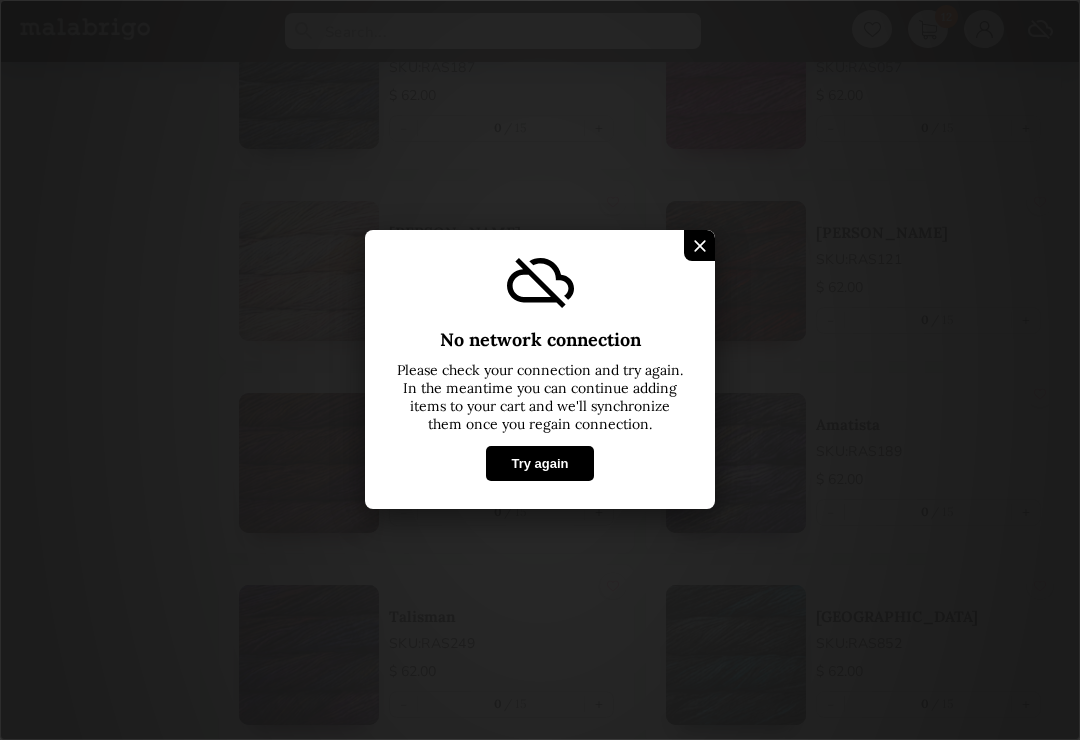 click at bounding box center (699, 245) 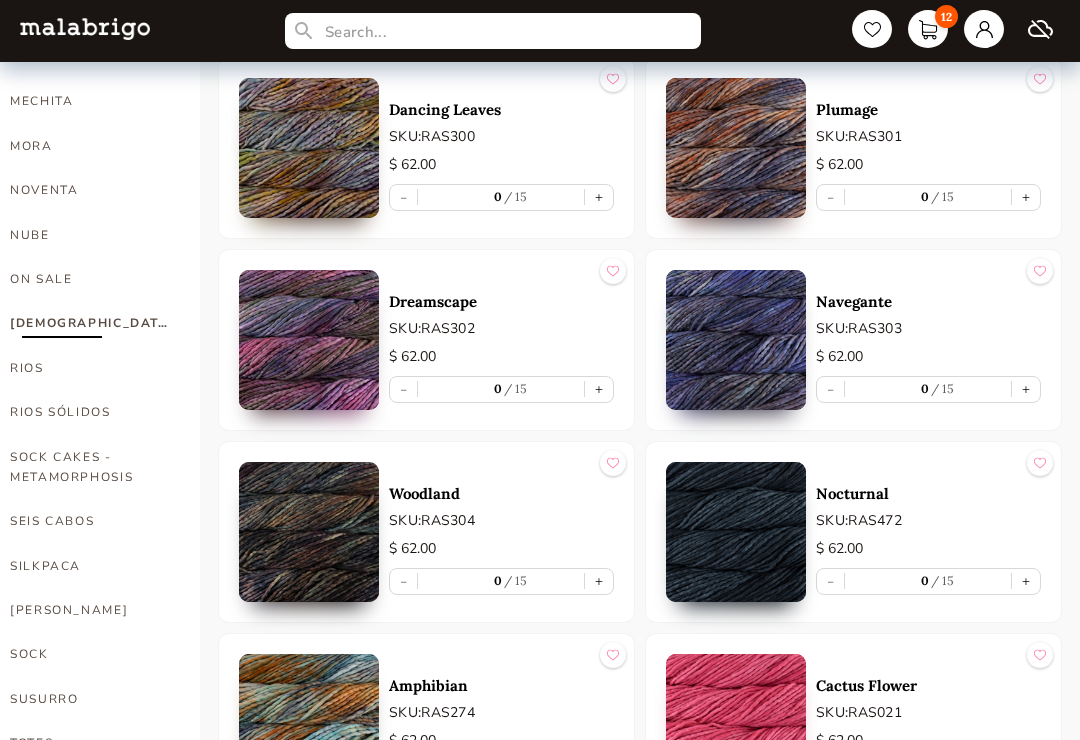 scroll, scrollTop: 1020, scrollLeft: 0, axis: vertical 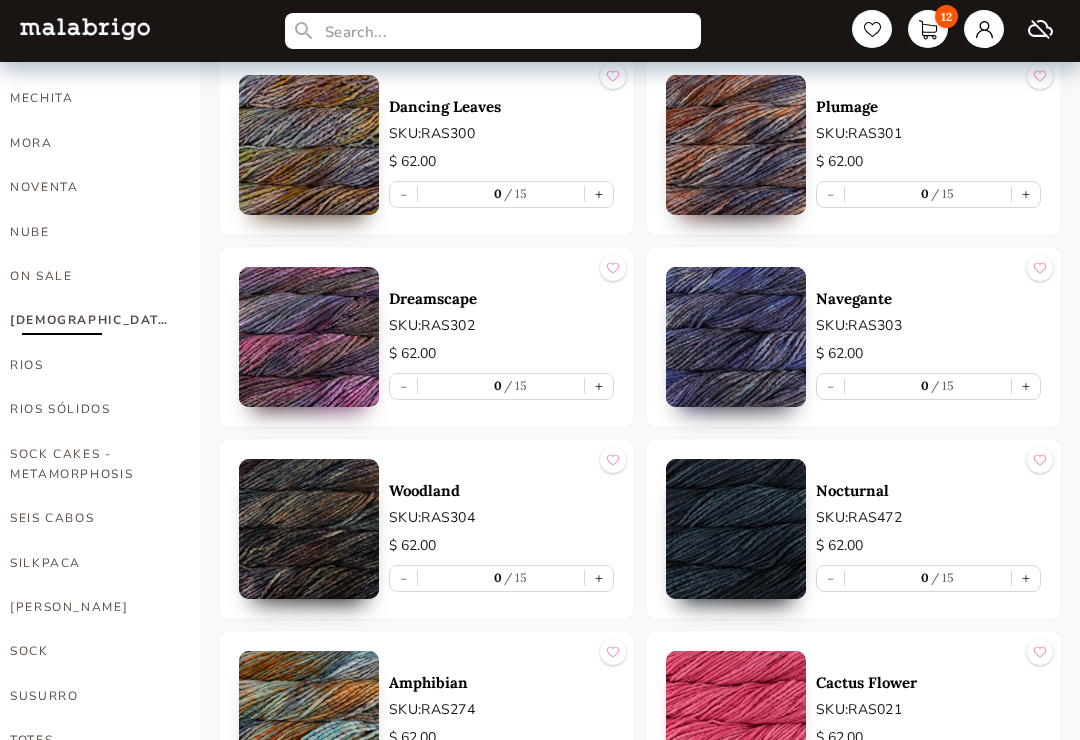click on "RIOS" at bounding box center [90, 365] 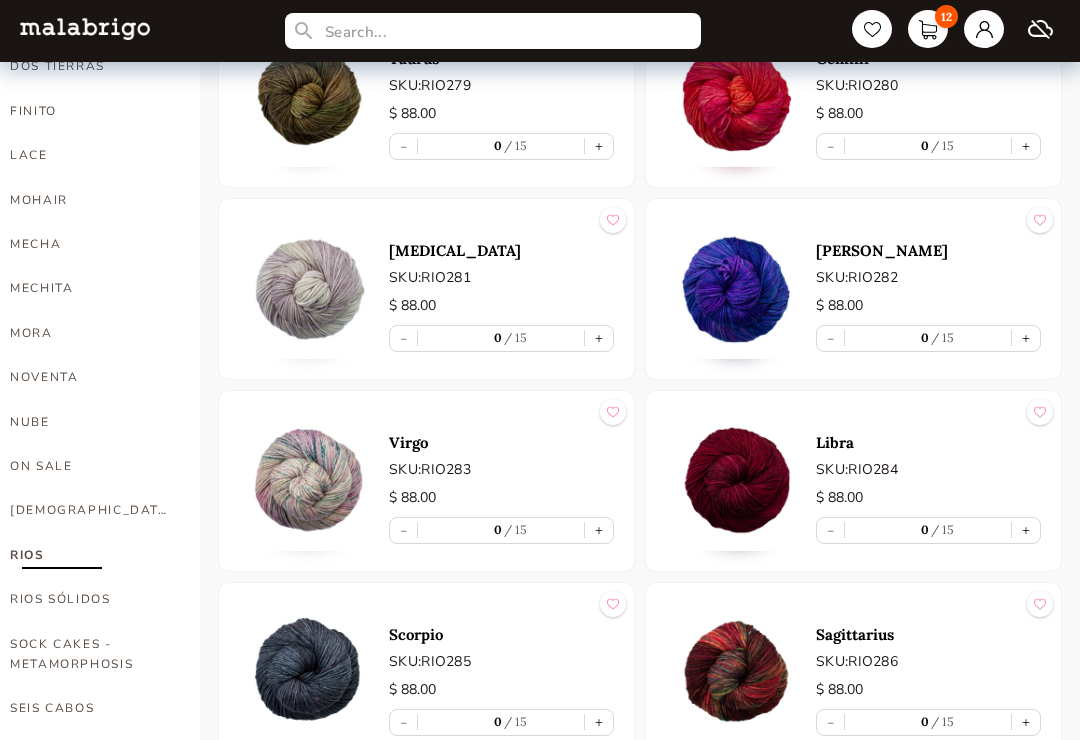 scroll, scrollTop: 830, scrollLeft: 0, axis: vertical 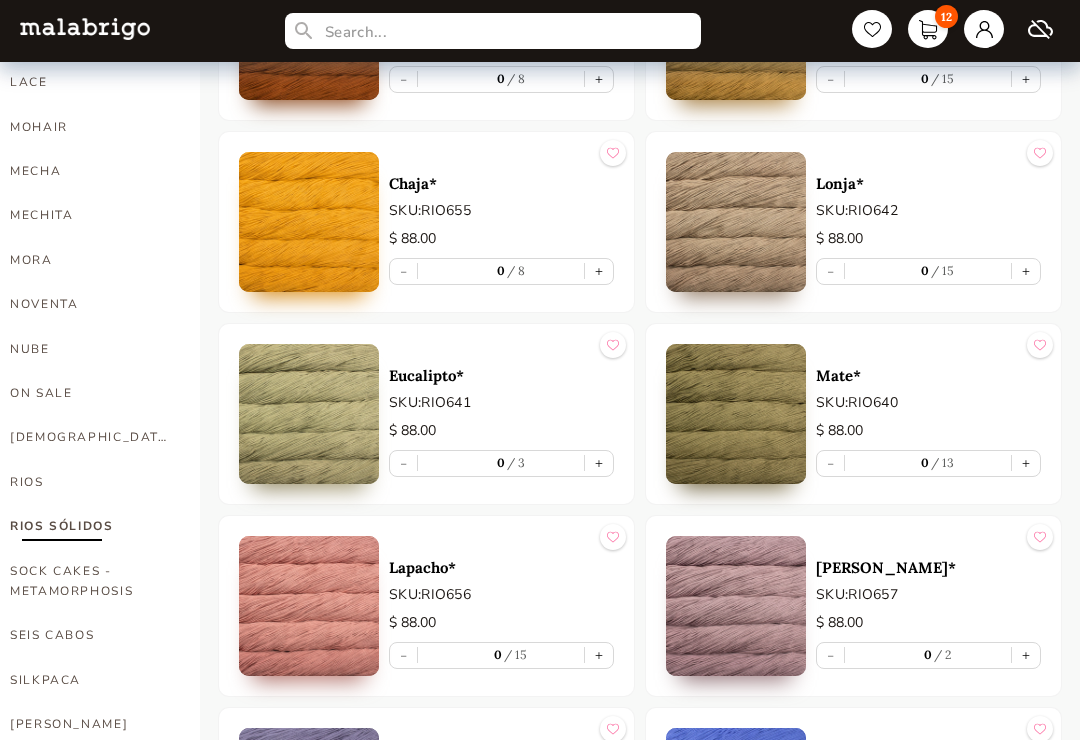 click on "+" at bounding box center (599, 463) 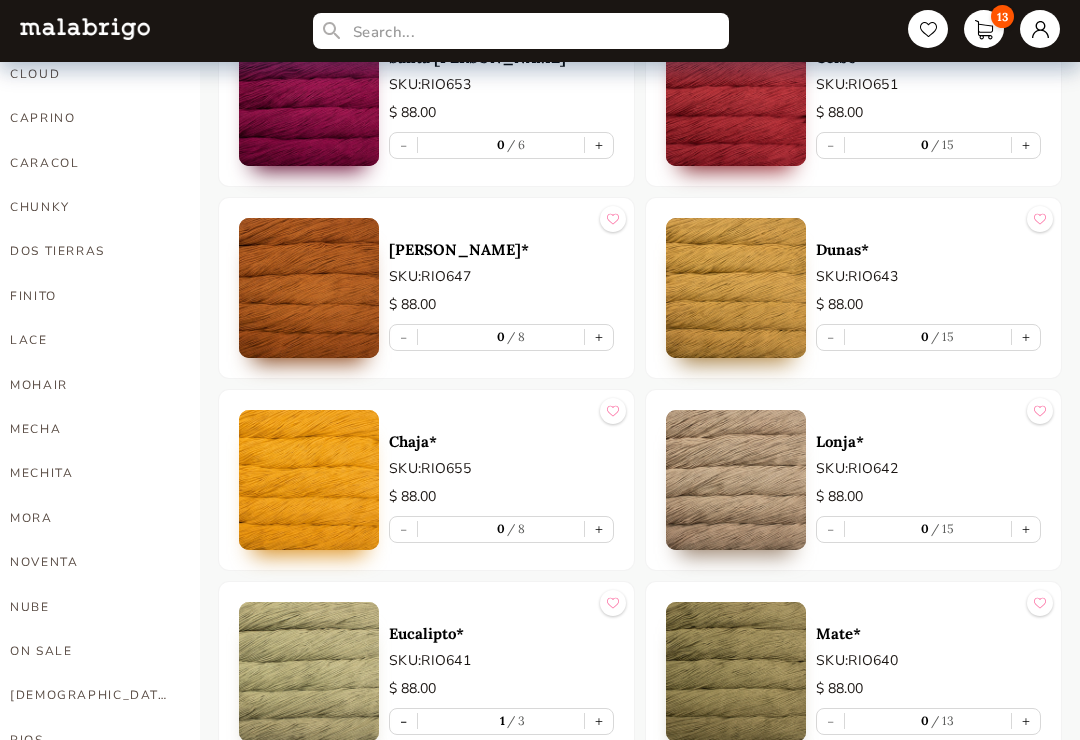 scroll, scrollTop: 642, scrollLeft: 0, axis: vertical 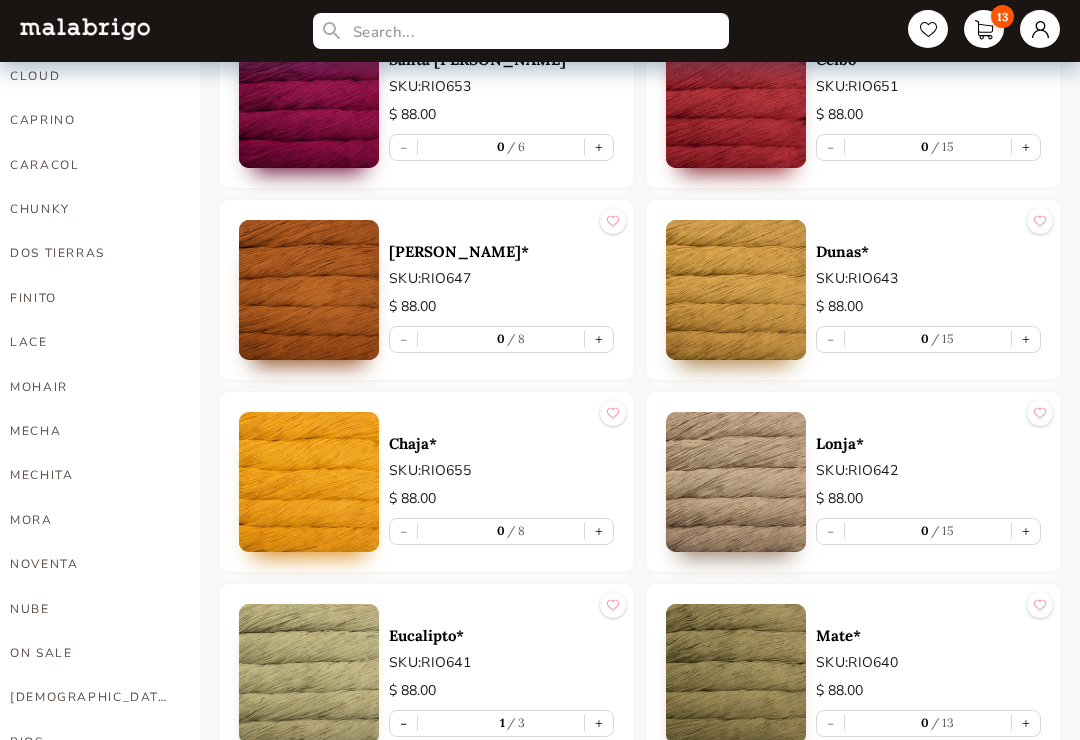 click on "+" at bounding box center [599, 340] 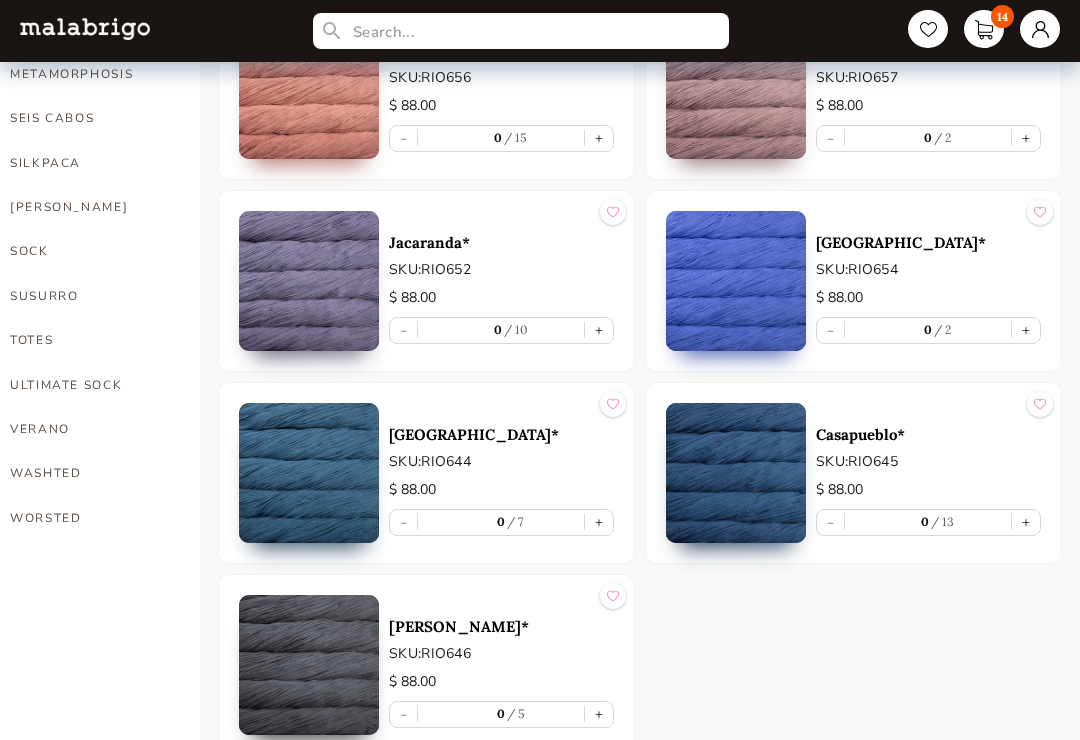 scroll, scrollTop: 1444, scrollLeft: 0, axis: vertical 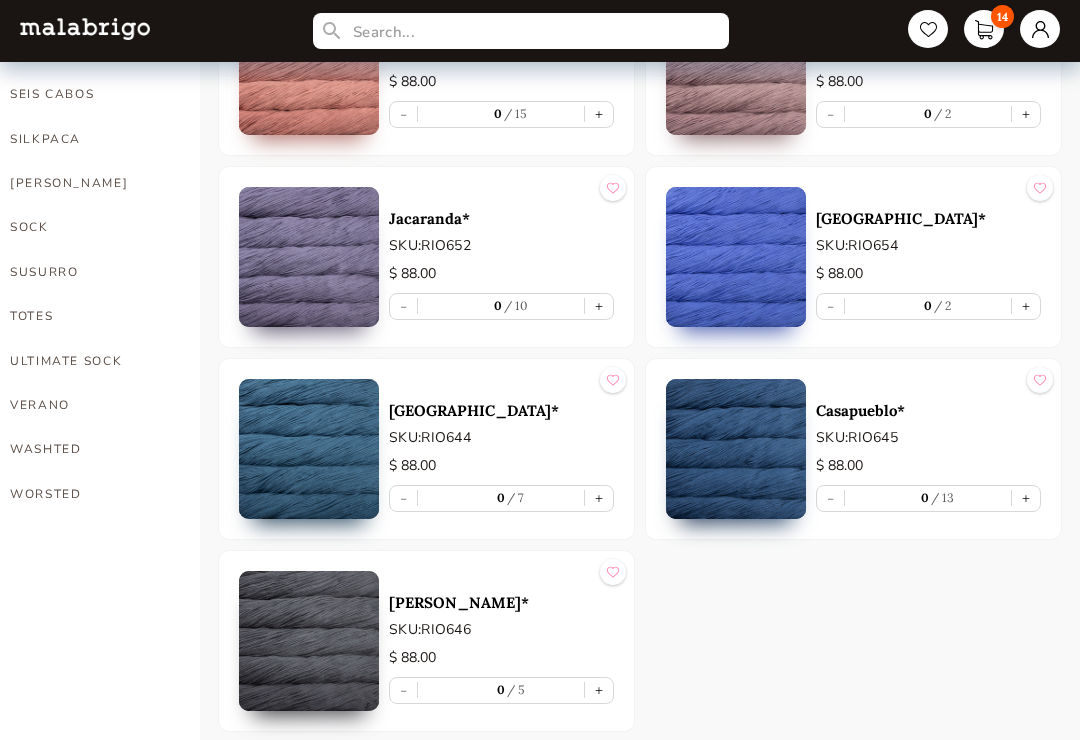 click on "+" at bounding box center [1026, 498] 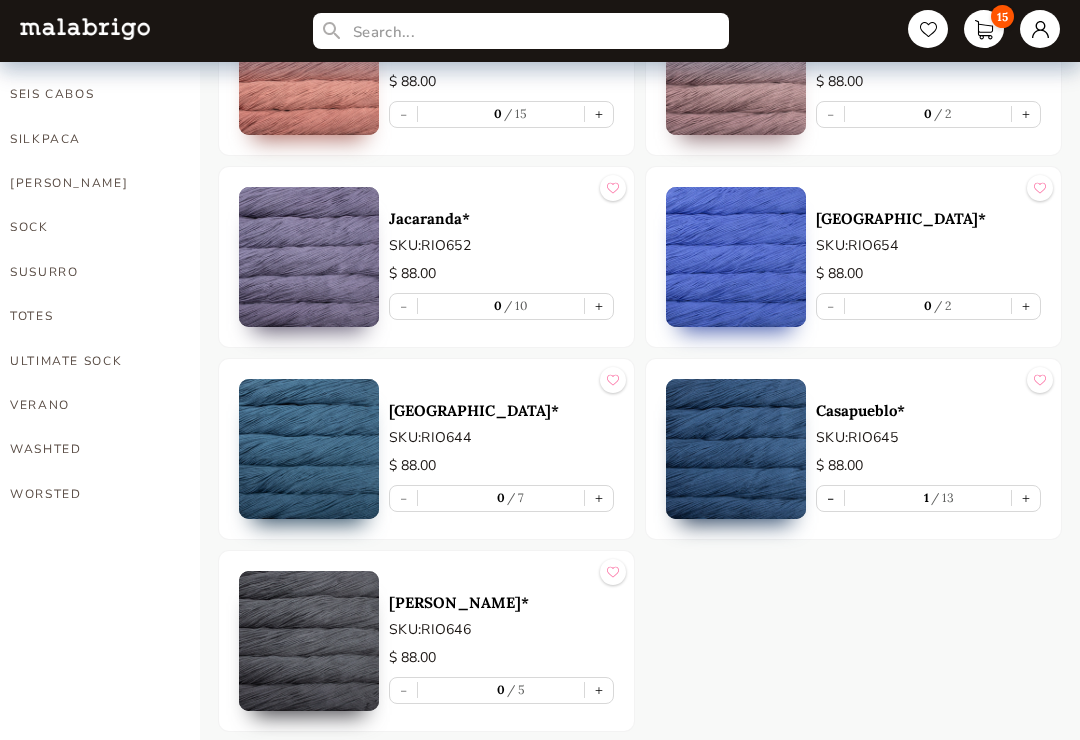 click on "+" at bounding box center [599, 306] 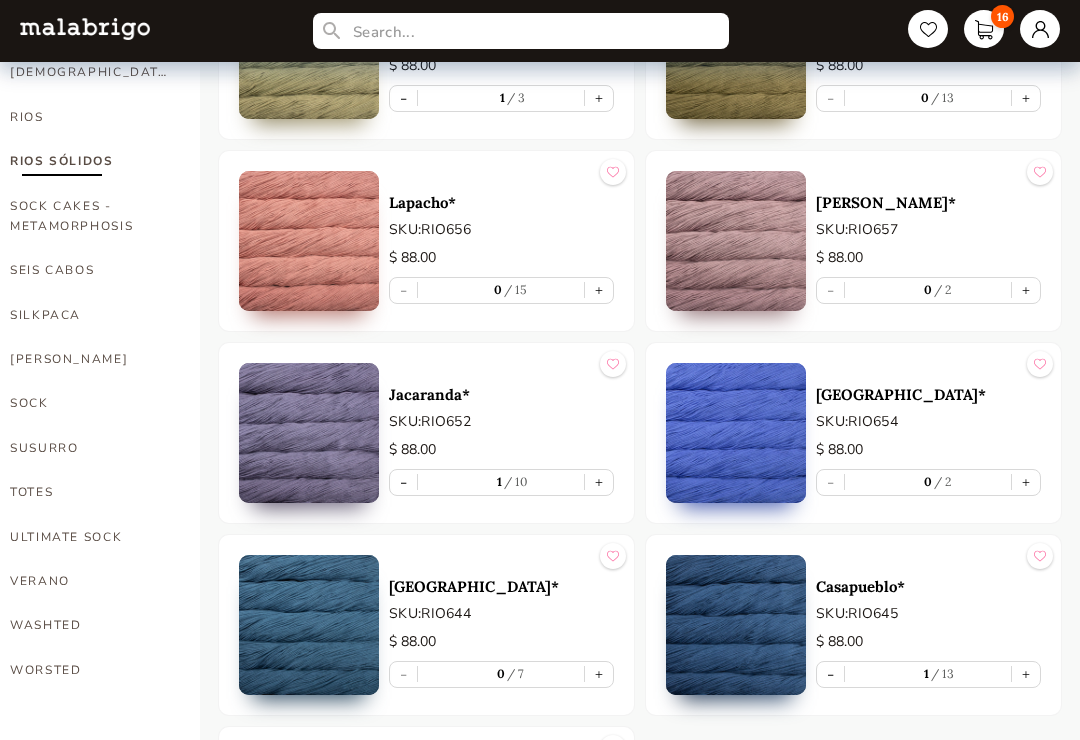 click on "+" at bounding box center [1026, 291] 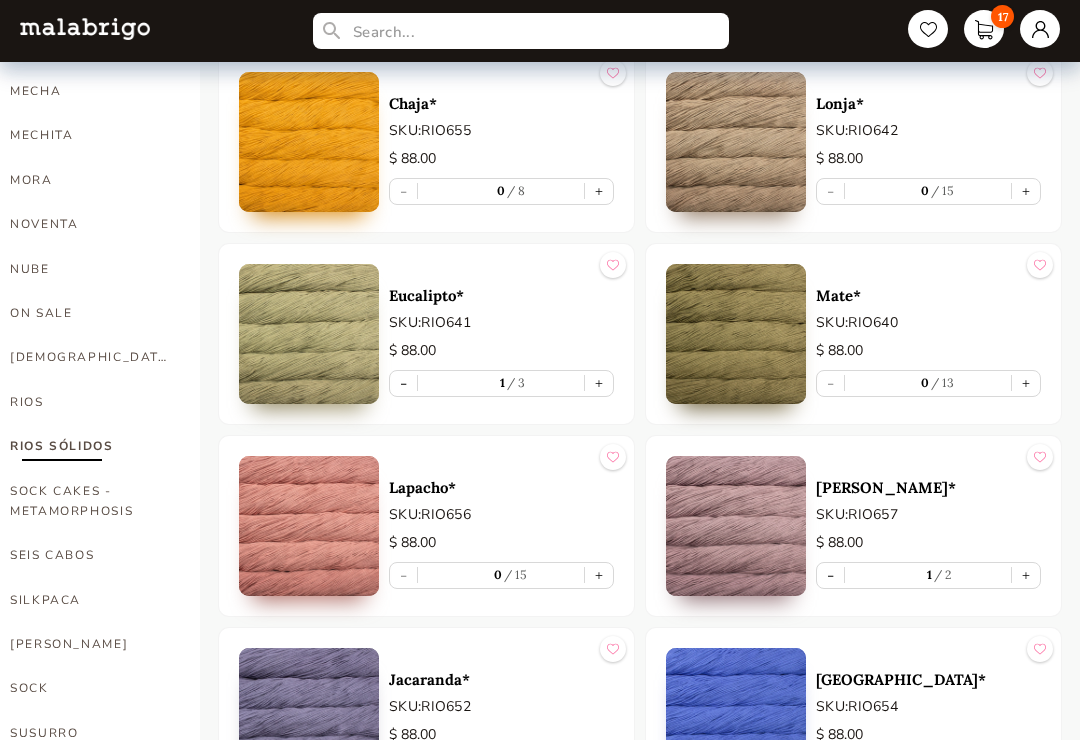 scroll, scrollTop: 987, scrollLeft: 0, axis: vertical 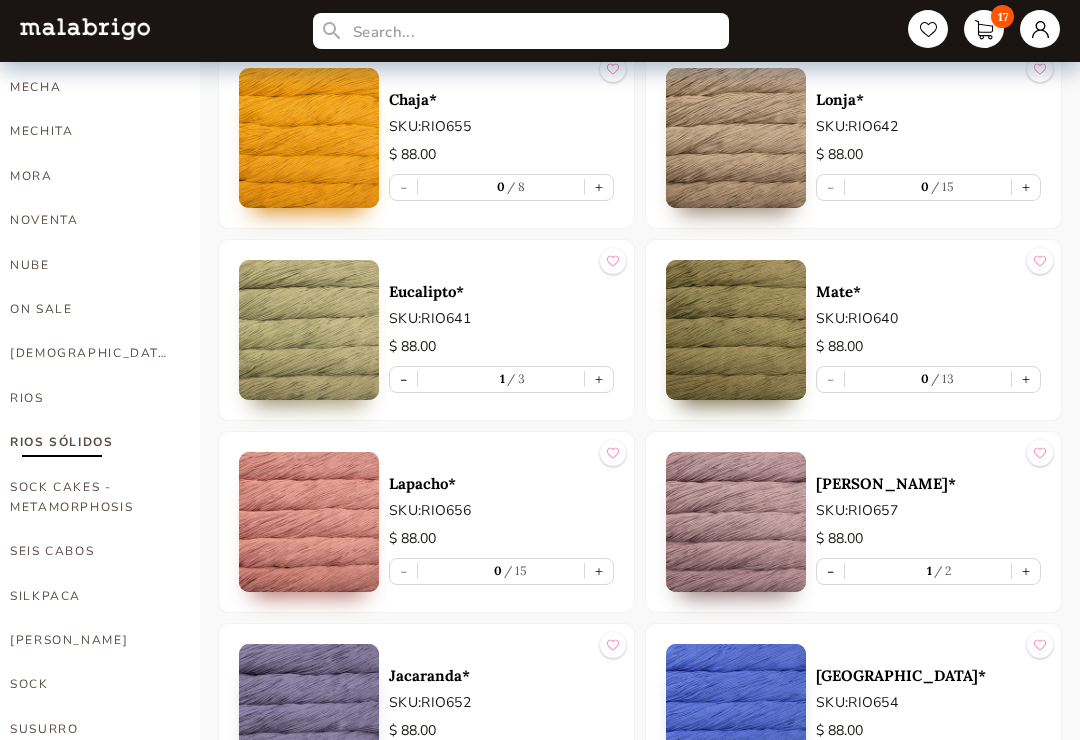 click on "RIOS" at bounding box center (90, 398) 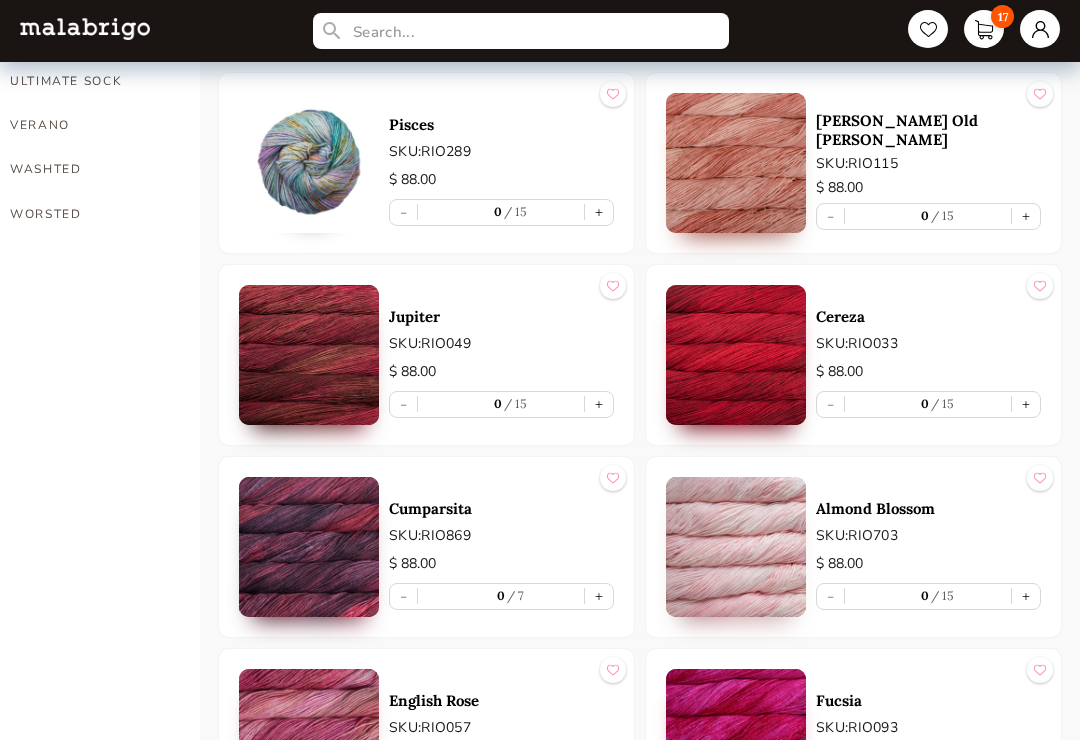 scroll, scrollTop: 1869, scrollLeft: 0, axis: vertical 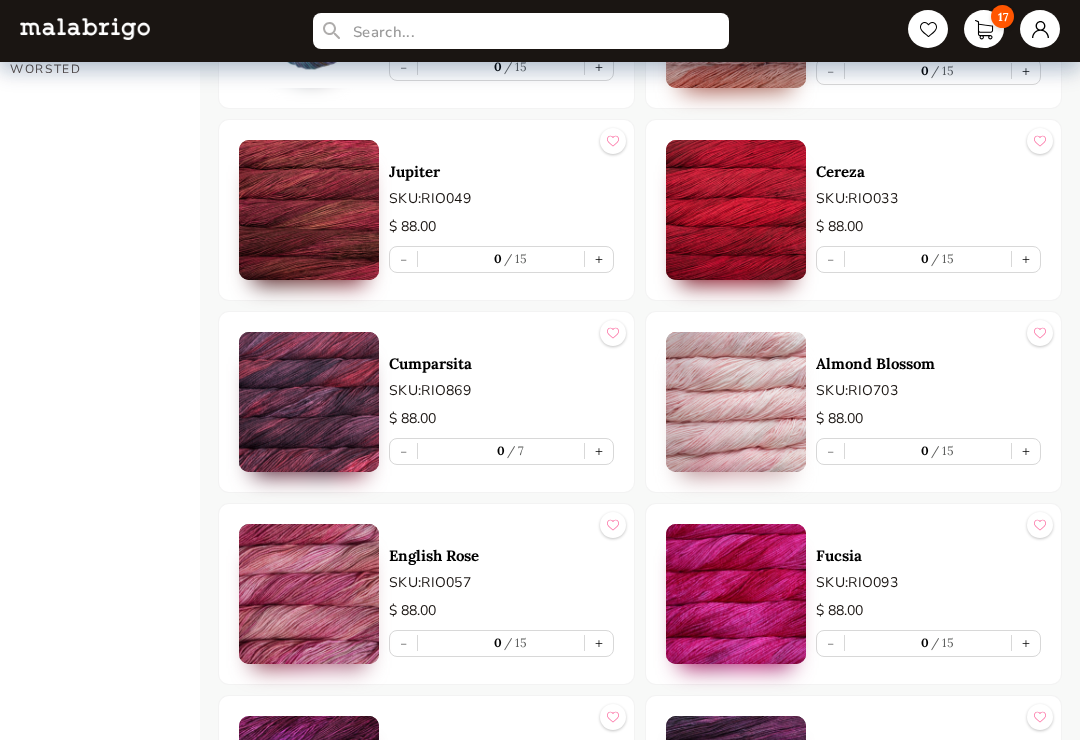 click on "+" at bounding box center [1026, 451] 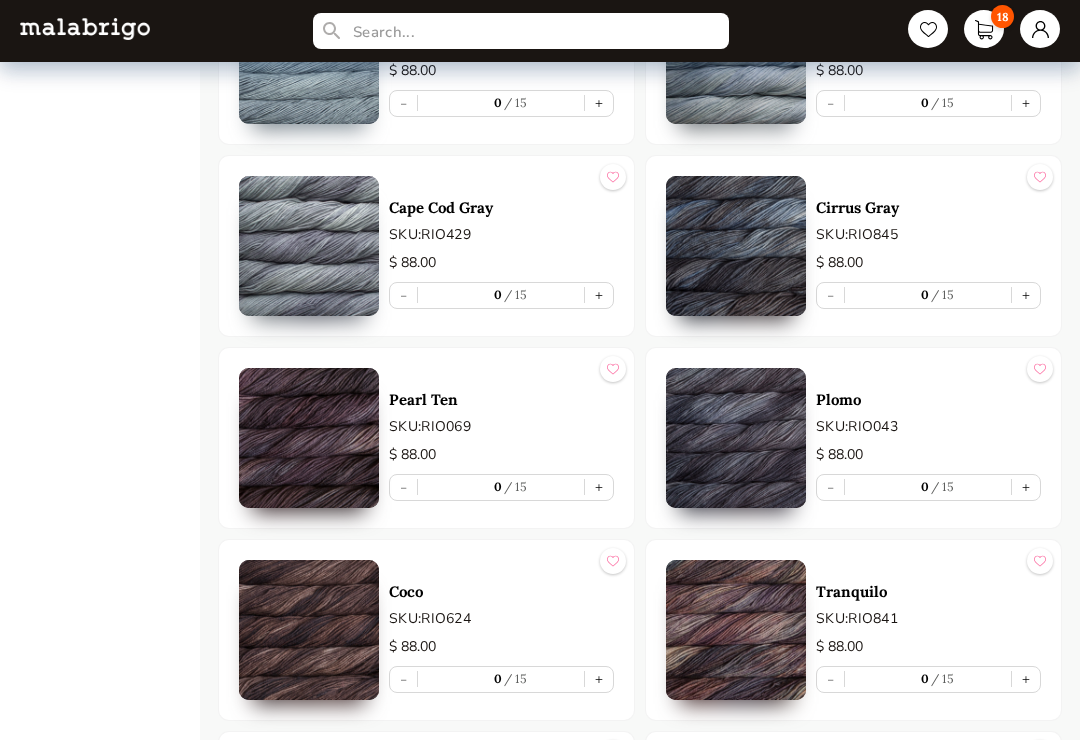 scroll, scrollTop: 7788, scrollLeft: 0, axis: vertical 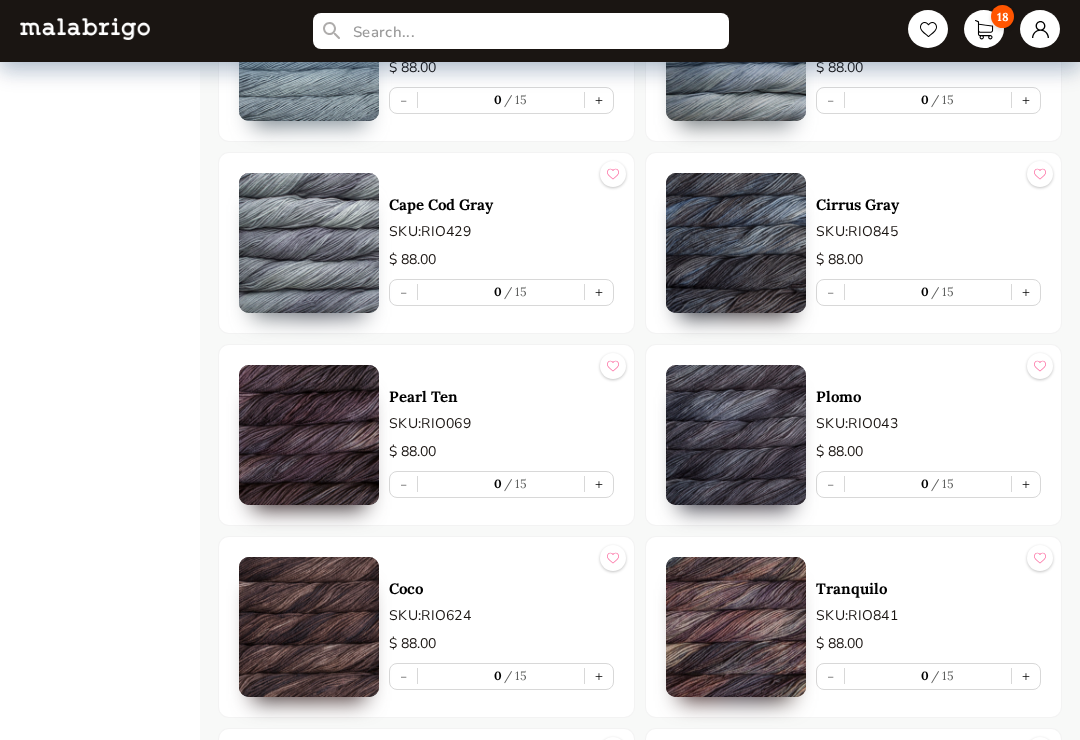click on "+" at bounding box center [1026, 676] 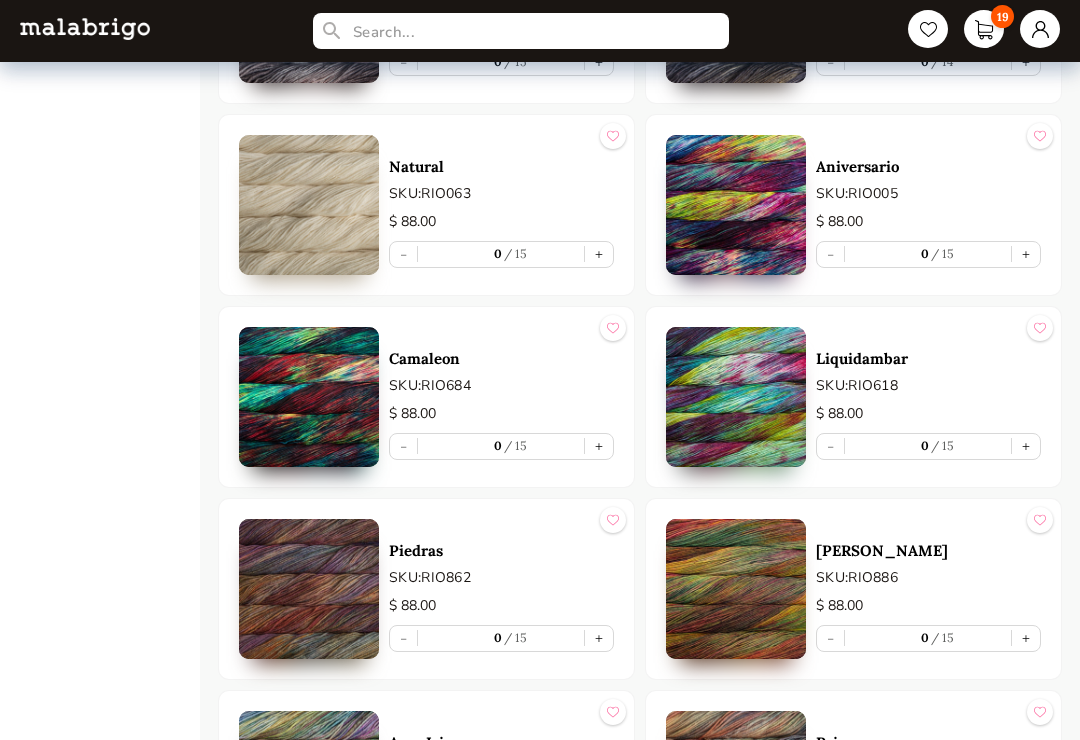 scroll, scrollTop: 8595, scrollLeft: 0, axis: vertical 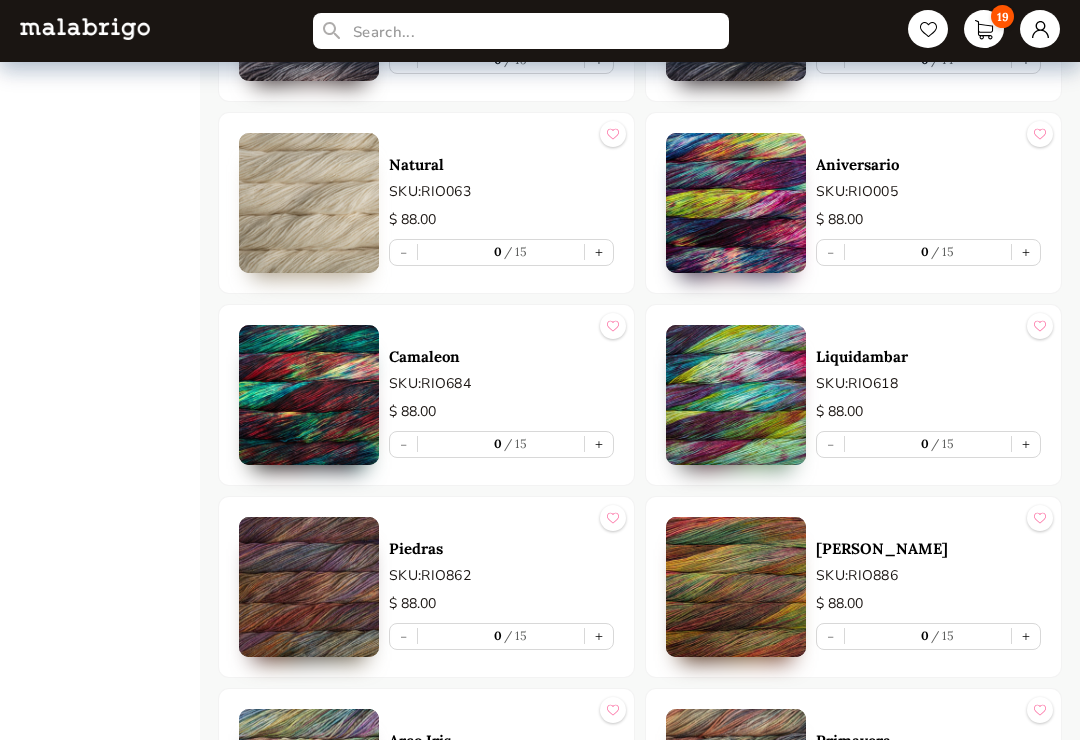 click on "+" at bounding box center (1026, 637) 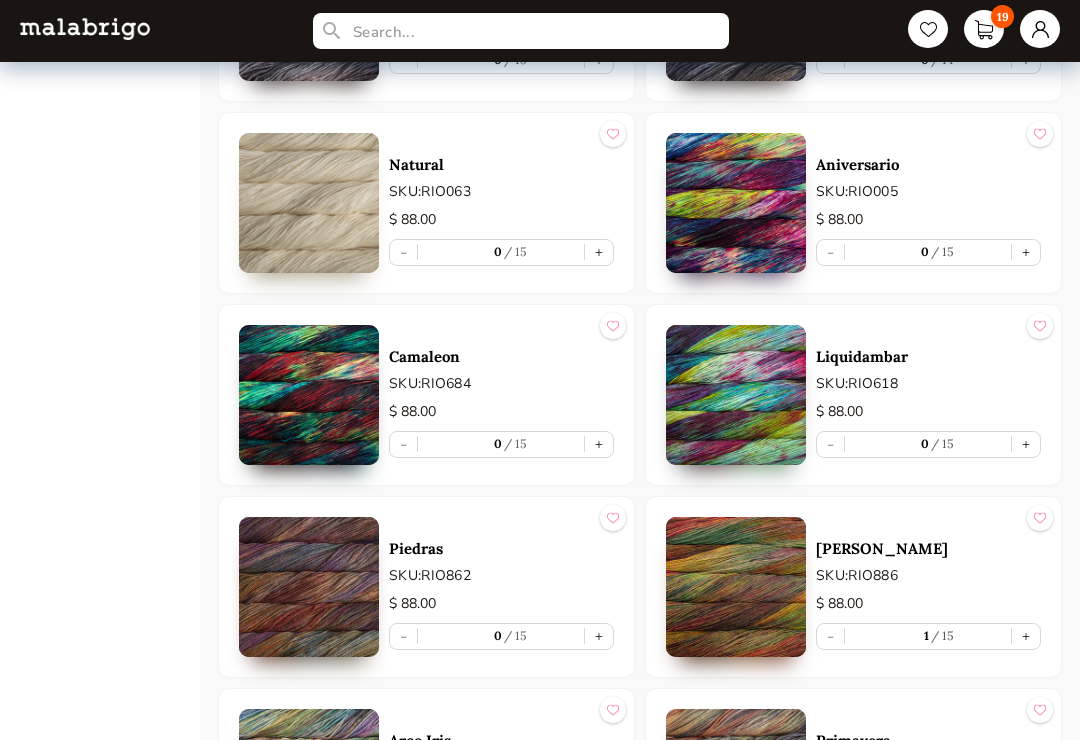 scroll, scrollTop: 8596, scrollLeft: 0, axis: vertical 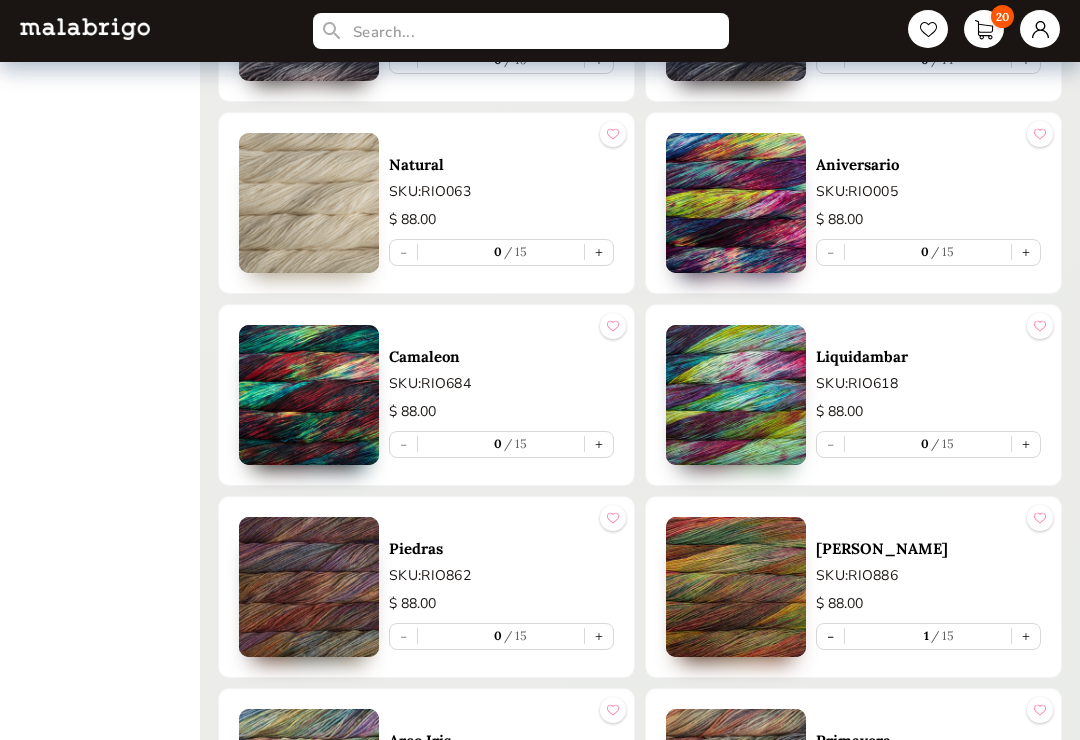 select on "INDEX" 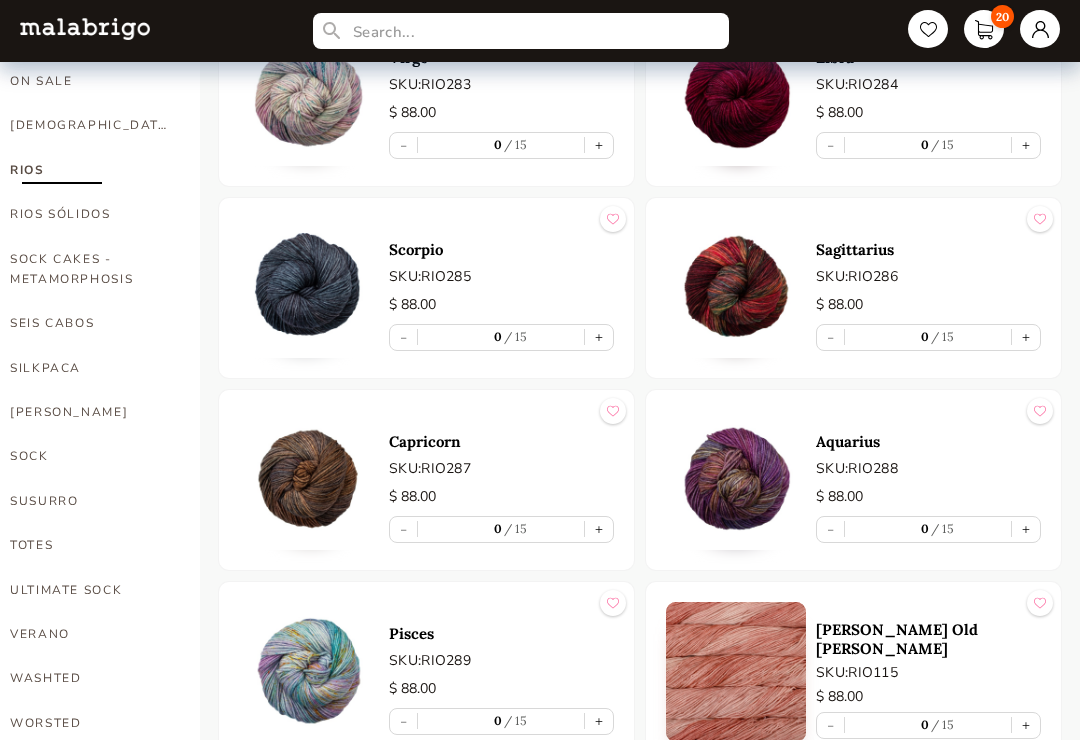 scroll, scrollTop: 1043, scrollLeft: 0, axis: vertical 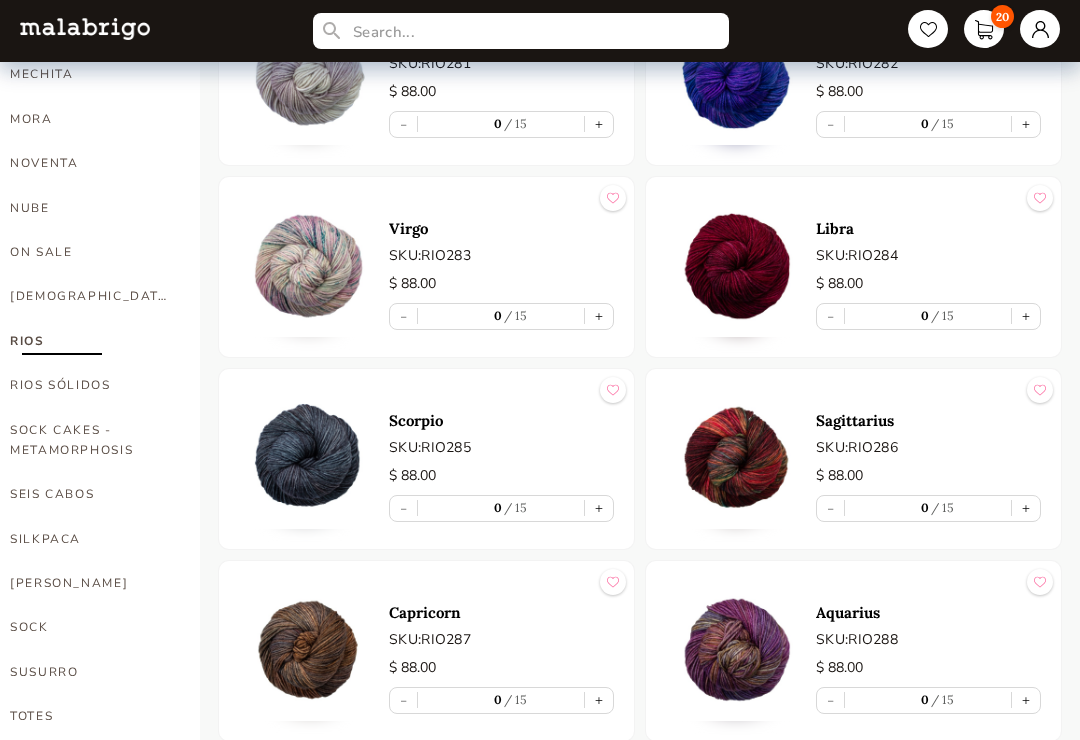 click on "+" at bounding box center (1026, 317) 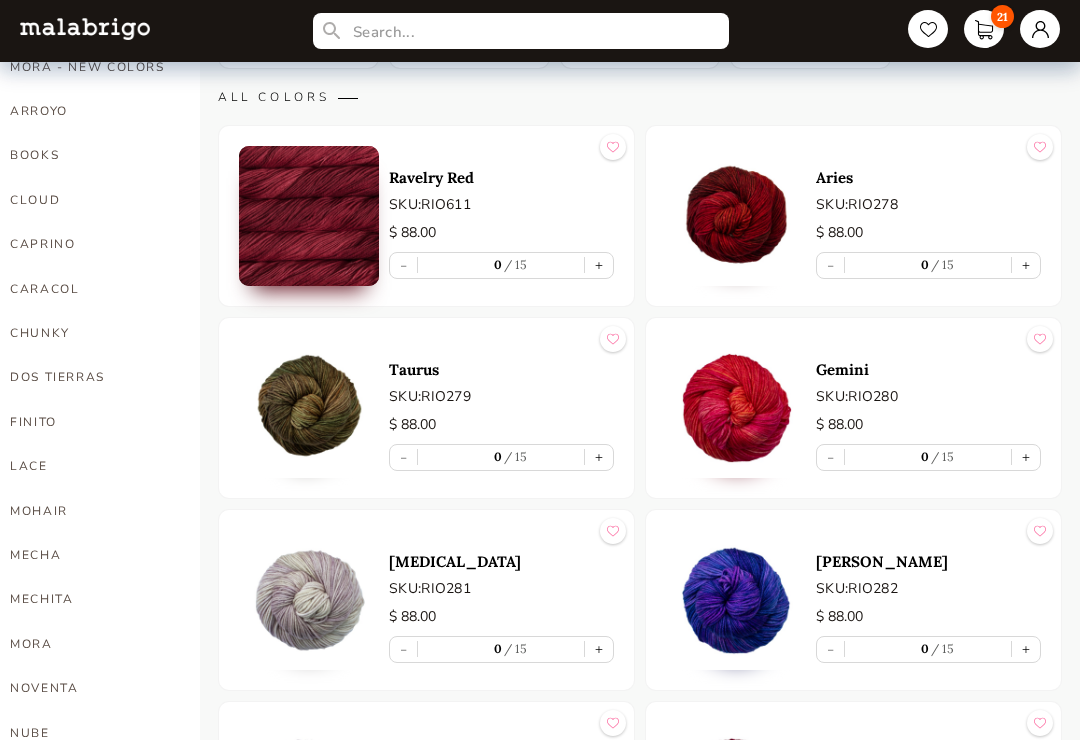 scroll, scrollTop: 451, scrollLeft: 0, axis: vertical 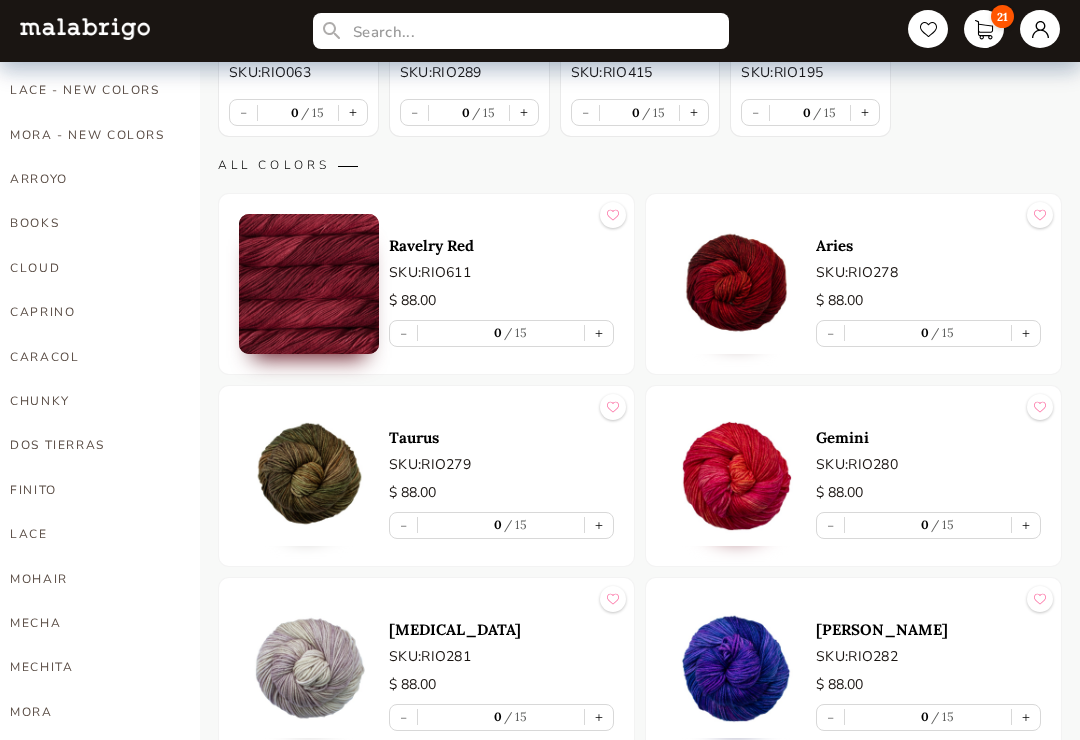 click at bounding box center [736, 284] 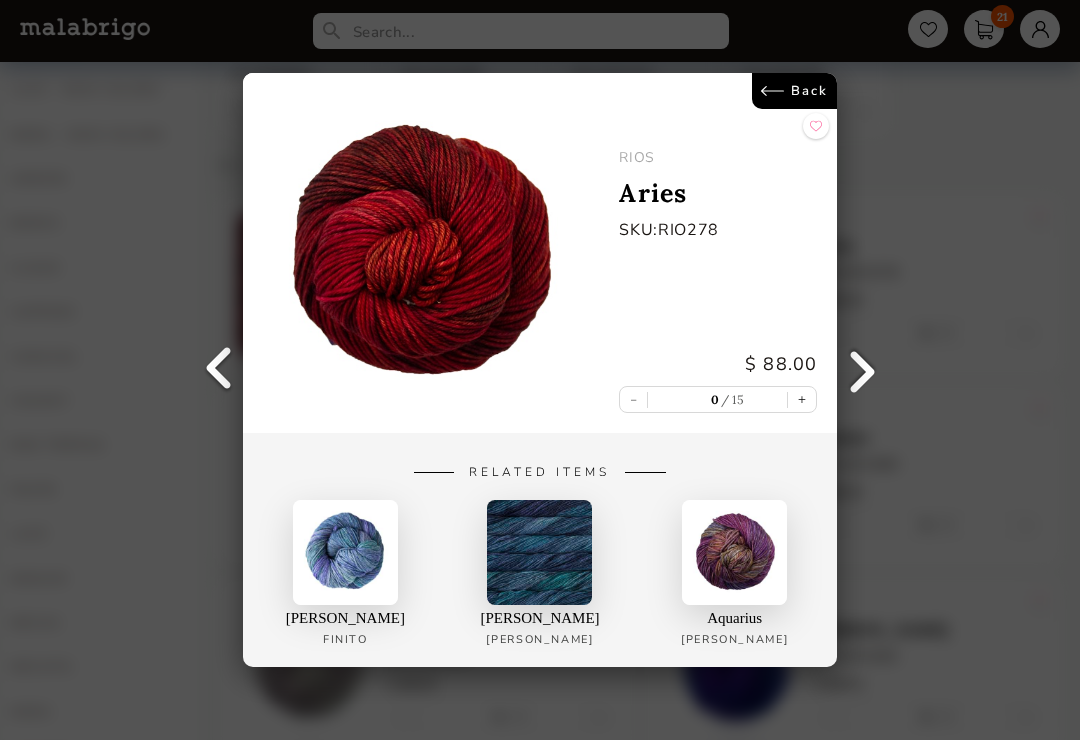 click on "Back [PERSON_NAME] Aries SKU:  RIO278 $   88.00 - 0 15 + Related Items [PERSON_NAME] Finito [PERSON_NAME] Silky [PERSON_NAME] Aquarius [PERSON_NAME]" at bounding box center (540, 370) 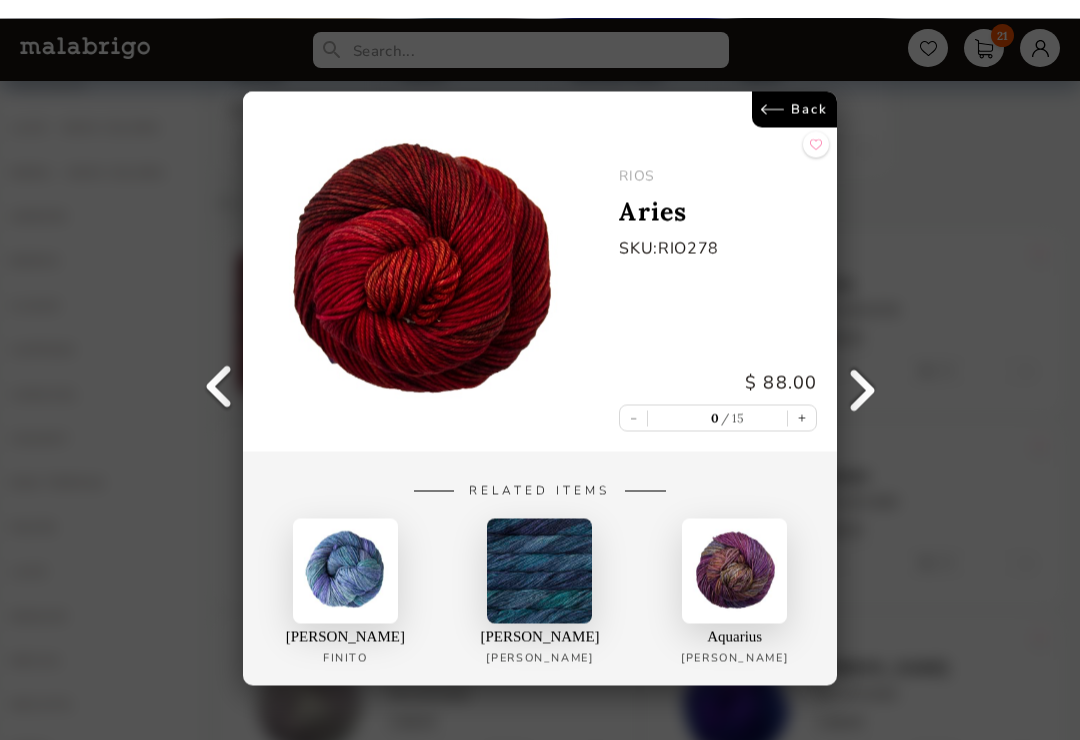 scroll, scrollTop: 412, scrollLeft: 0, axis: vertical 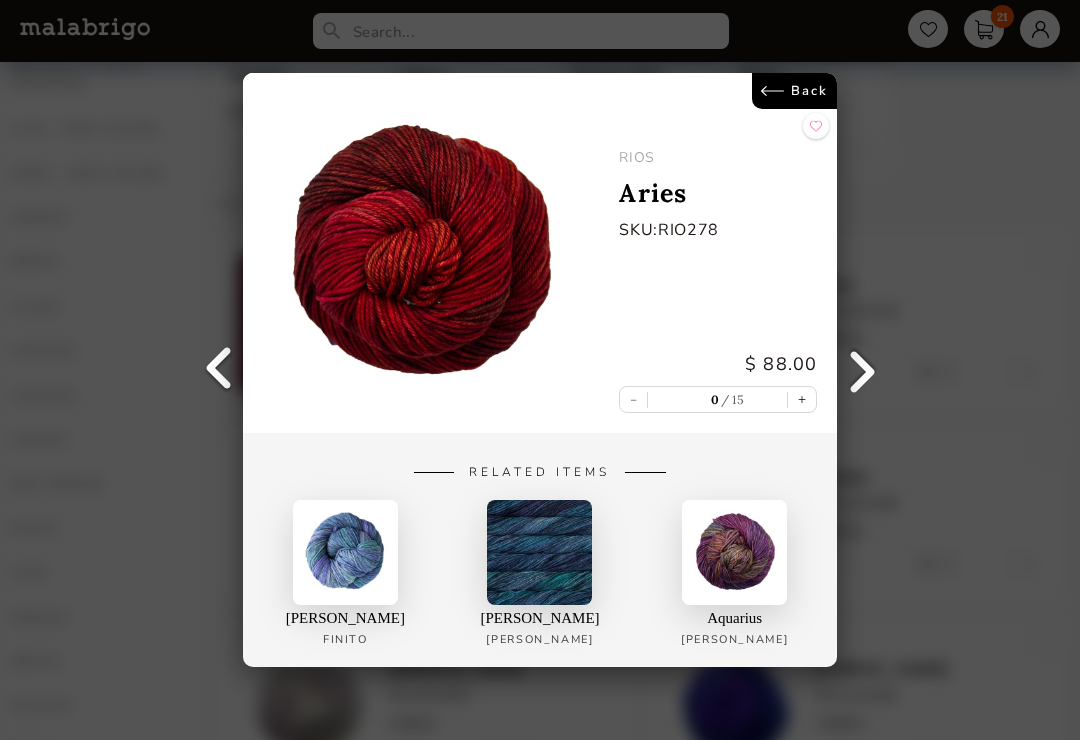 click on "Back [PERSON_NAME] Aries SKU:  RIO278 $   88.00 - 0 15 + Related Items [PERSON_NAME] Finito [PERSON_NAME] Silky [PERSON_NAME] Aquarius [PERSON_NAME]" at bounding box center (540, 370) 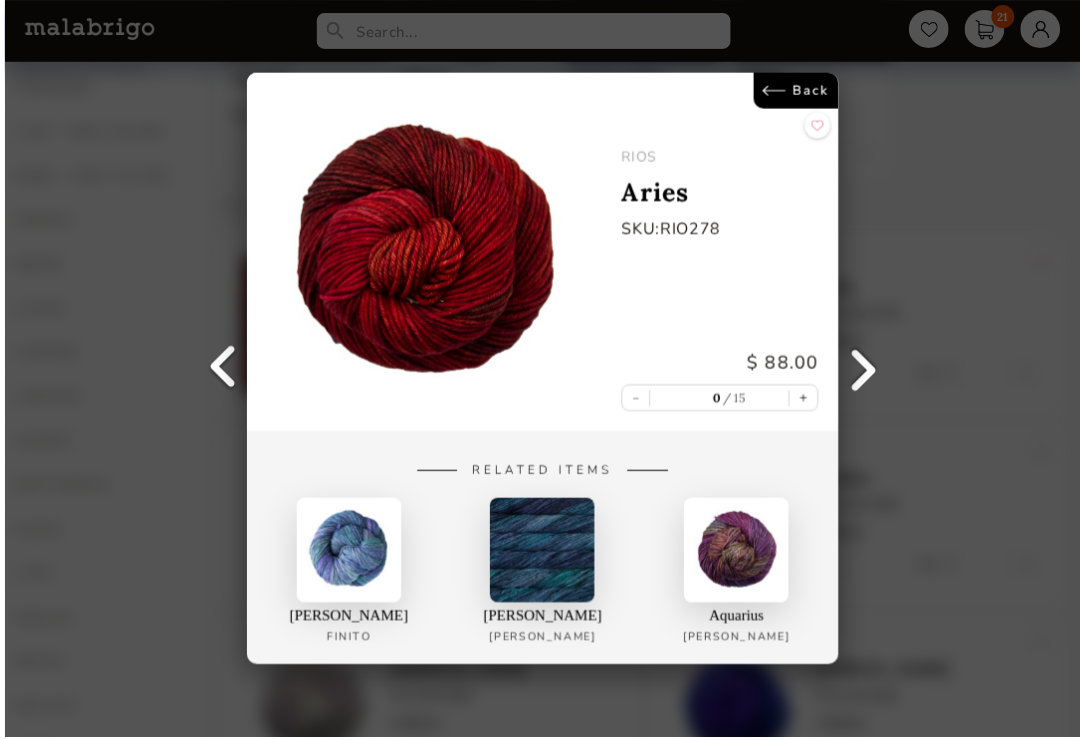 scroll, scrollTop: 412, scrollLeft: 0, axis: vertical 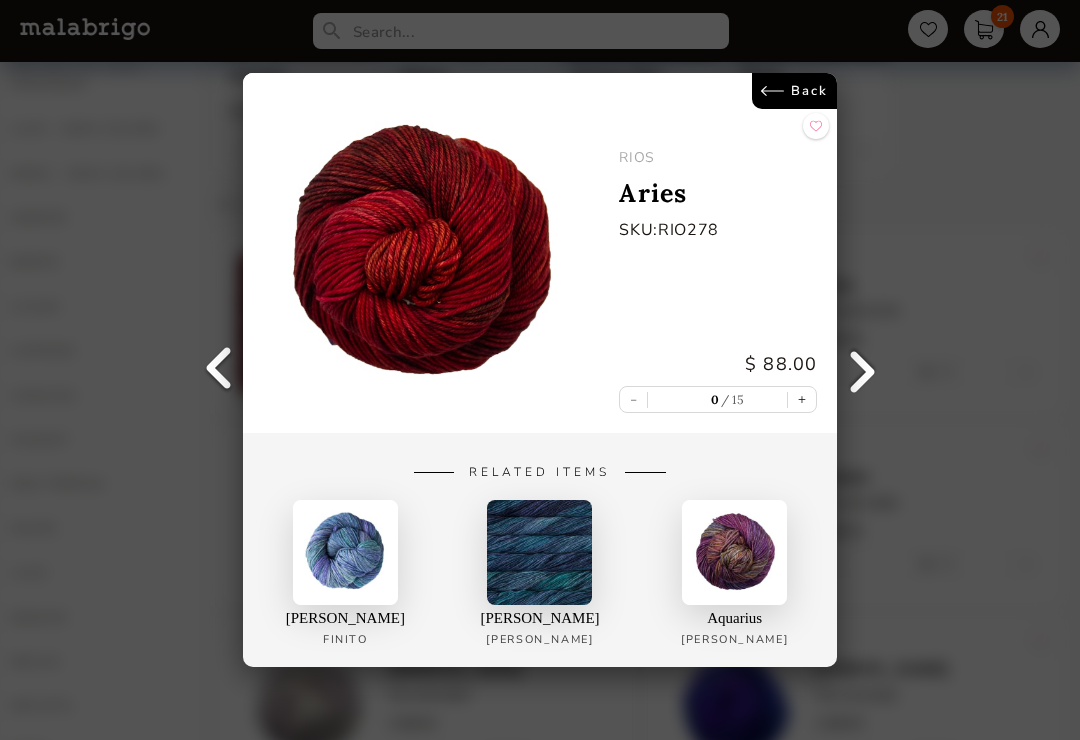 click on "$   88.00" at bounding box center [718, 364] 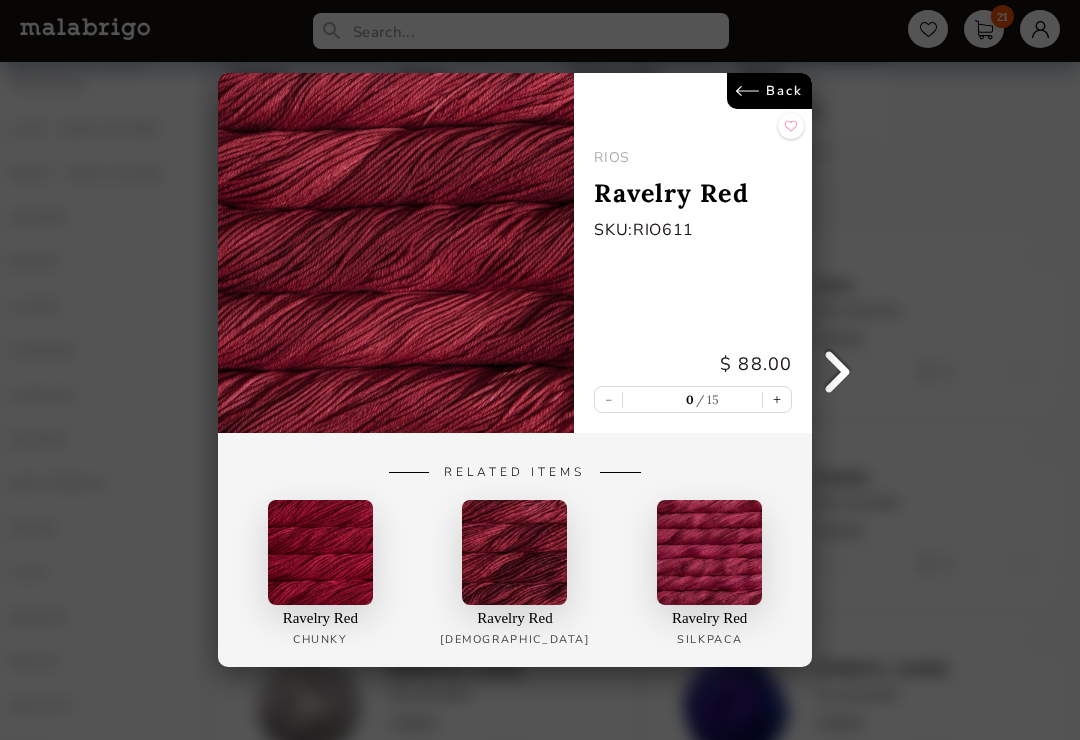 click on "Back" at bounding box center [769, 91] 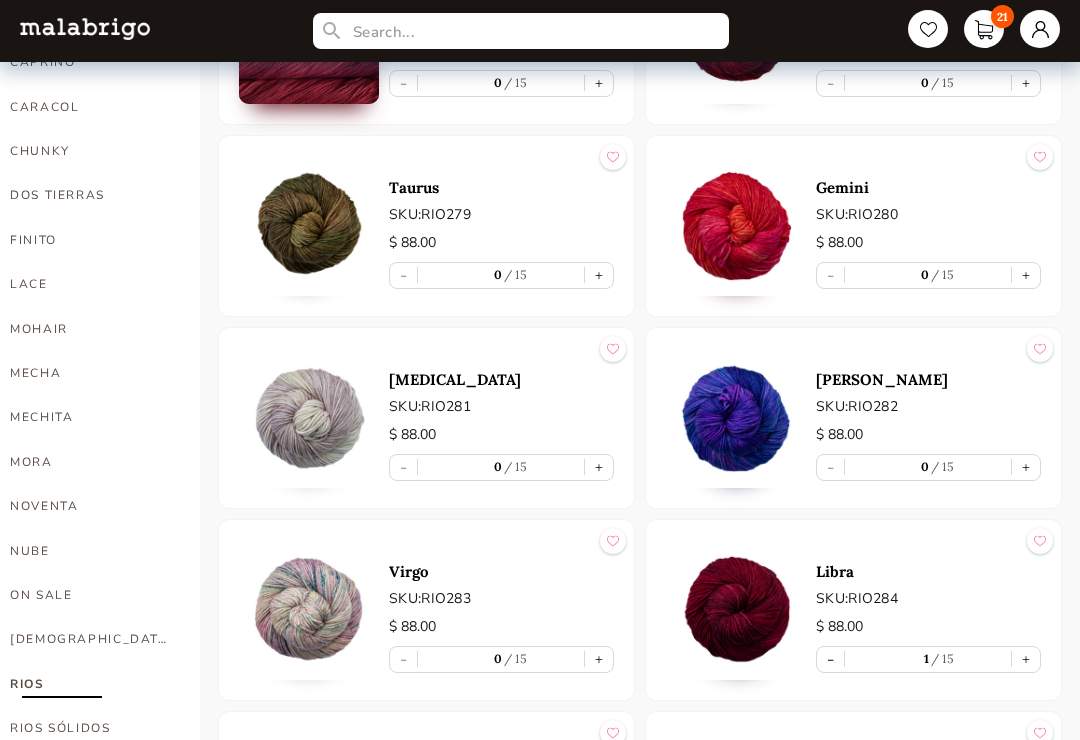 scroll, scrollTop: 718, scrollLeft: 0, axis: vertical 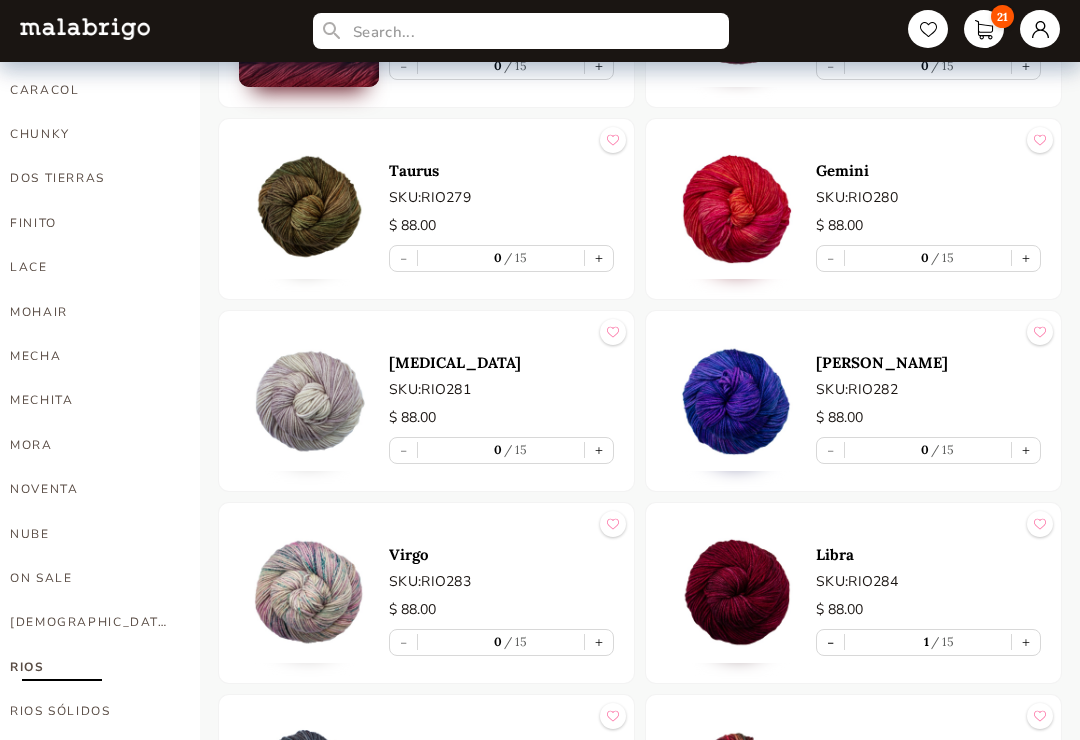 click on "- 0 15 +" at bounding box center [501, 450] 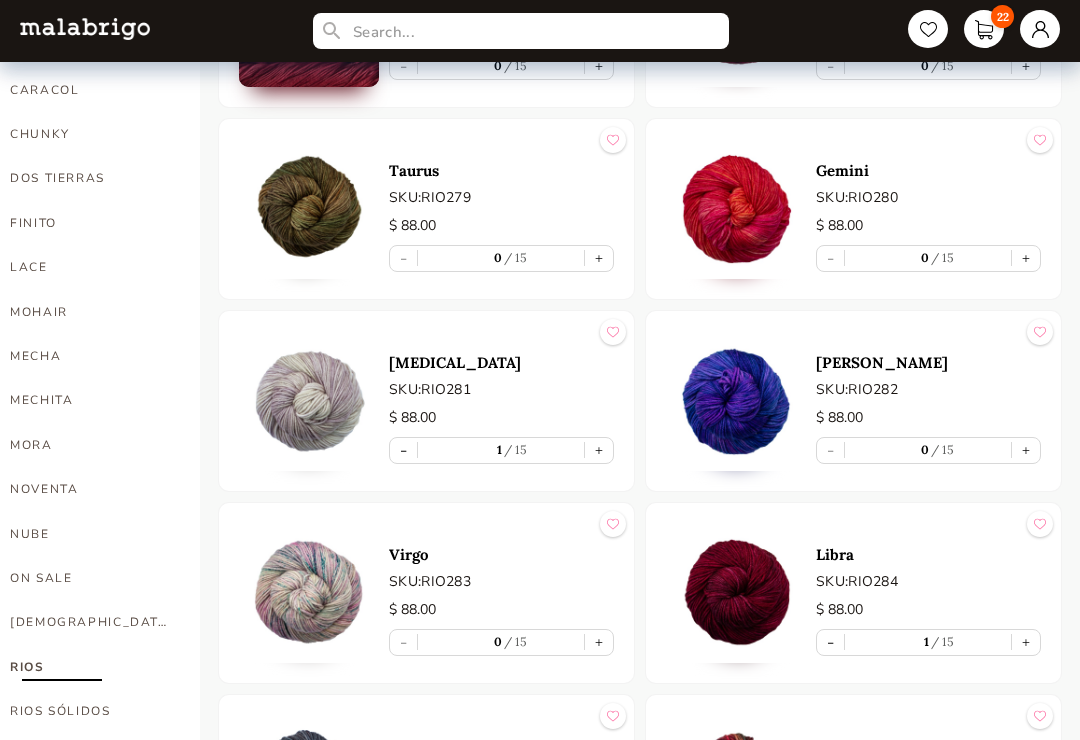 type on "1" 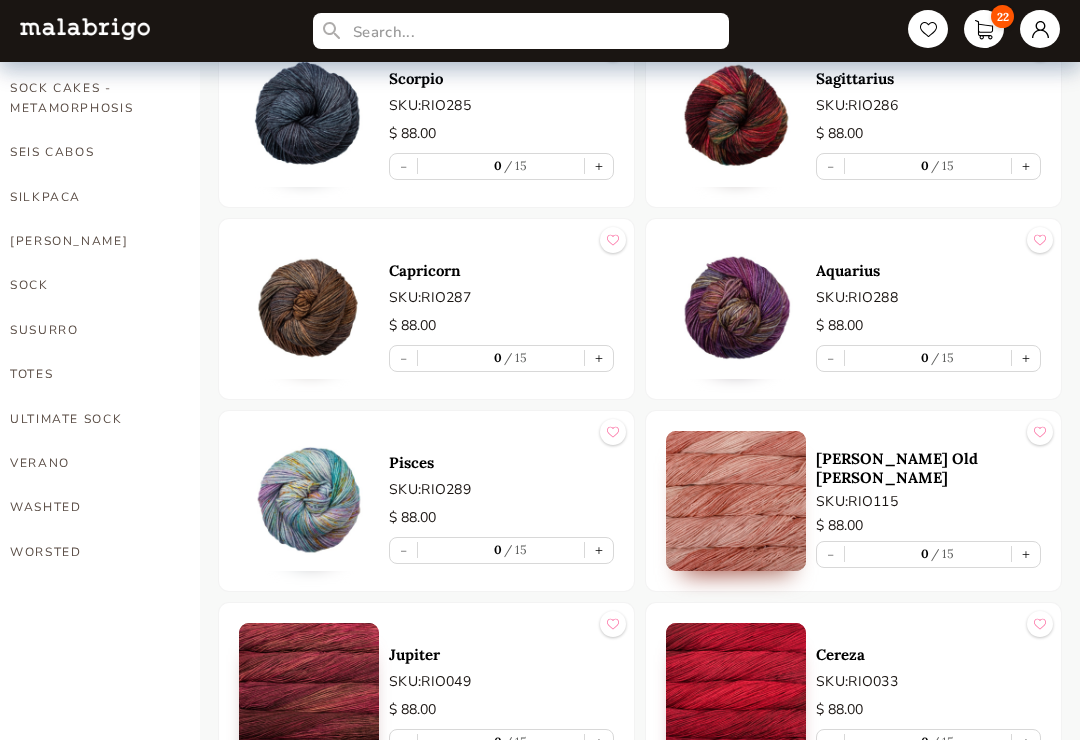 scroll, scrollTop: 1390, scrollLeft: 0, axis: vertical 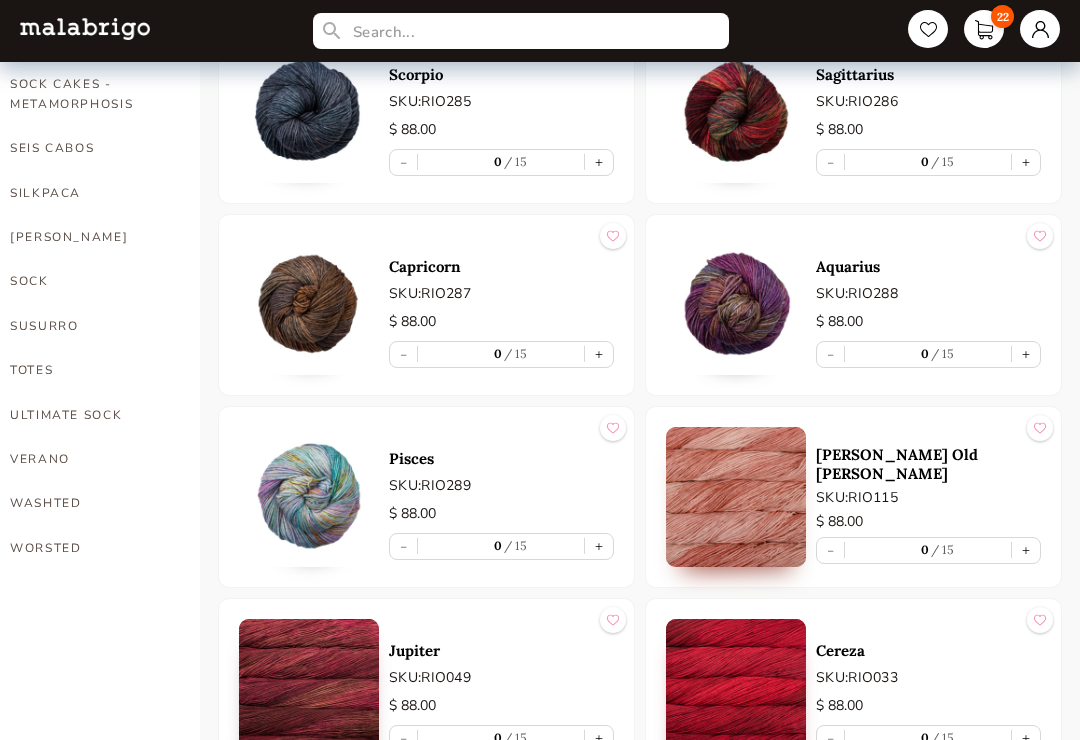 click on "+" at bounding box center [599, 546] 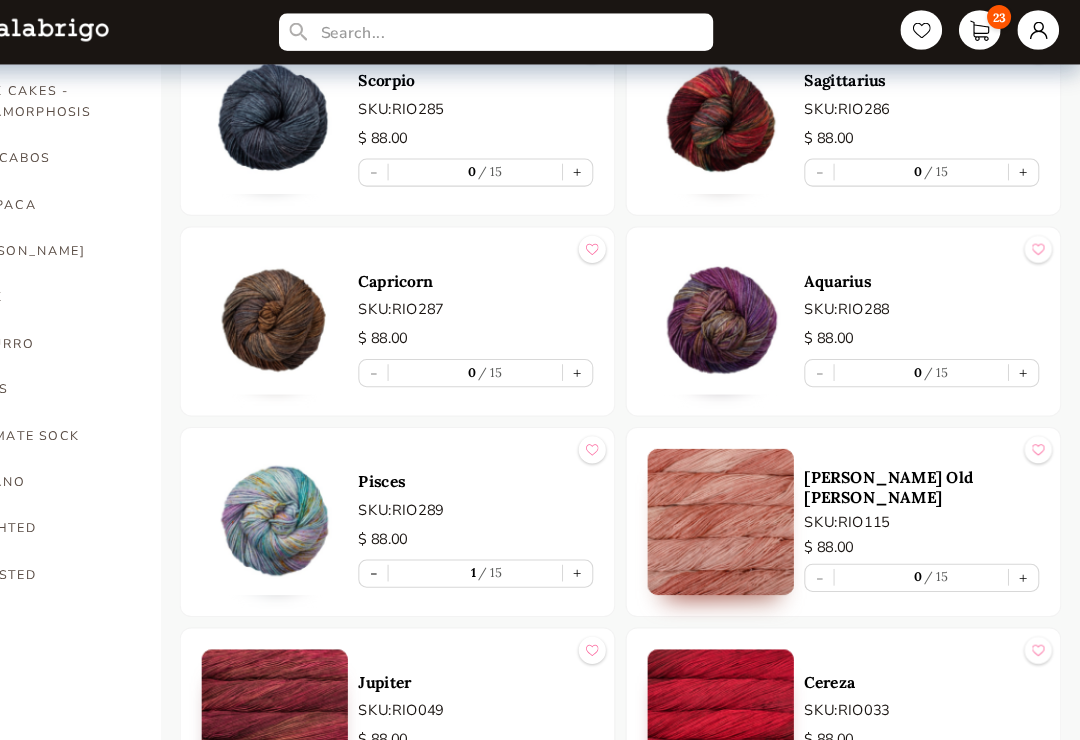 scroll, scrollTop: 1386, scrollLeft: 0, axis: vertical 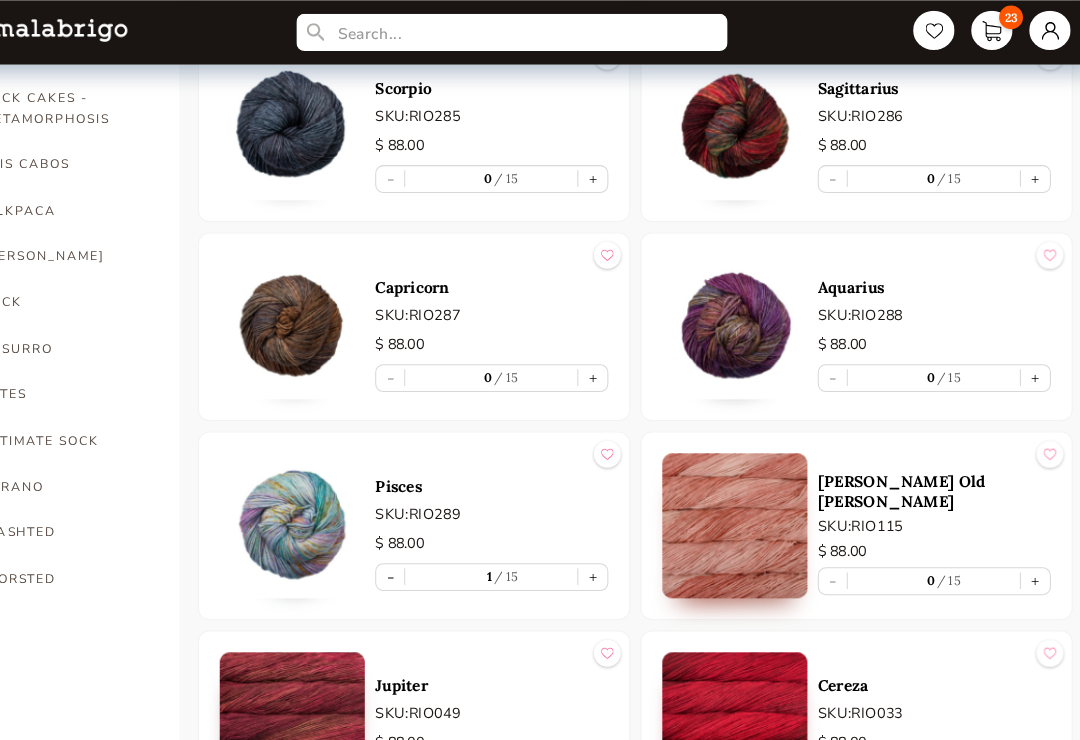 click on "Capricorn" at bounding box center [501, 276] 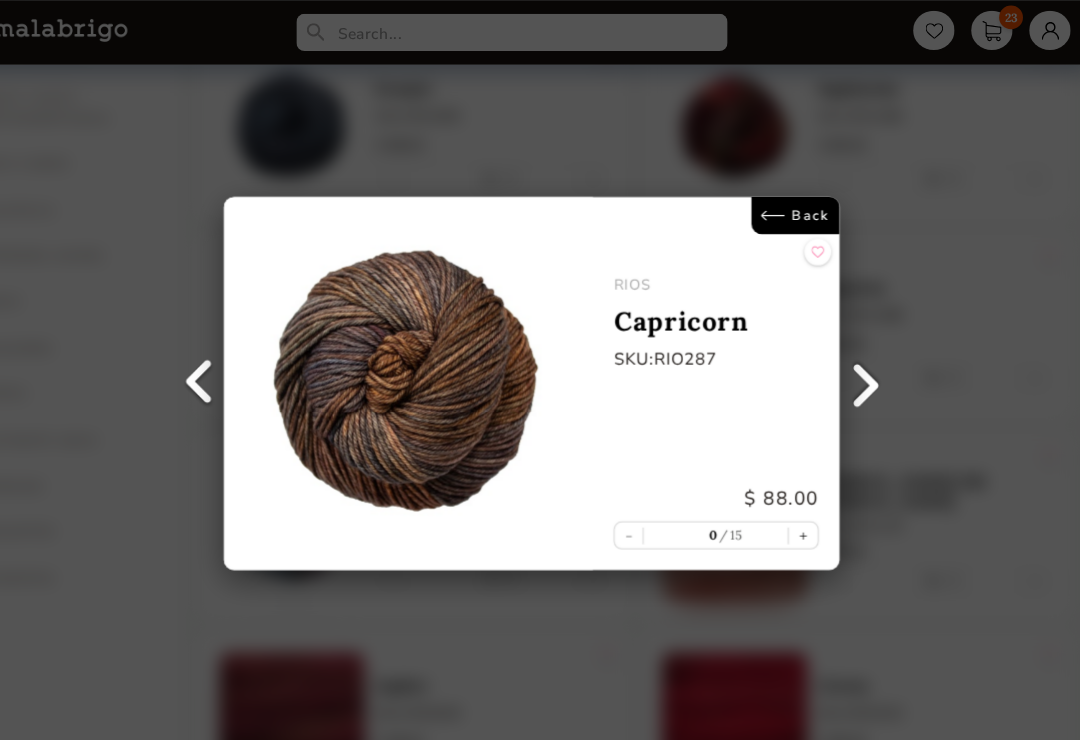 scroll, scrollTop: 1380, scrollLeft: 0, axis: vertical 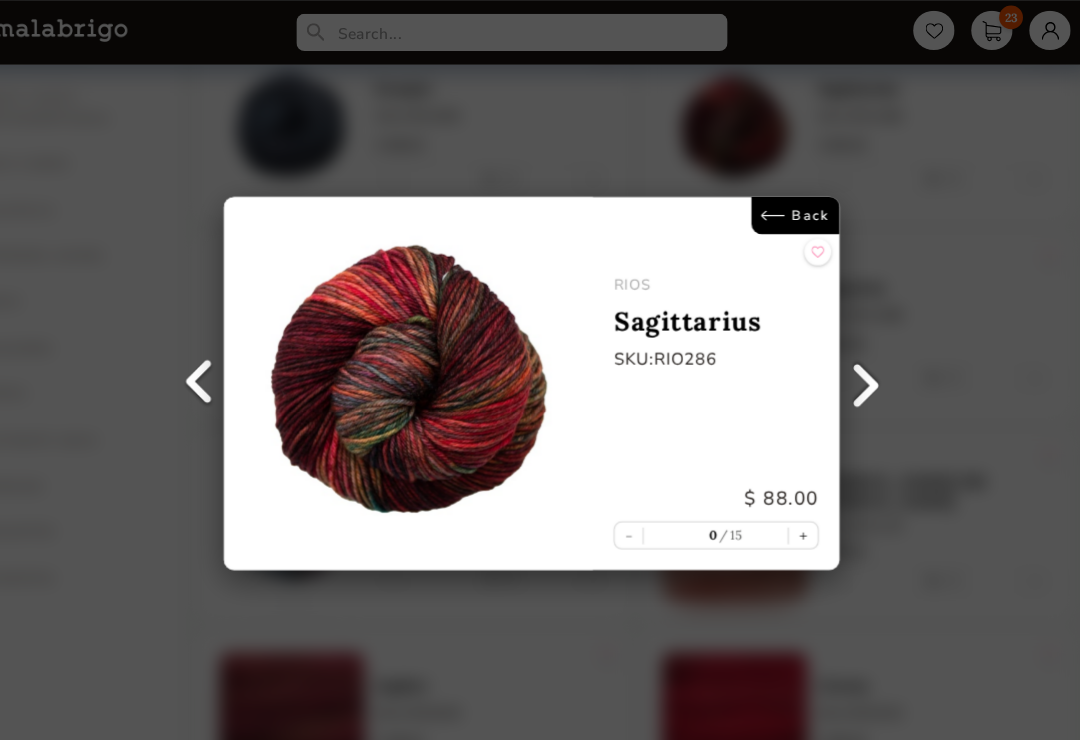 click at bounding box center [218, 370] 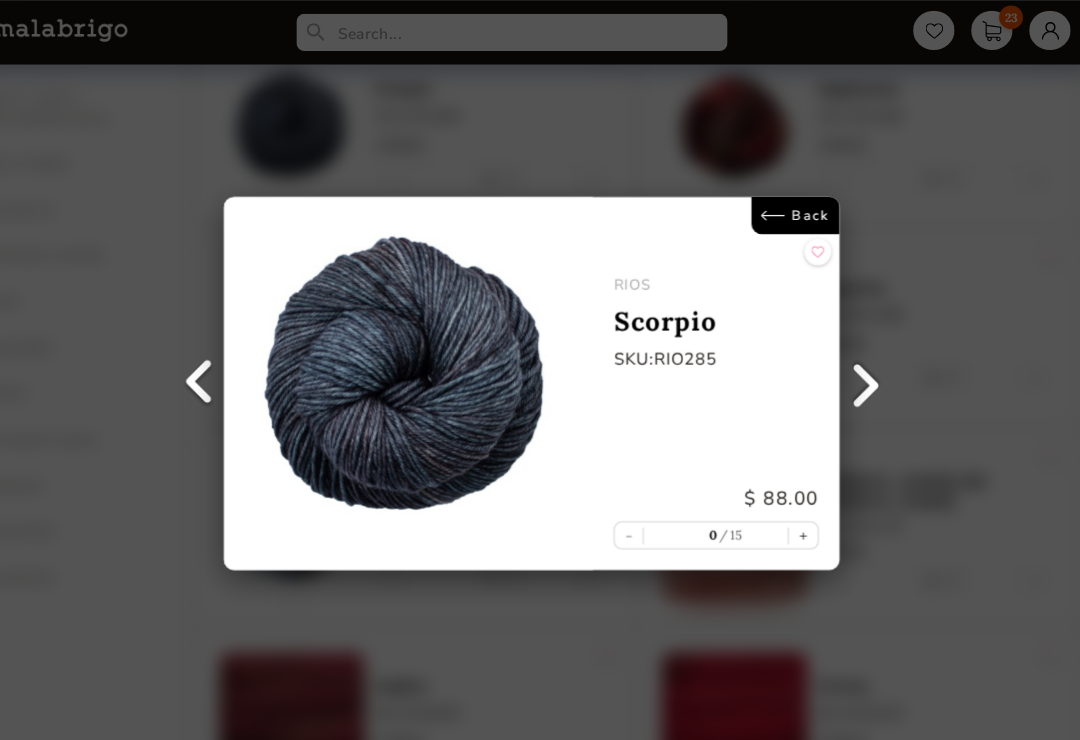 click at bounding box center (218, 370) 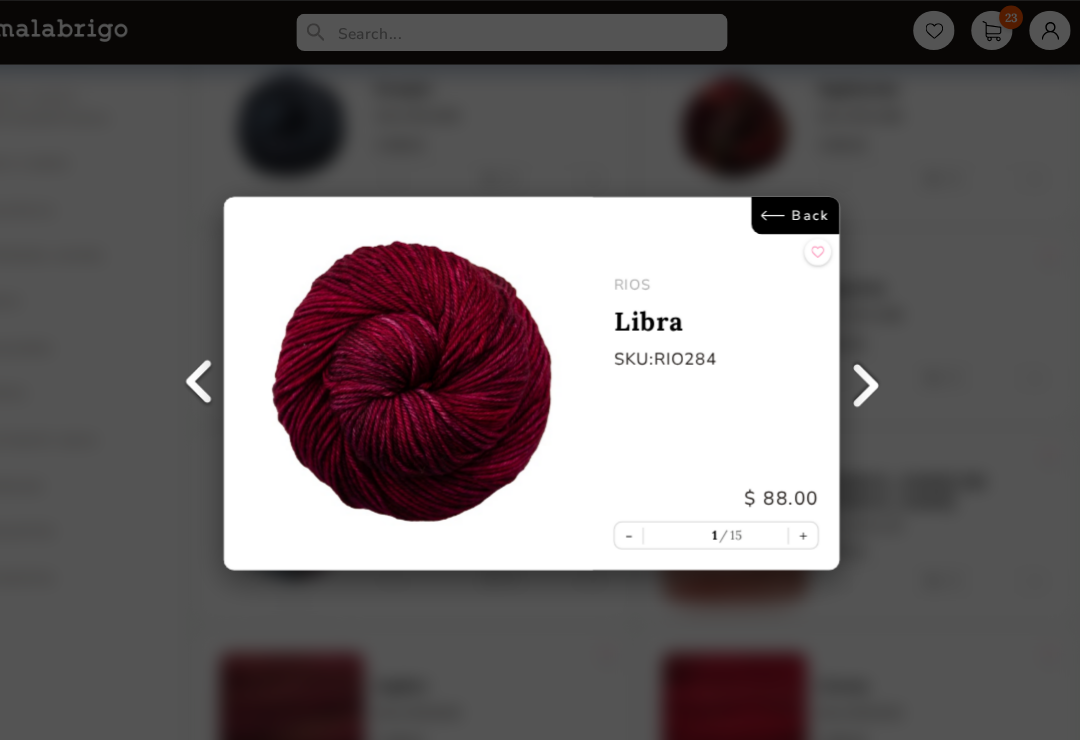 click at bounding box center [218, 370] 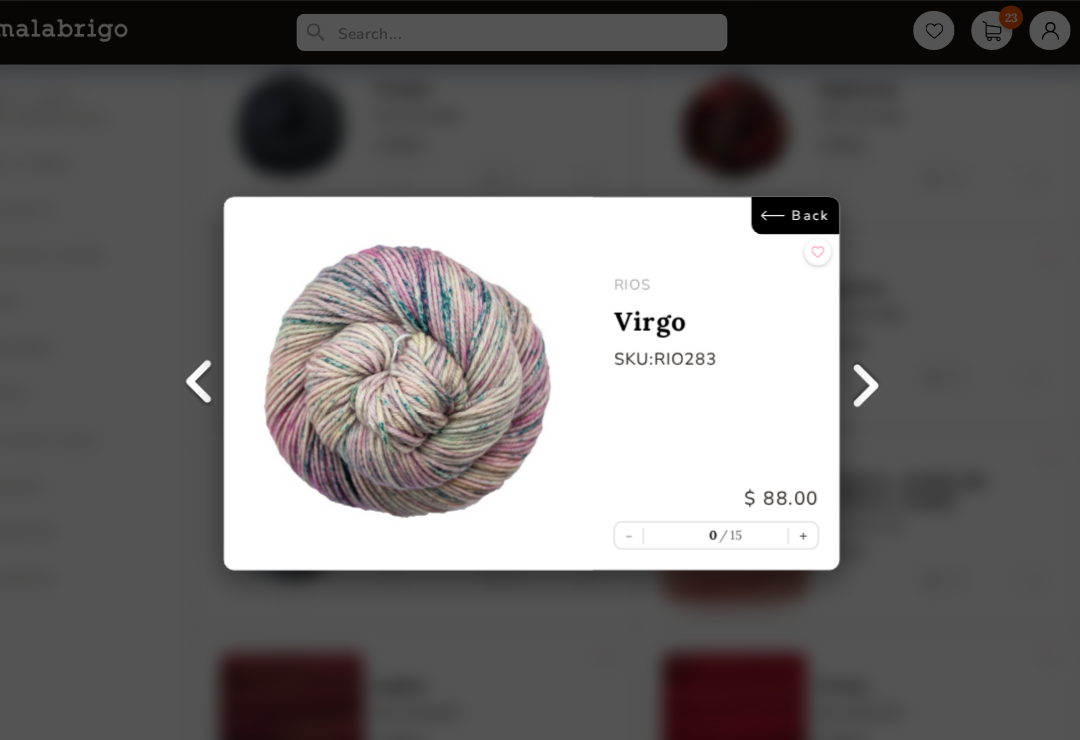 click at bounding box center (218, 370) 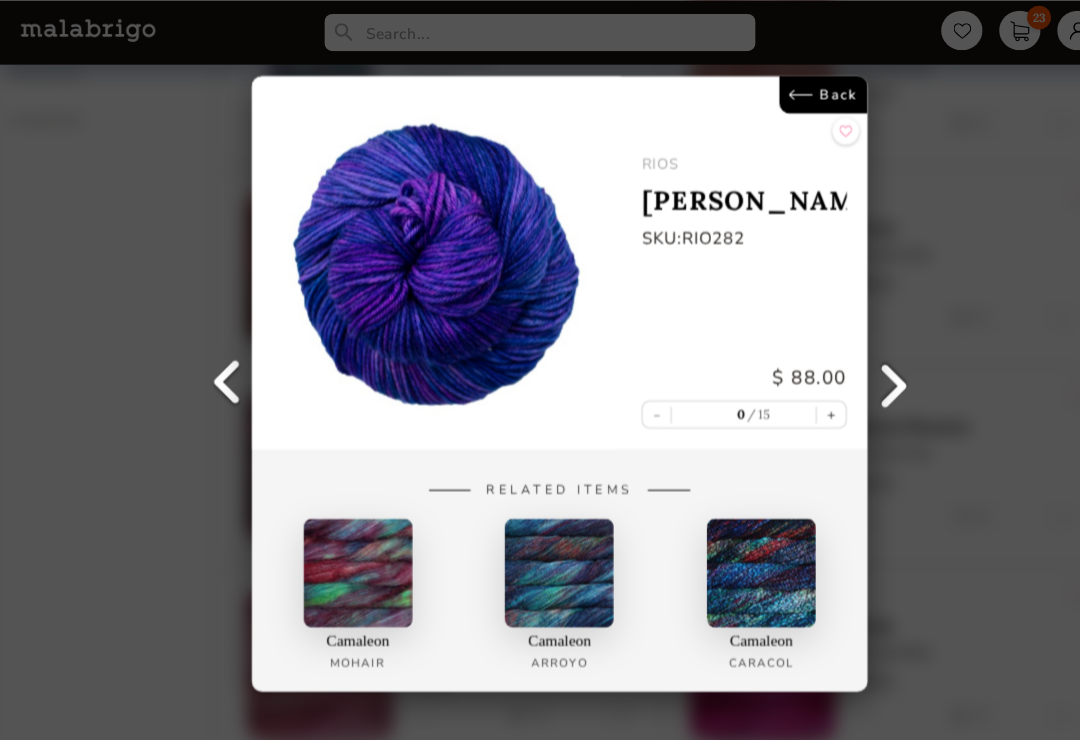 scroll, scrollTop: 1980, scrollLeft: 0, axis: vertical 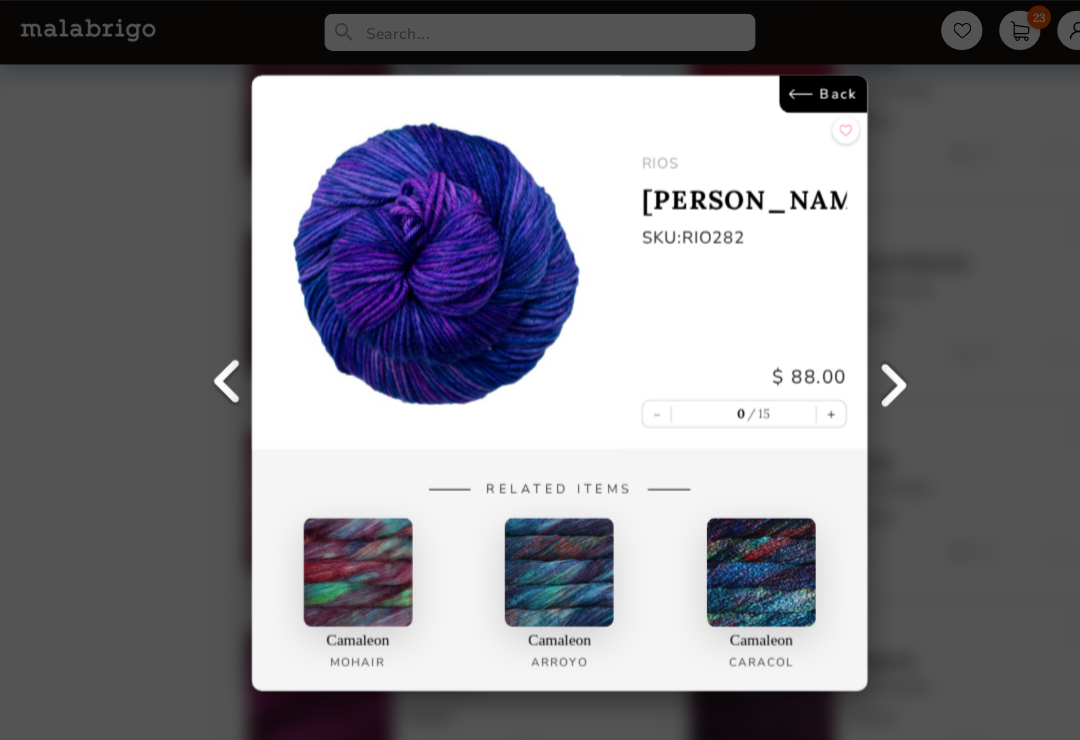 click at bounding box center [862, 370] 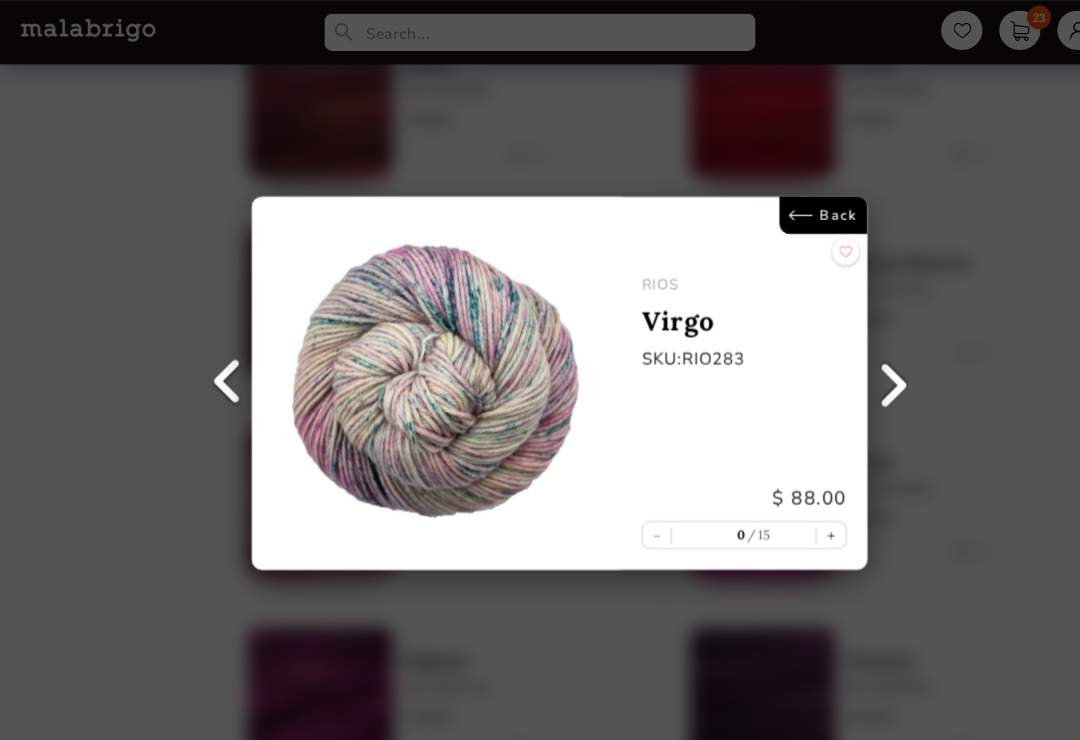 scroll, scrollTop: 1980, scrollLeft: 0, axis: vertical 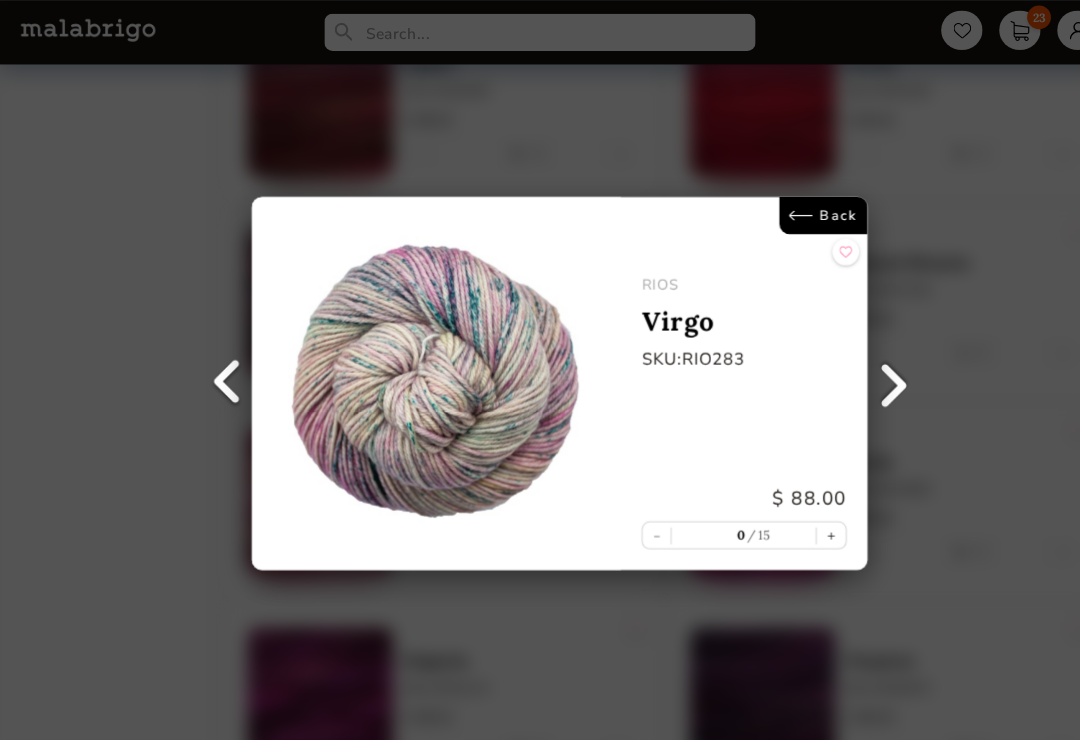 click at bounding box center [862, 370] 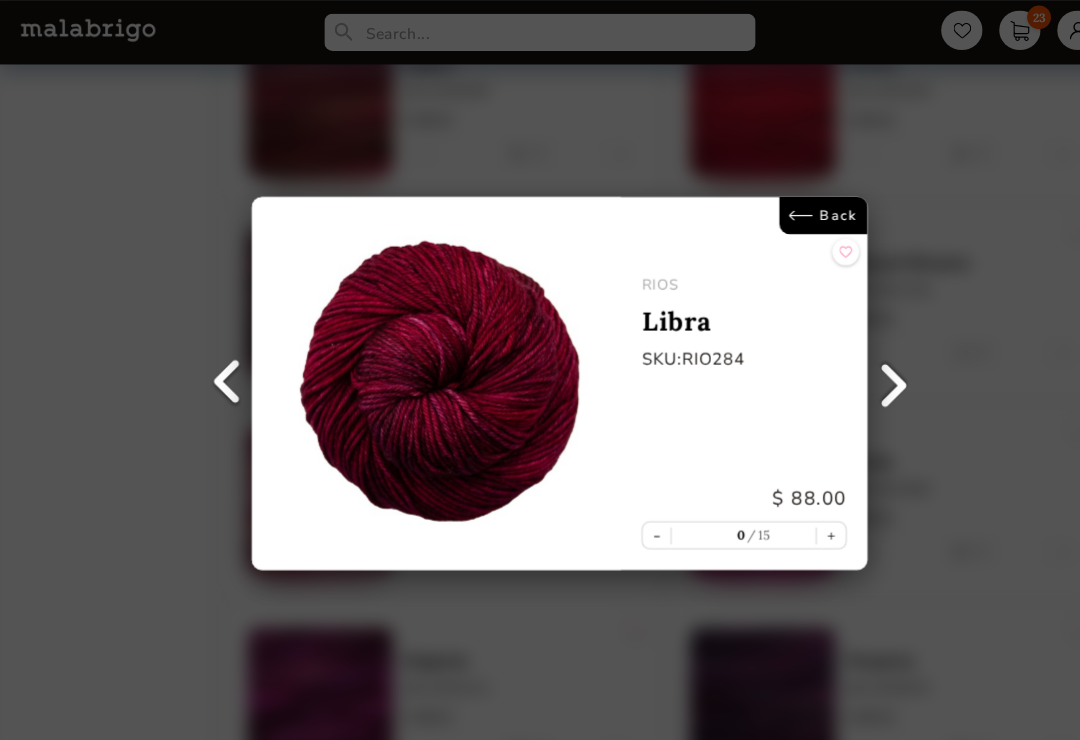 type on "1" 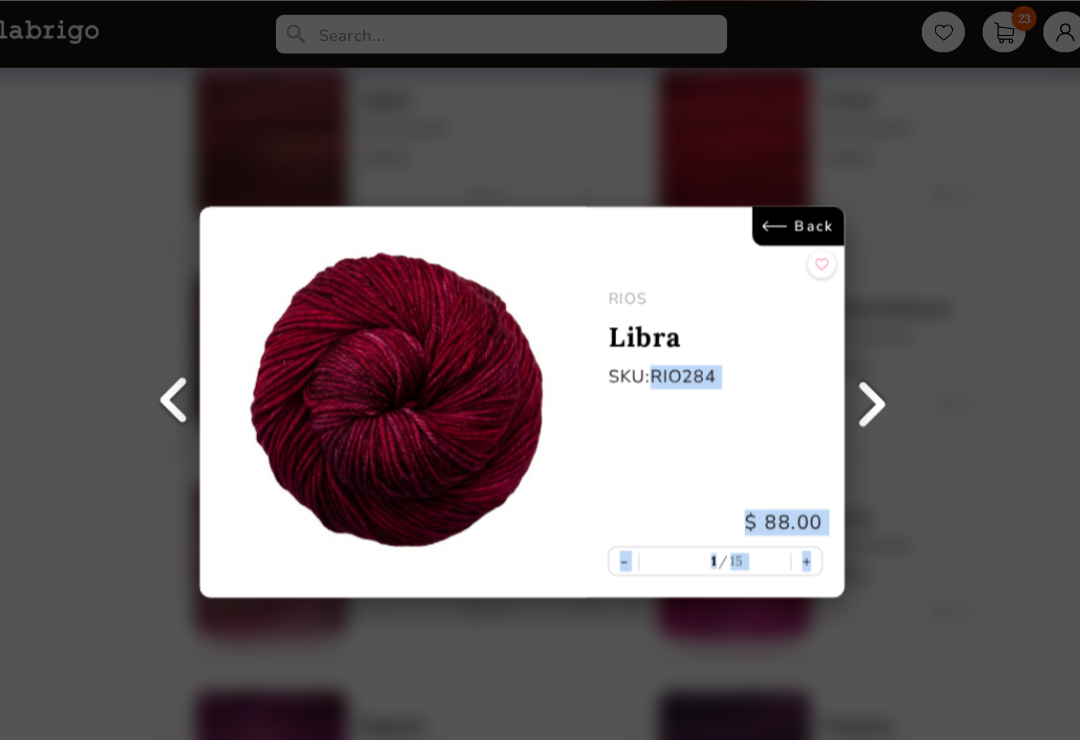 scroll, scrollTop: 1947, scrollLeft: 0, axis: vertical 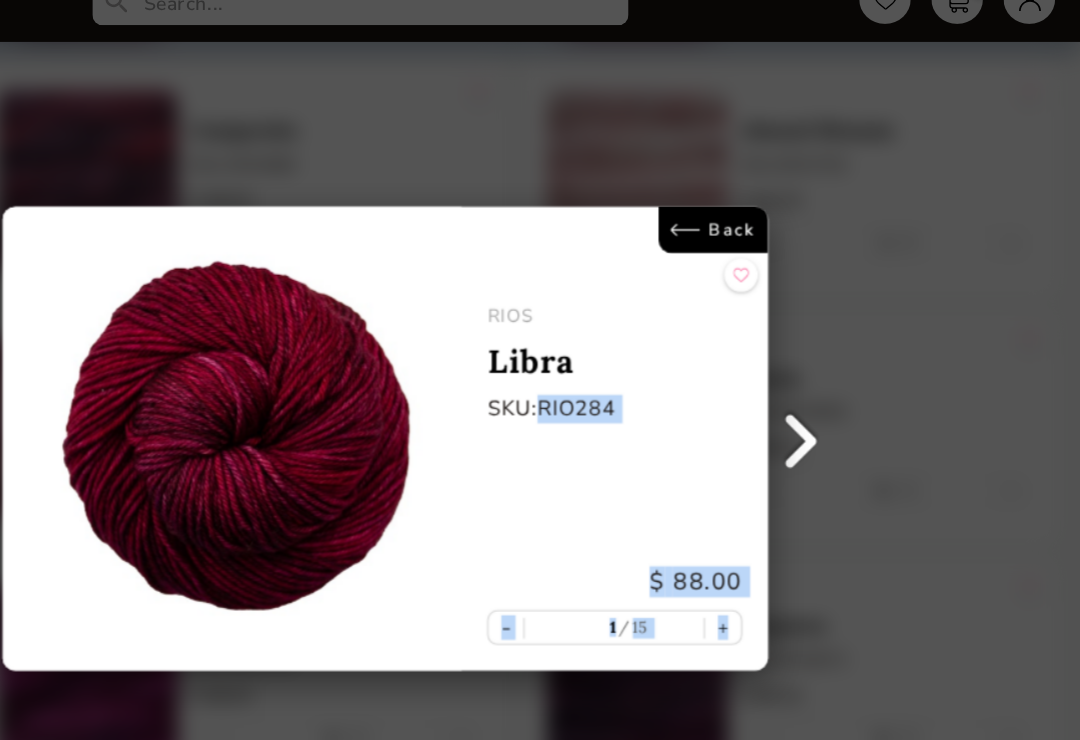 click on "Back" at bounding box center (794, 208) 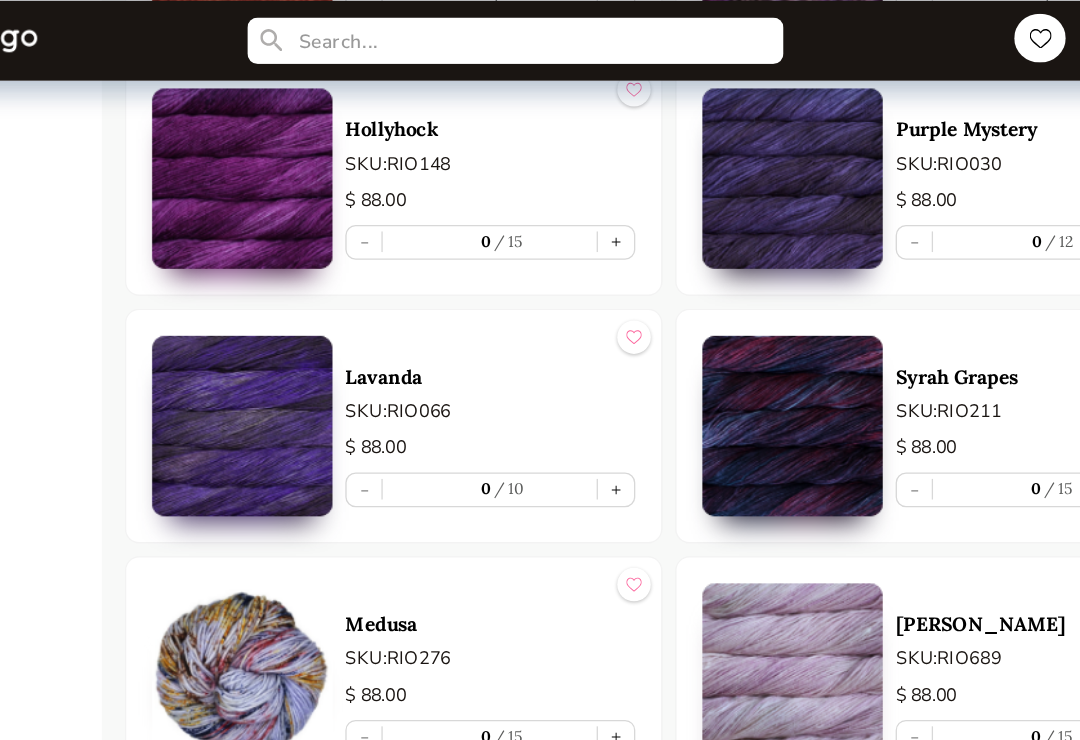 scroll, scrollTop: 2900, scrollLeft: 0, axis: vertical 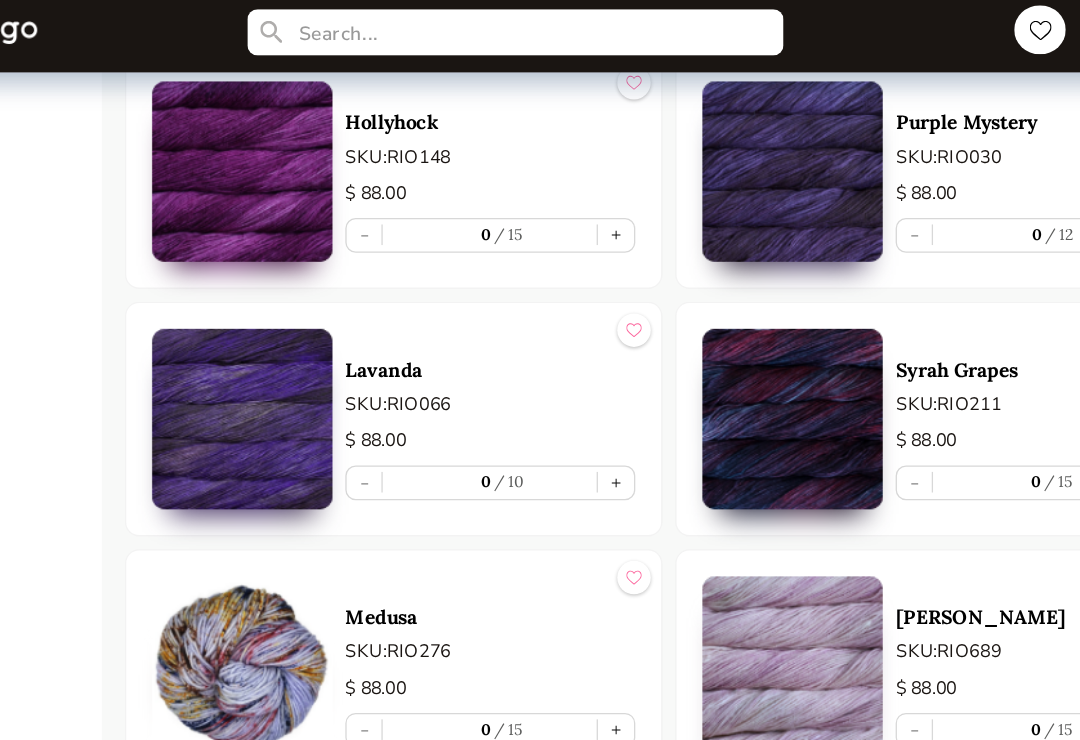click on "+" at bounding box center (599, 188) 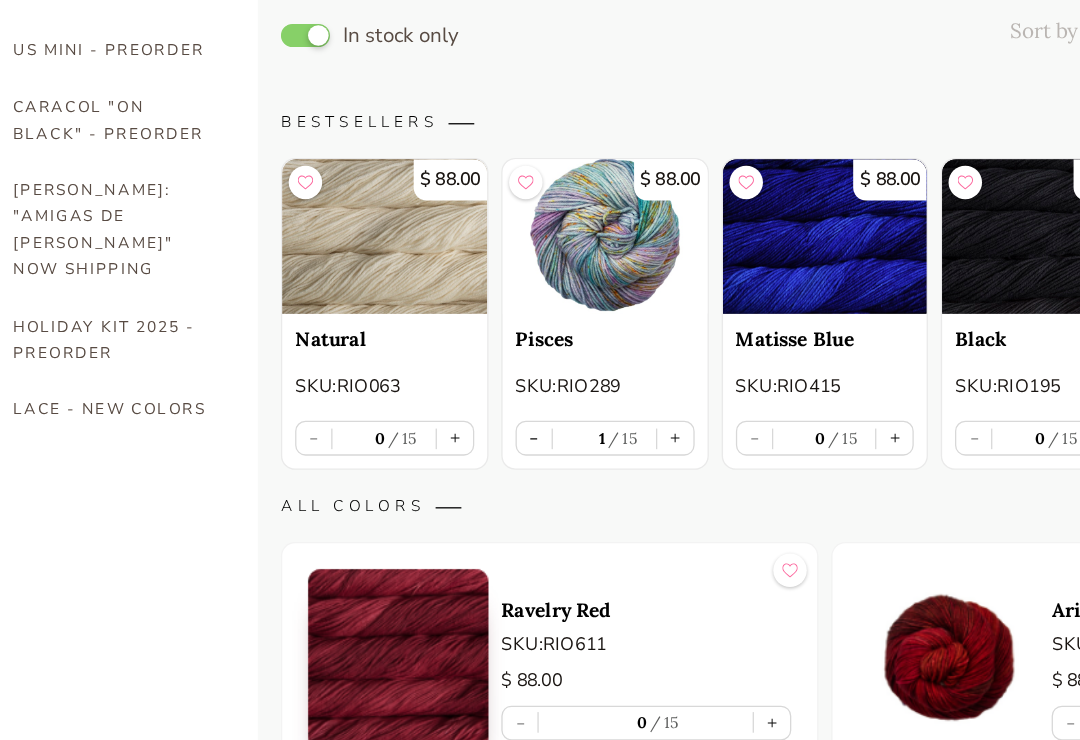scroll, scrollTop: 83, scrollLeft: 0, axis: vertical 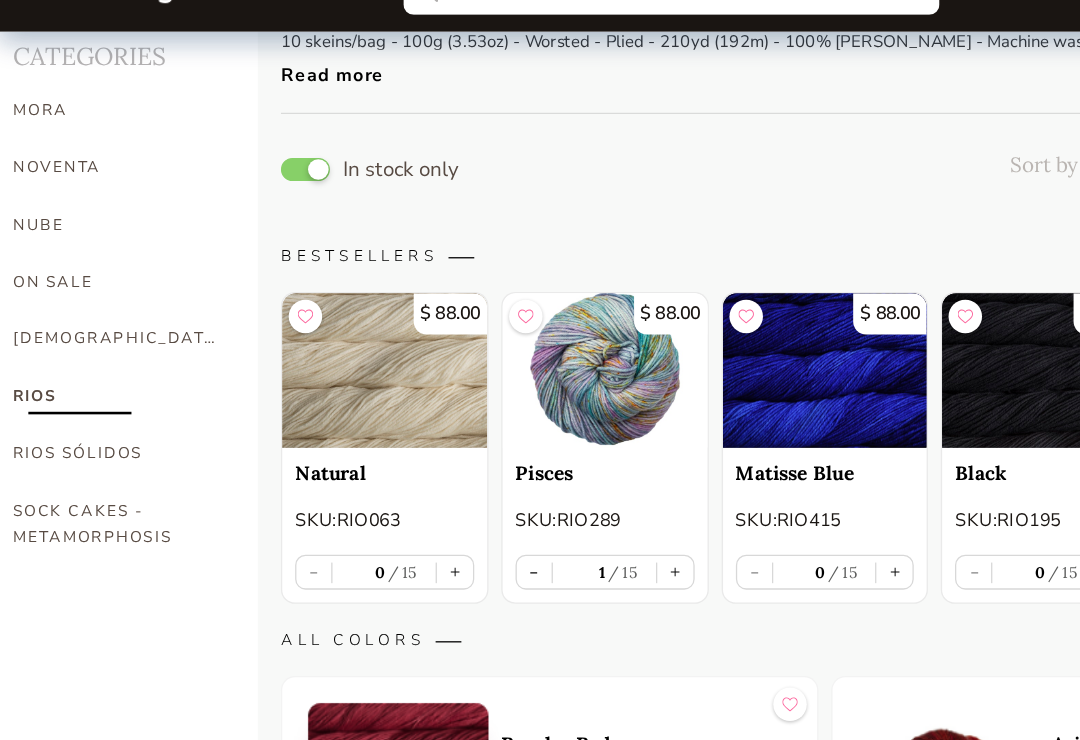 click on "SEIS CABOS" at bounding box center (90, 498) 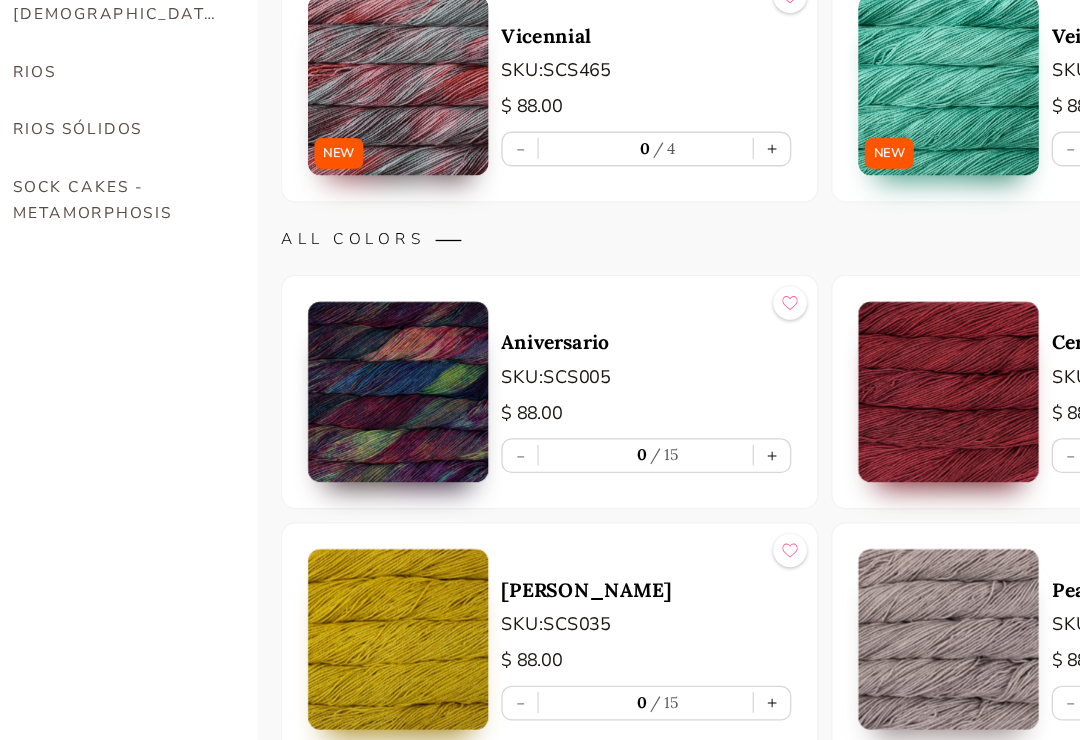 scroll, scrollTop: 230, scrollLeft: 0, axis: vertical 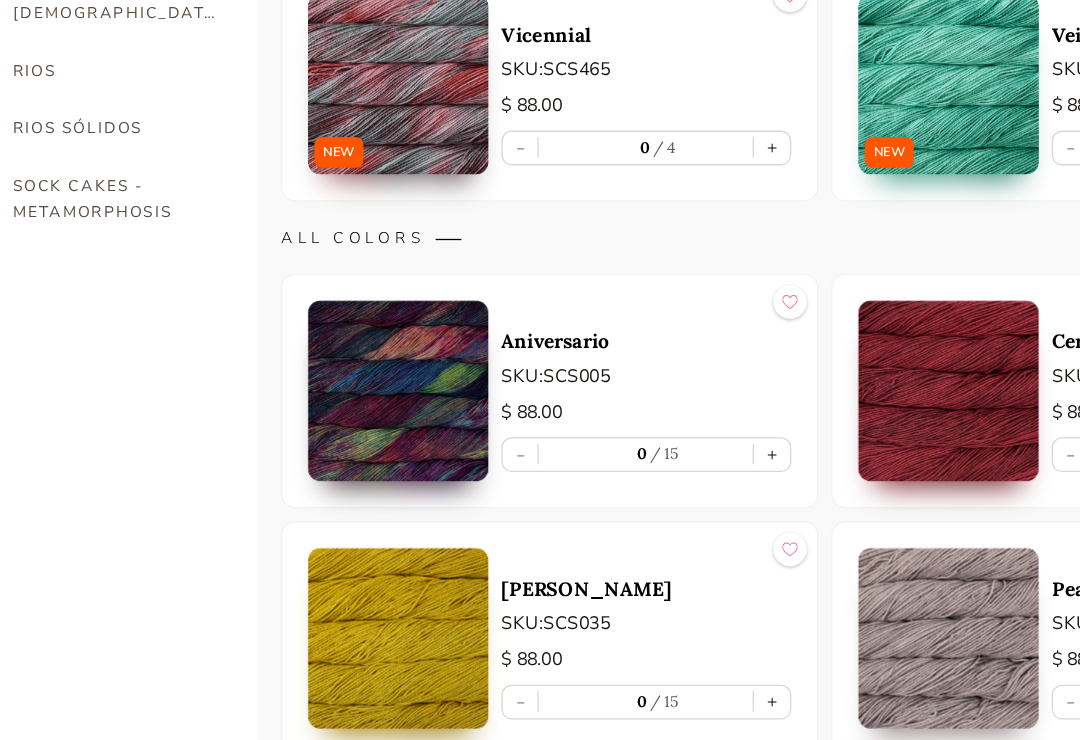 click on "+" at bounding box center (599, 494) 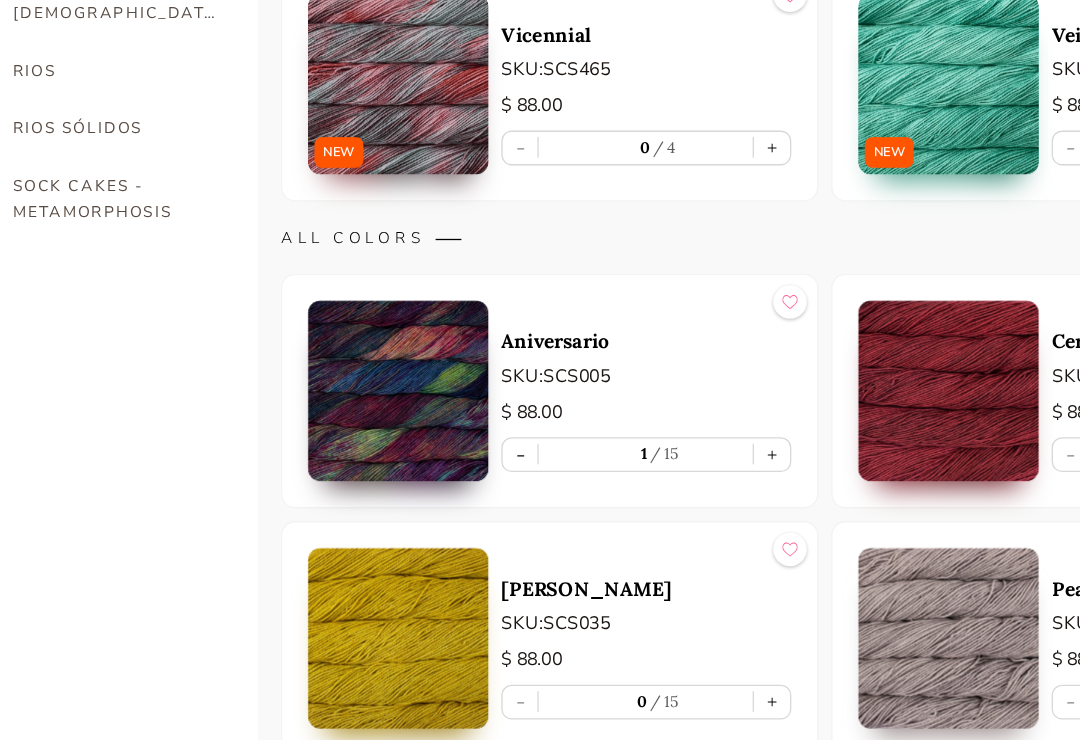 type on "1" 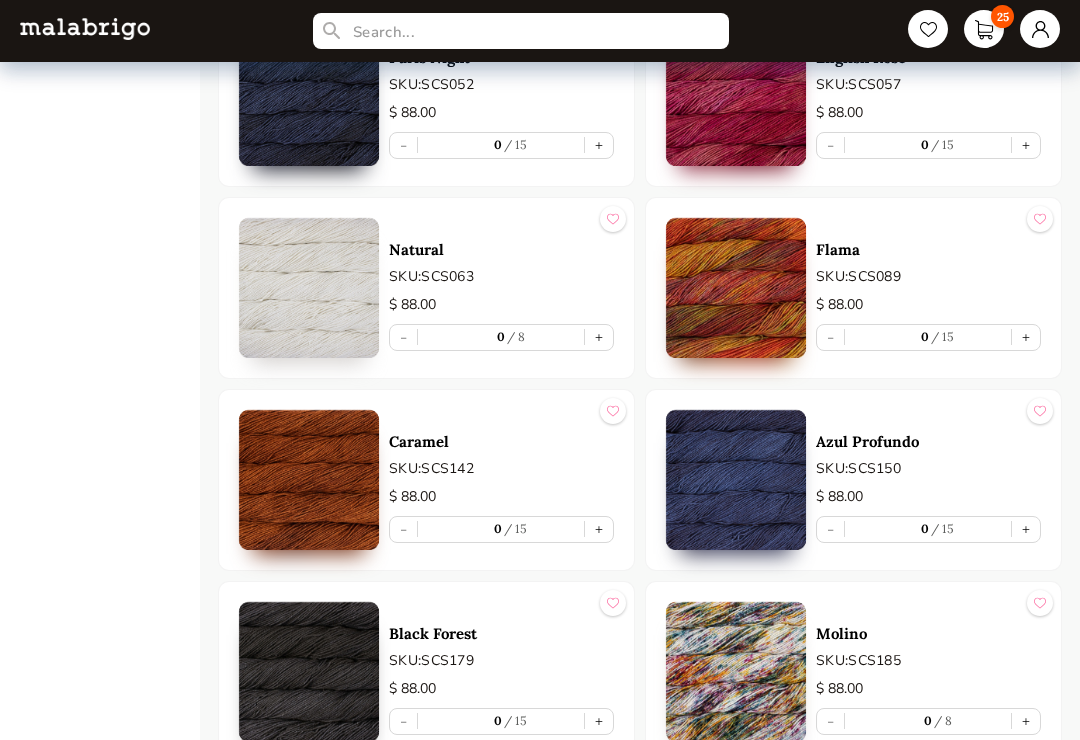 scroll, scrollTop: 963, scrollLeft: 0, axis: vertical 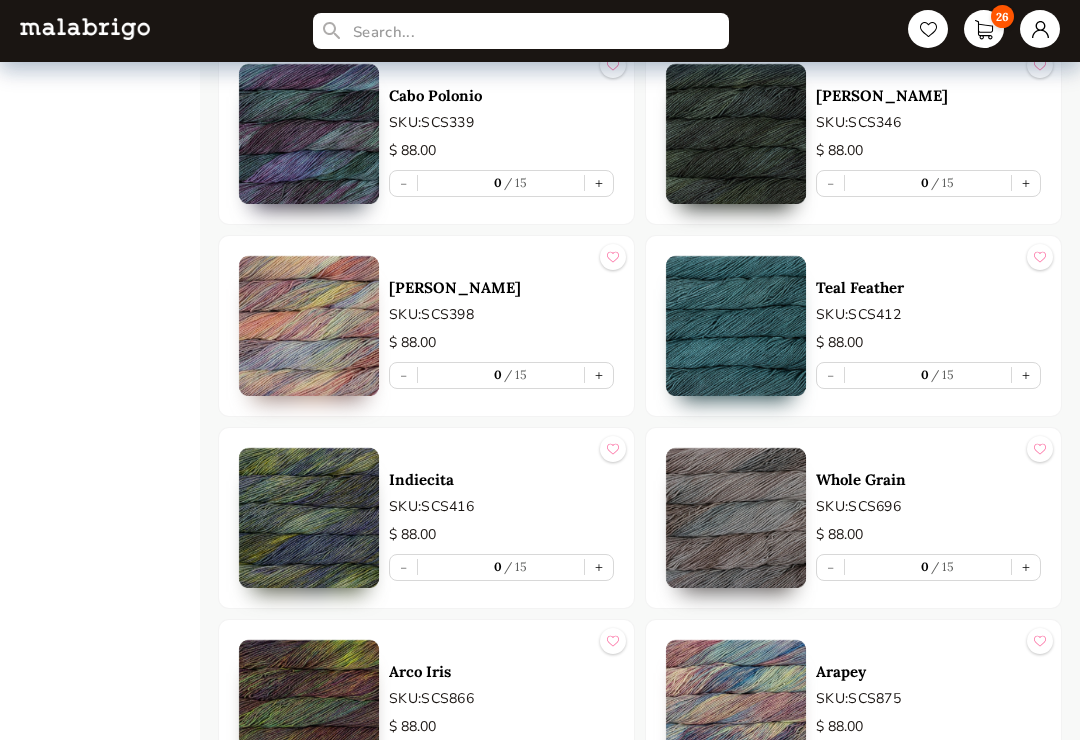 click on "+" at bounding box center (599, 567) 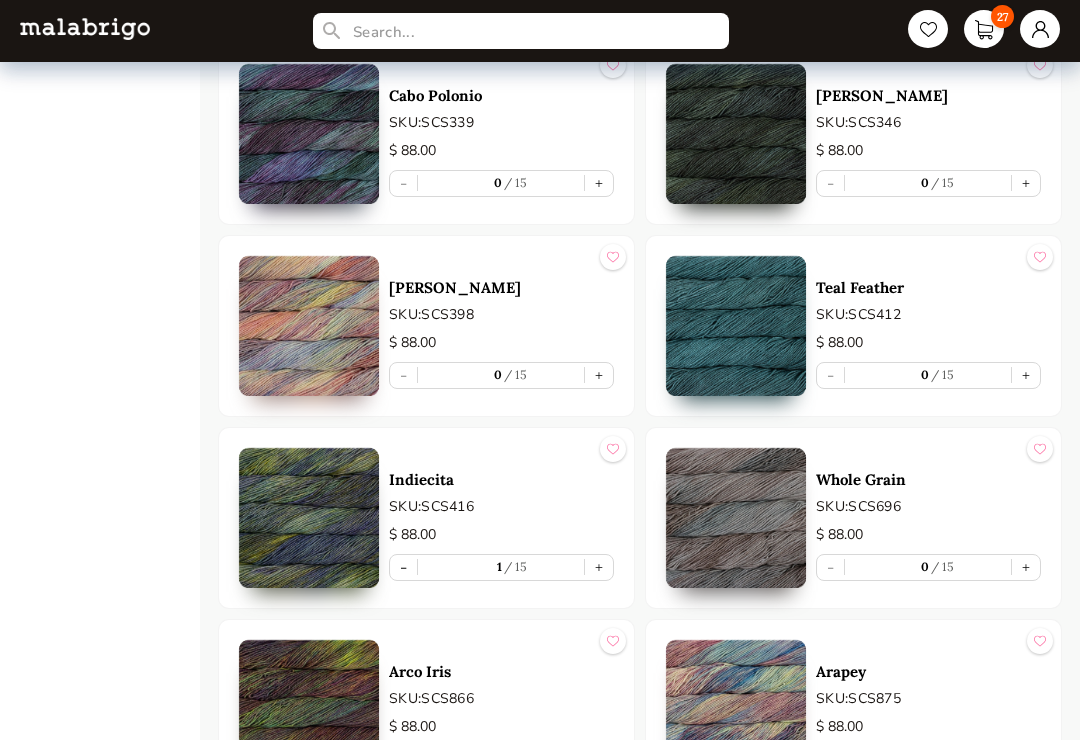 click on "+" at bounding box center [599, 375] 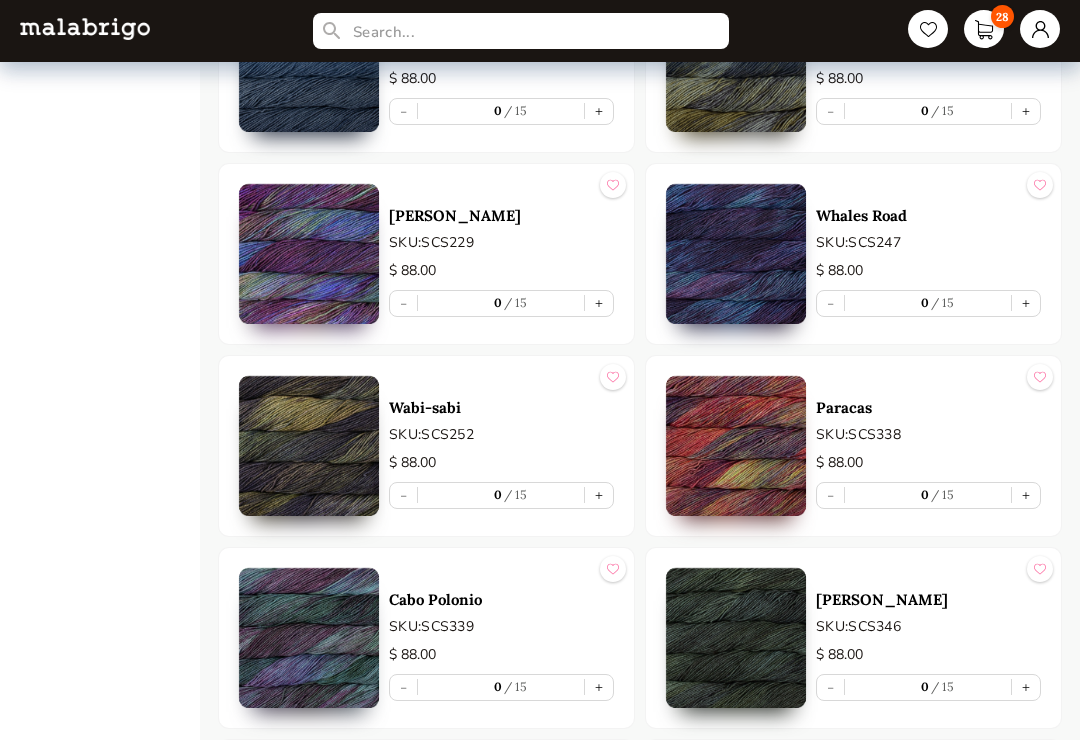 click on "+" at bounding box center [599, 688] 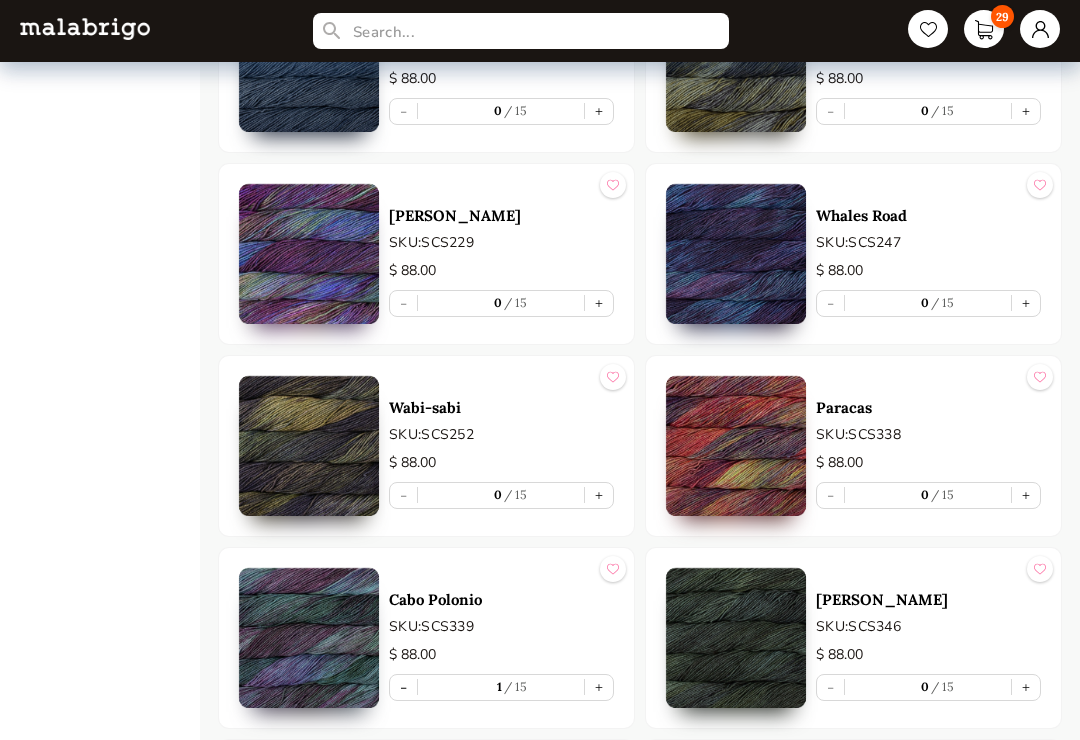 type on "1" 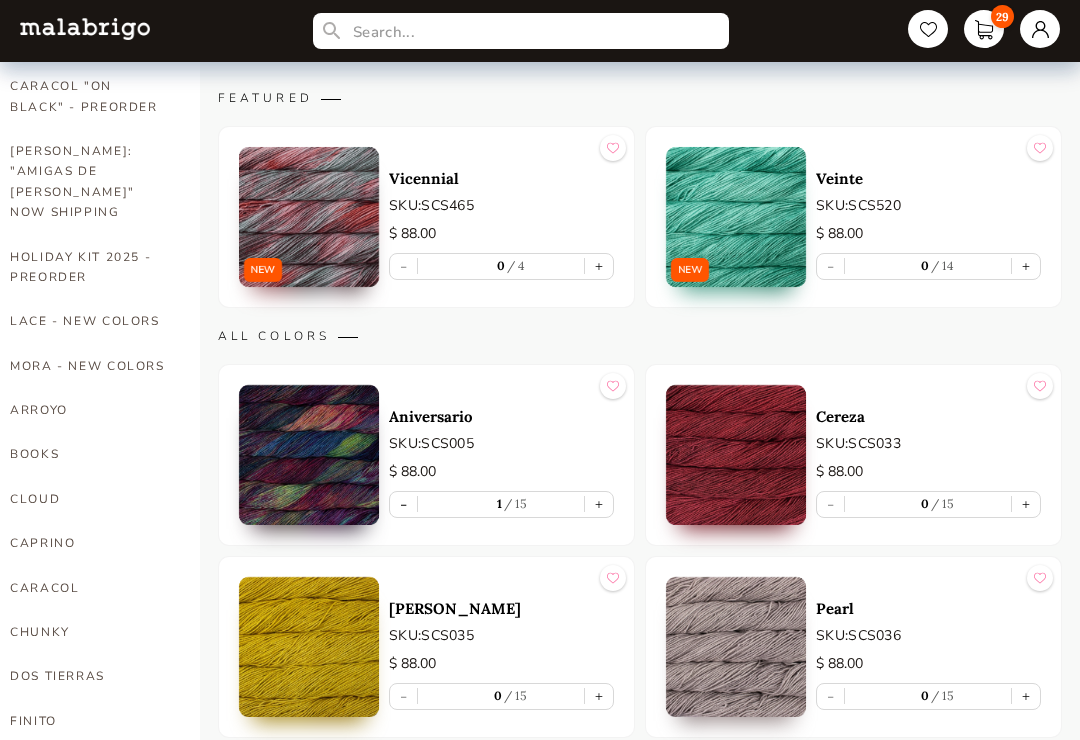 scroll, scrollTop: 184, scrollLeft: 0, axis: vertical 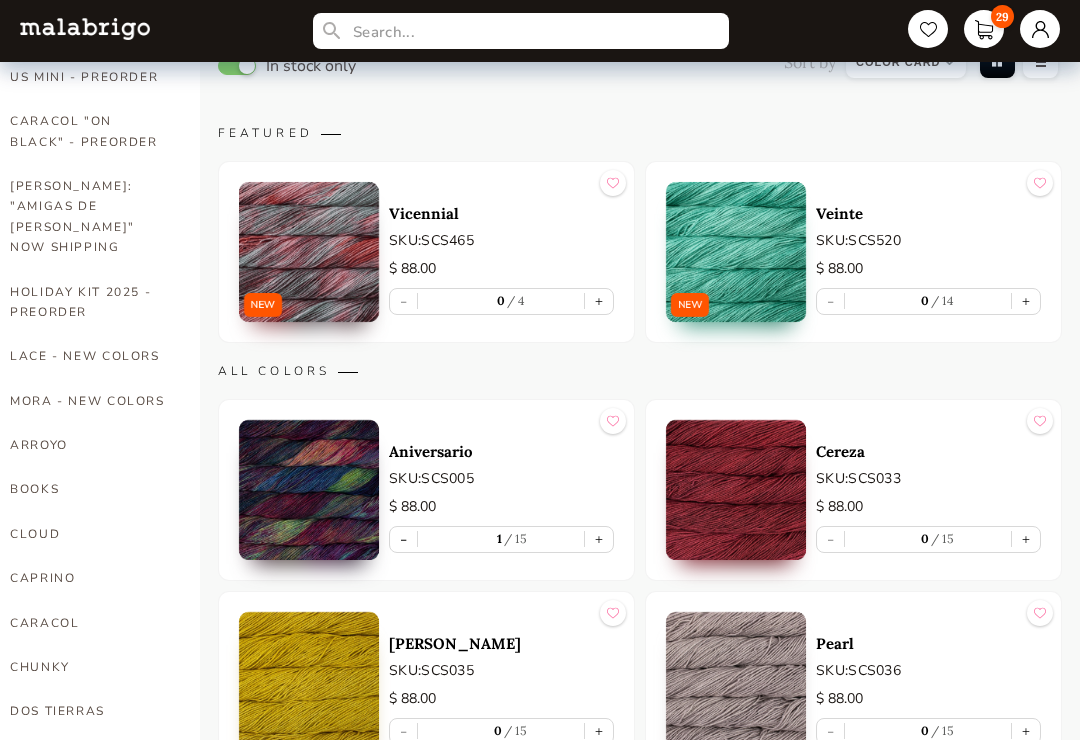 click on "+" at bounding box center [599, 302] 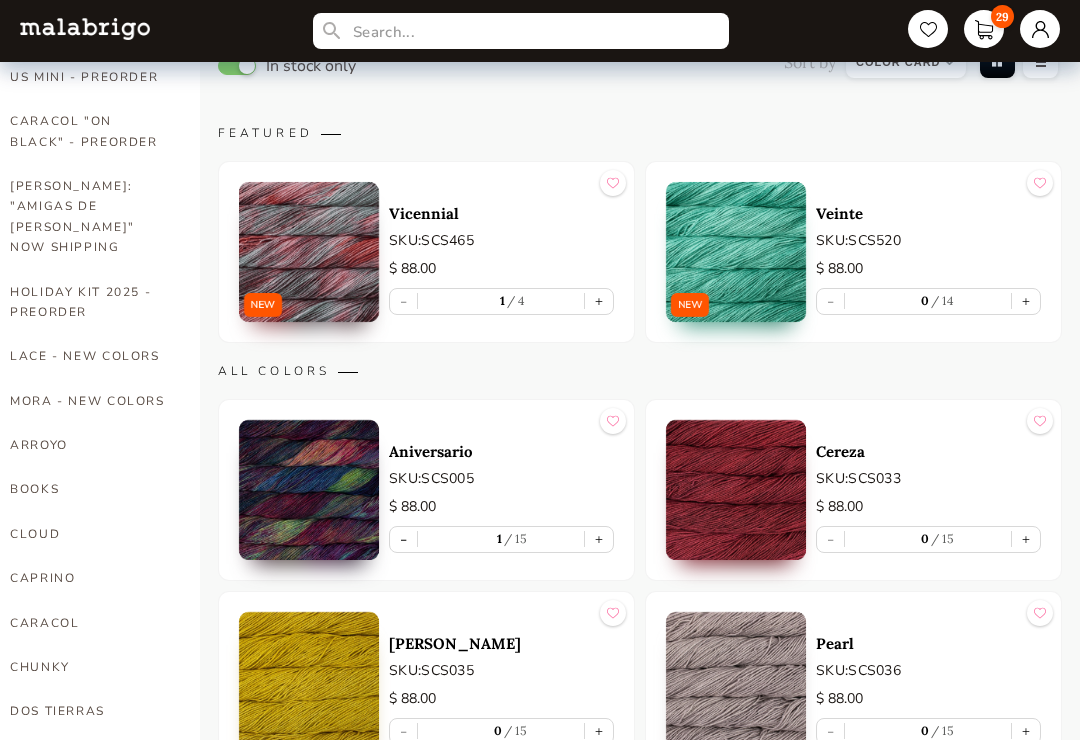 scroll, scrollTop: 185, scrollLeft: 0, axis: vertical 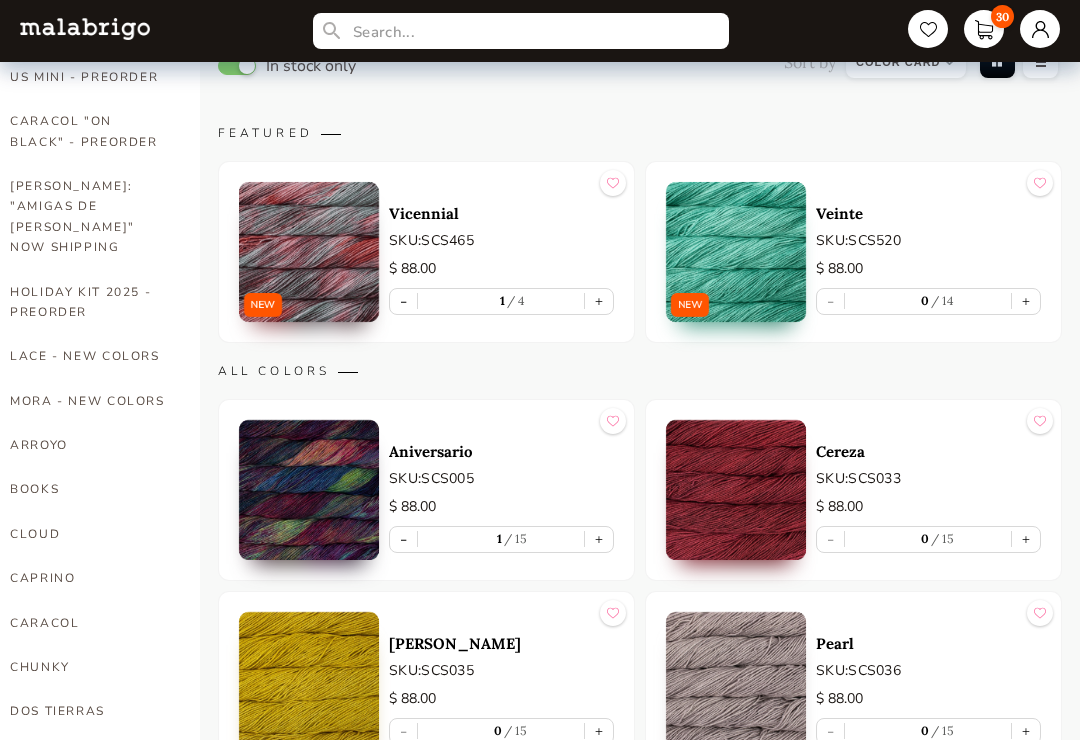 click on "+" at bounding box center (1026, 301) 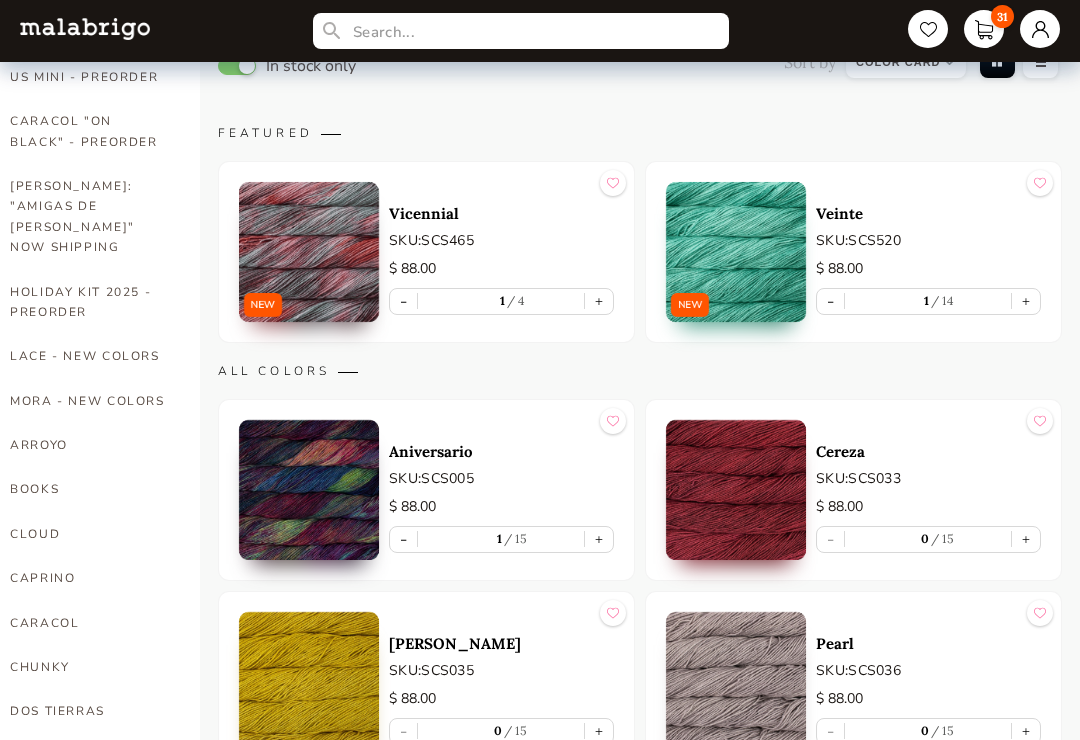 type on "1" 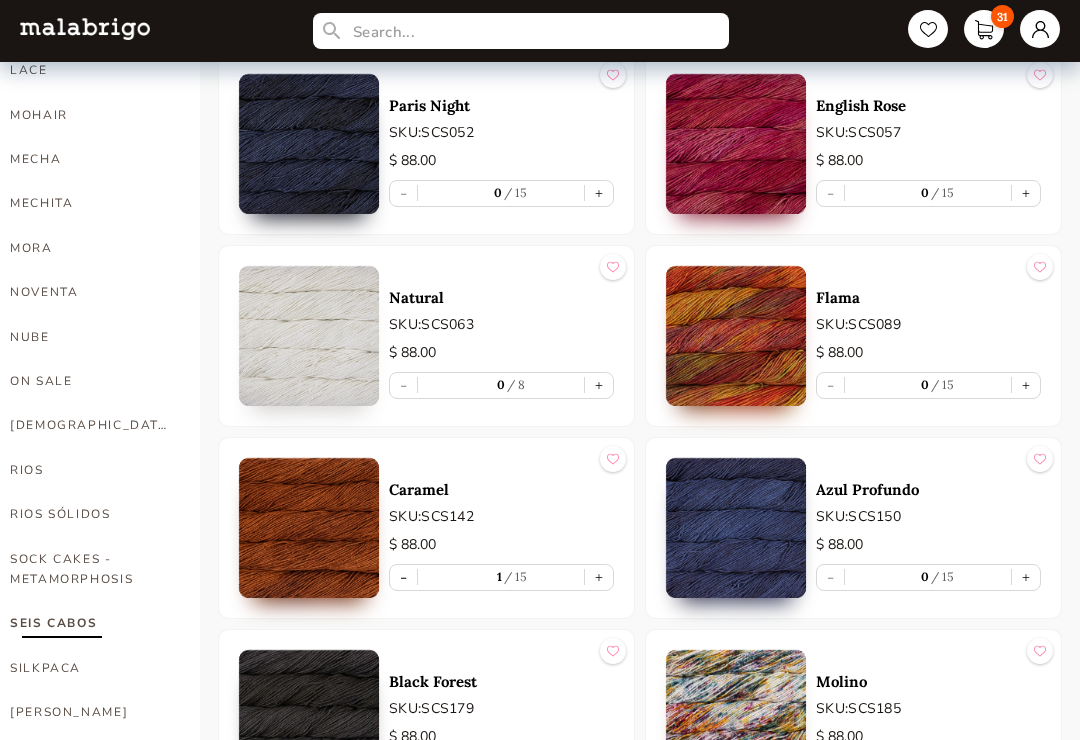 scroll, scrollTop: 917, scrollLeft: 0, axis: vertical 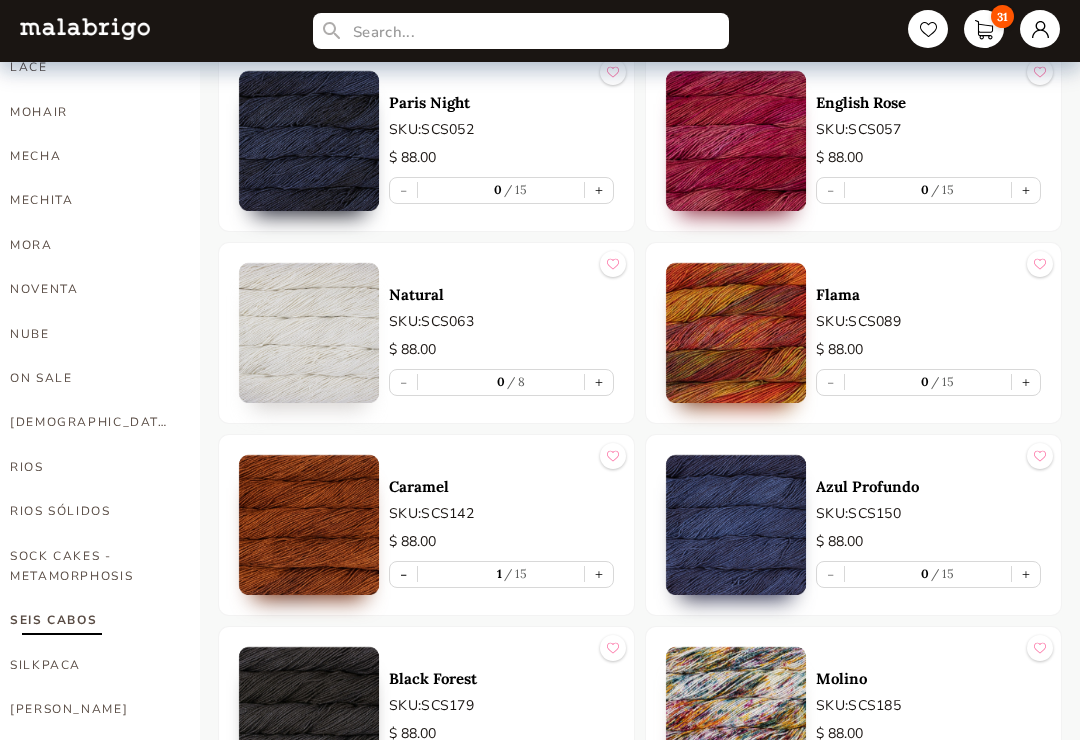 click on "+" at bounding box center (1026, 575) 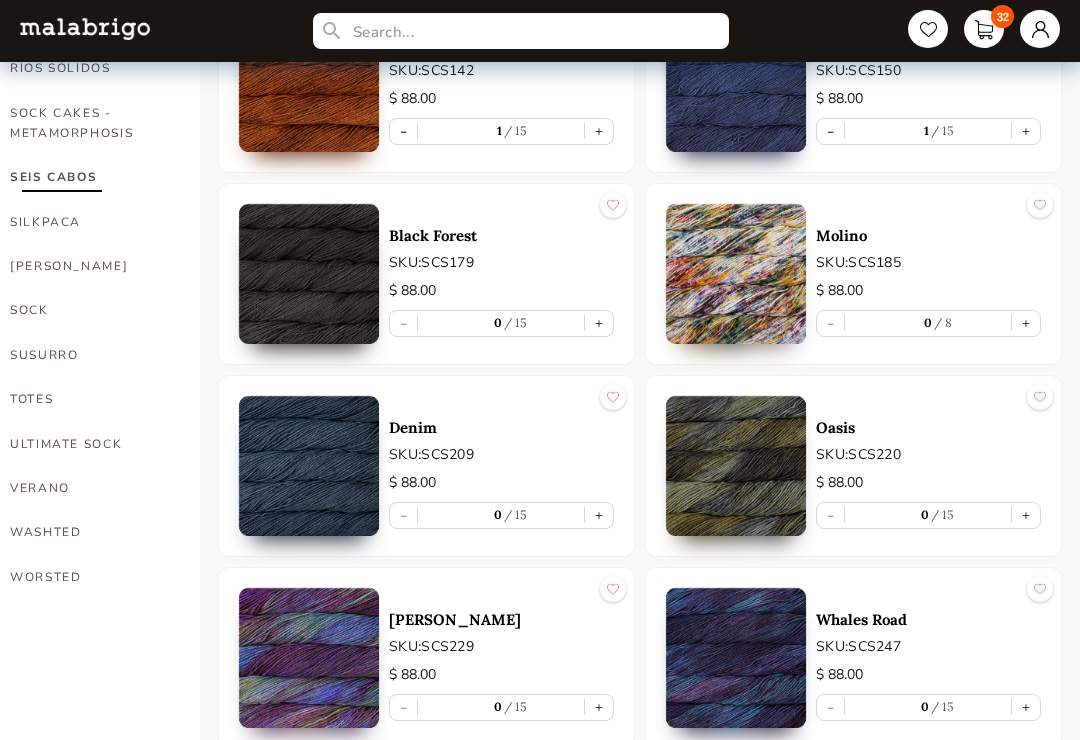 scroll, scrollTop: 1374, scrollLeft: 0, axis: vertical 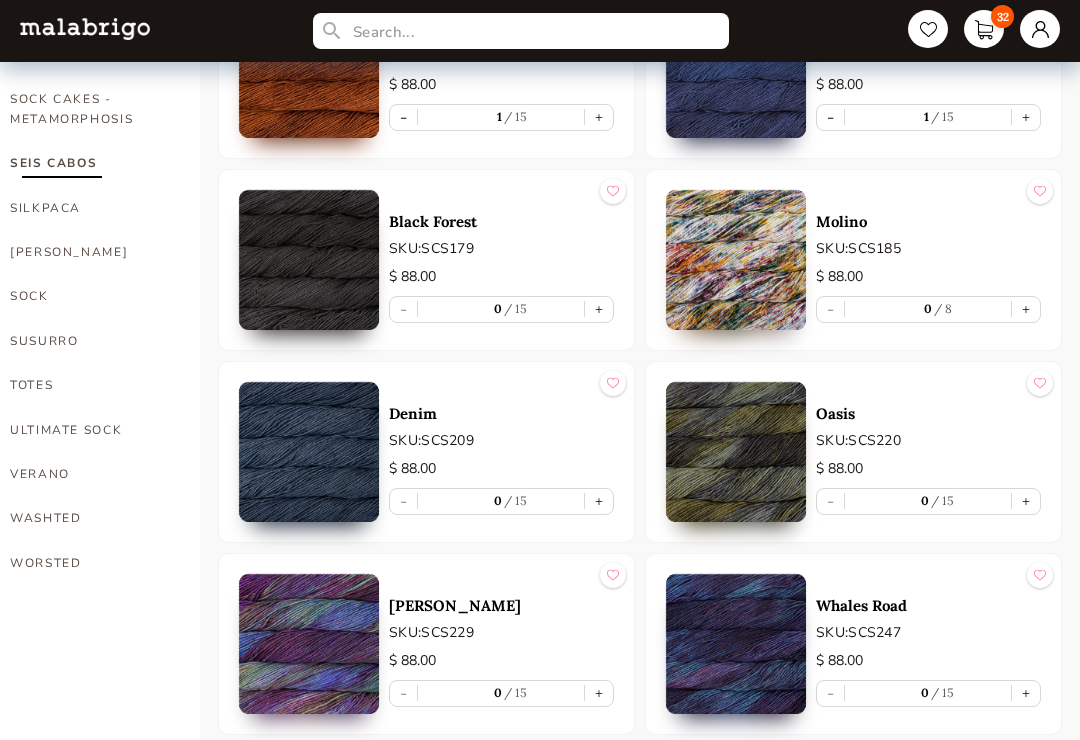 click on "Oasis SKU:  SCS220 $   88.00 - 0 15 +" at bounding box center (853, 453) 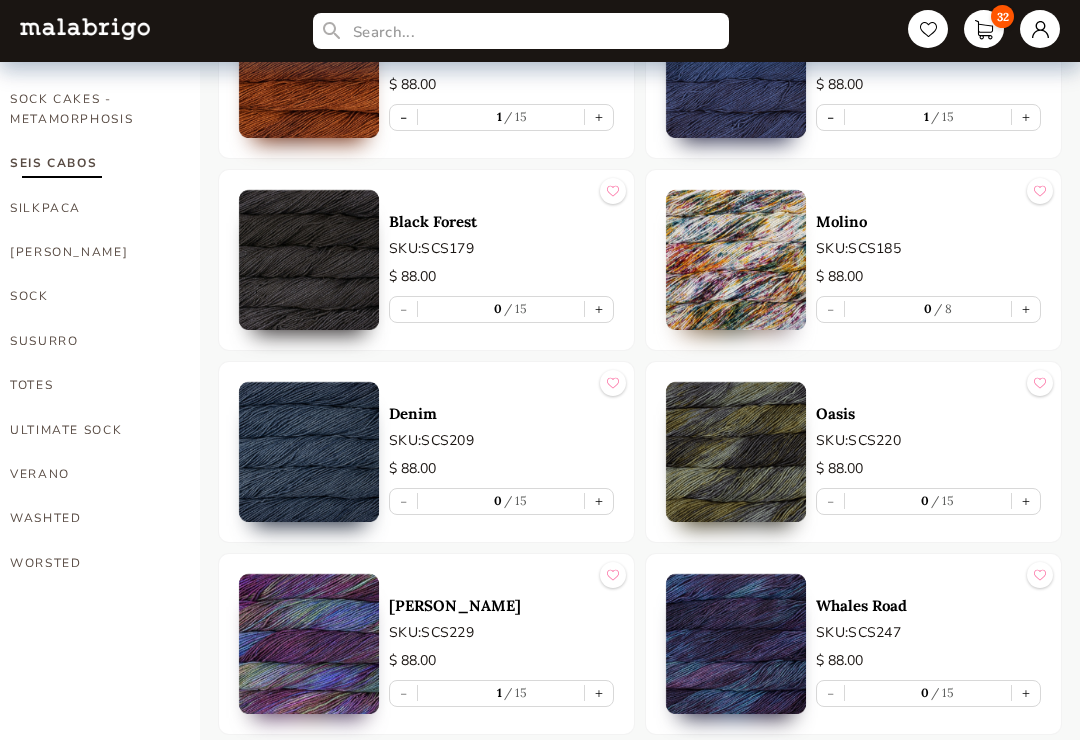 scroll, scrollTop: 1375, scrollLeft: 0, axis: vertical 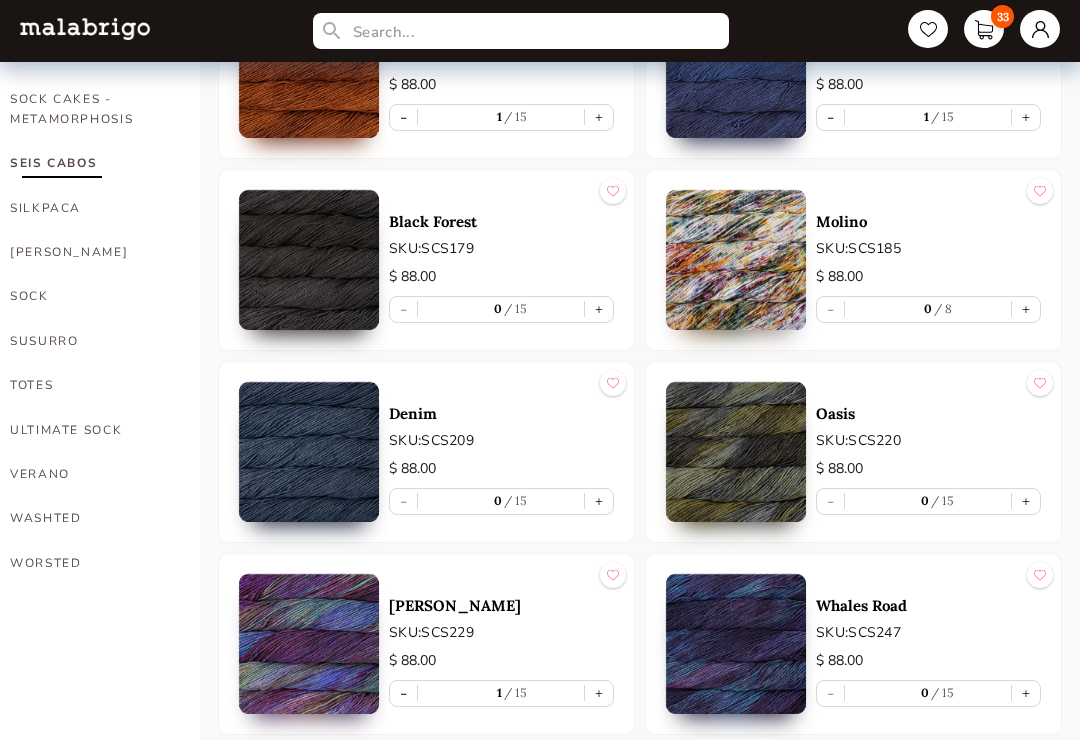 click on "+" at bounding box center (1026, 309) 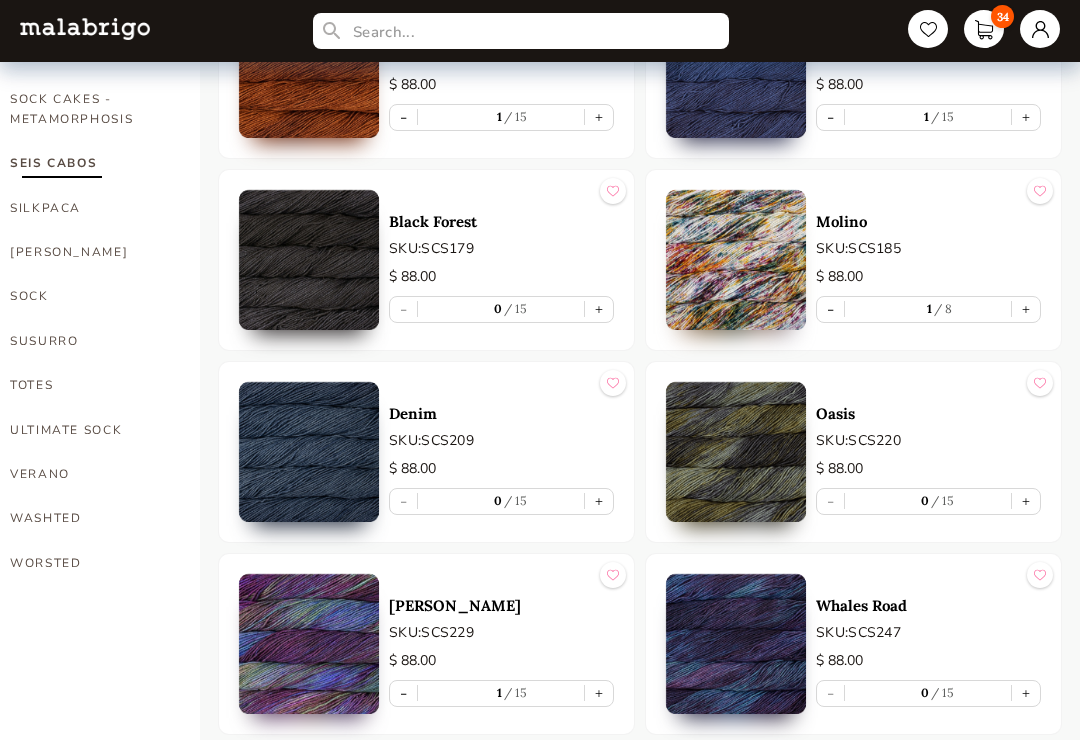 type on "1" 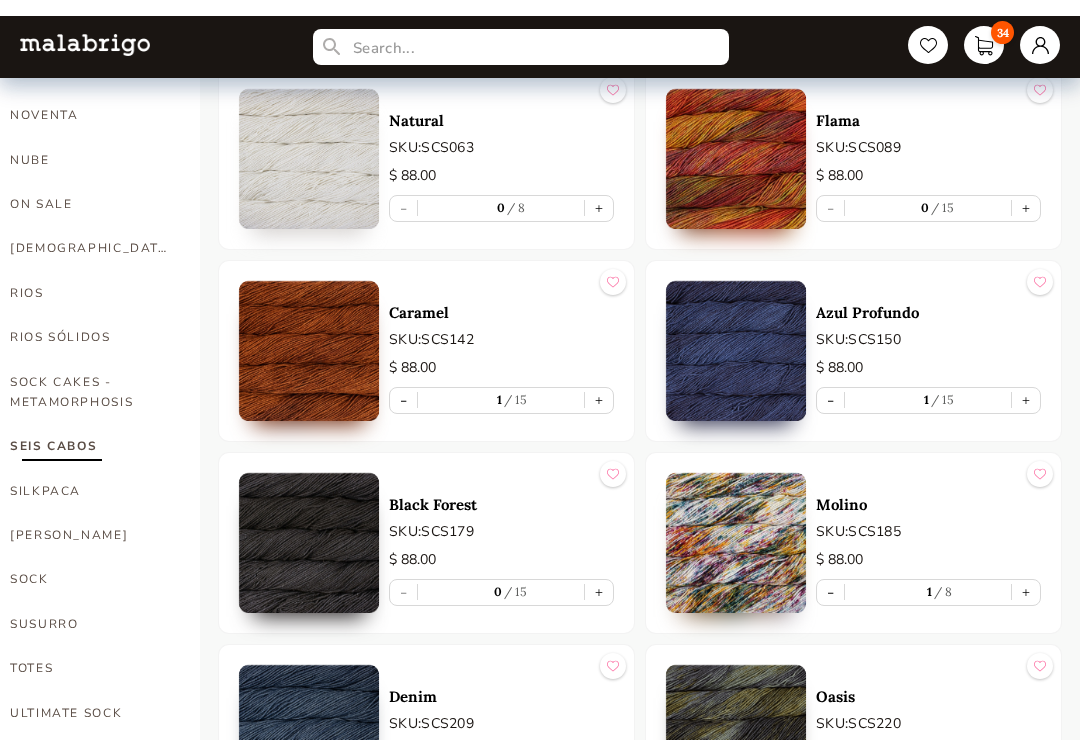 scroll, scrollTop: 1091, scrollLeft: 0, axis: vertical 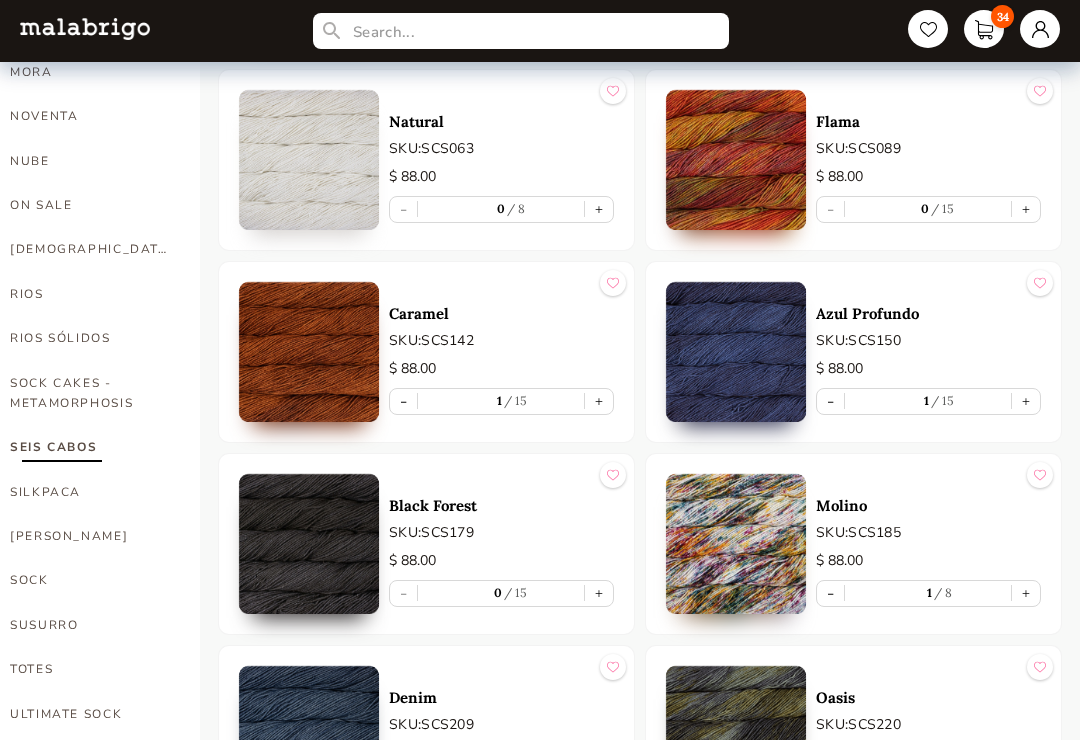 click on "+" at bounding box center [599, 593] 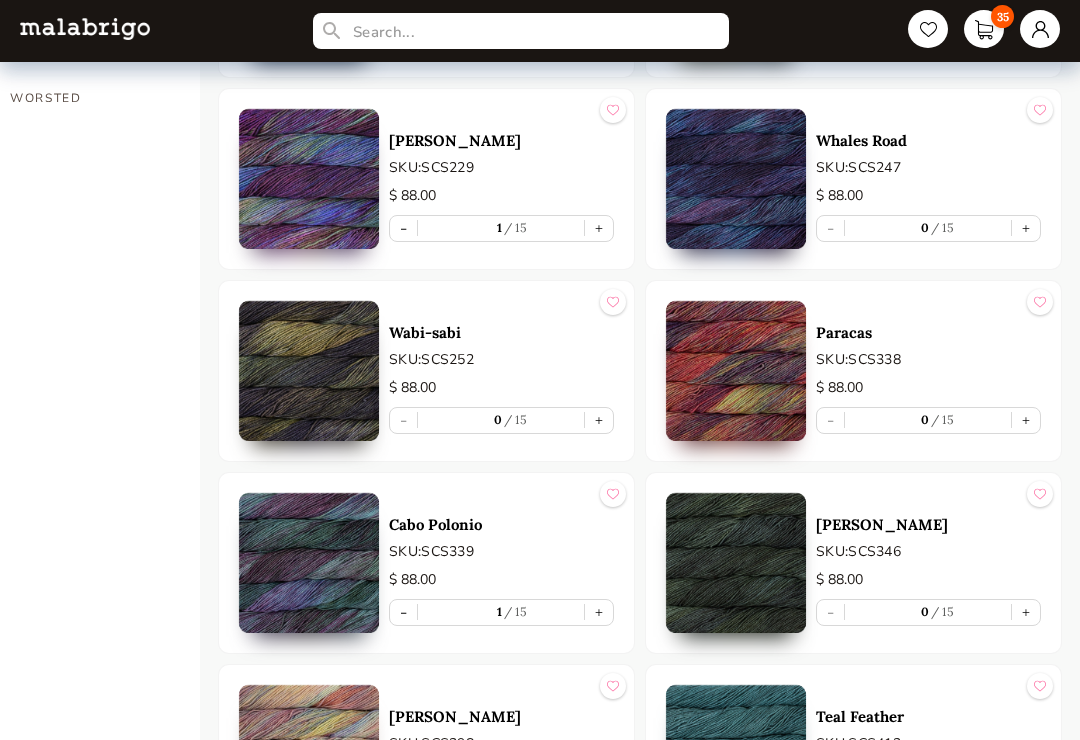 scroll, scrollTop: 1843, scrollLeft: 0, axis: vertical 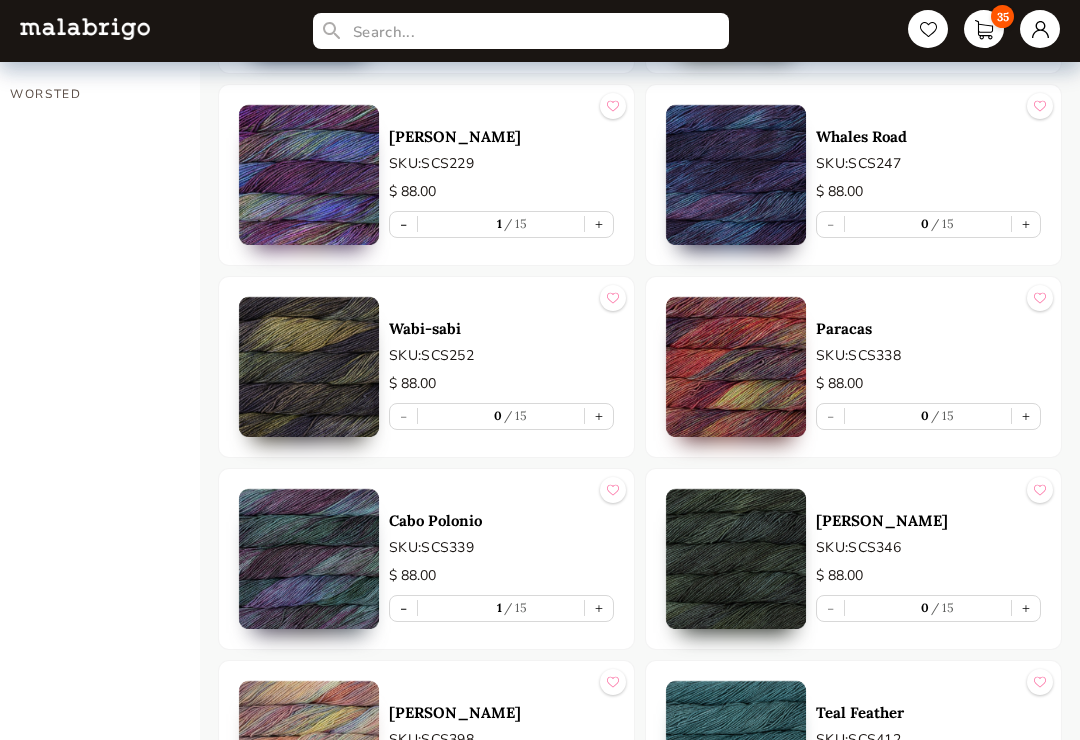 click on "+" at bounding box center (1026, 417) 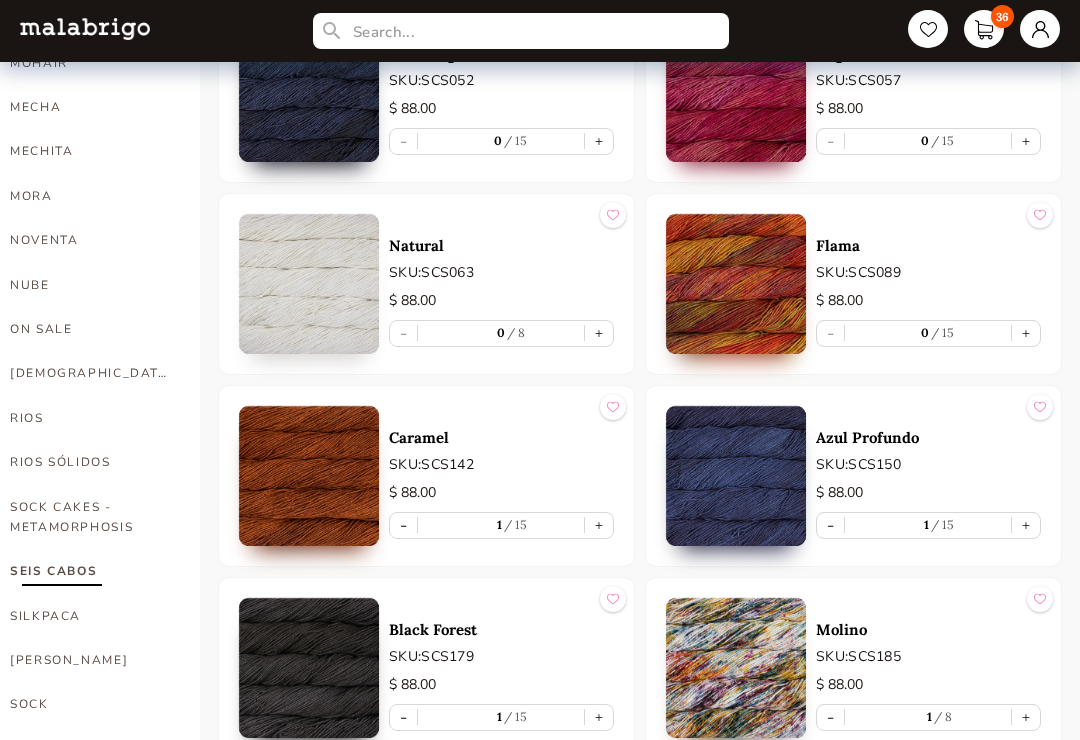 scroll, scrollTop: 970, scrollLeft: 0, axis: vertical 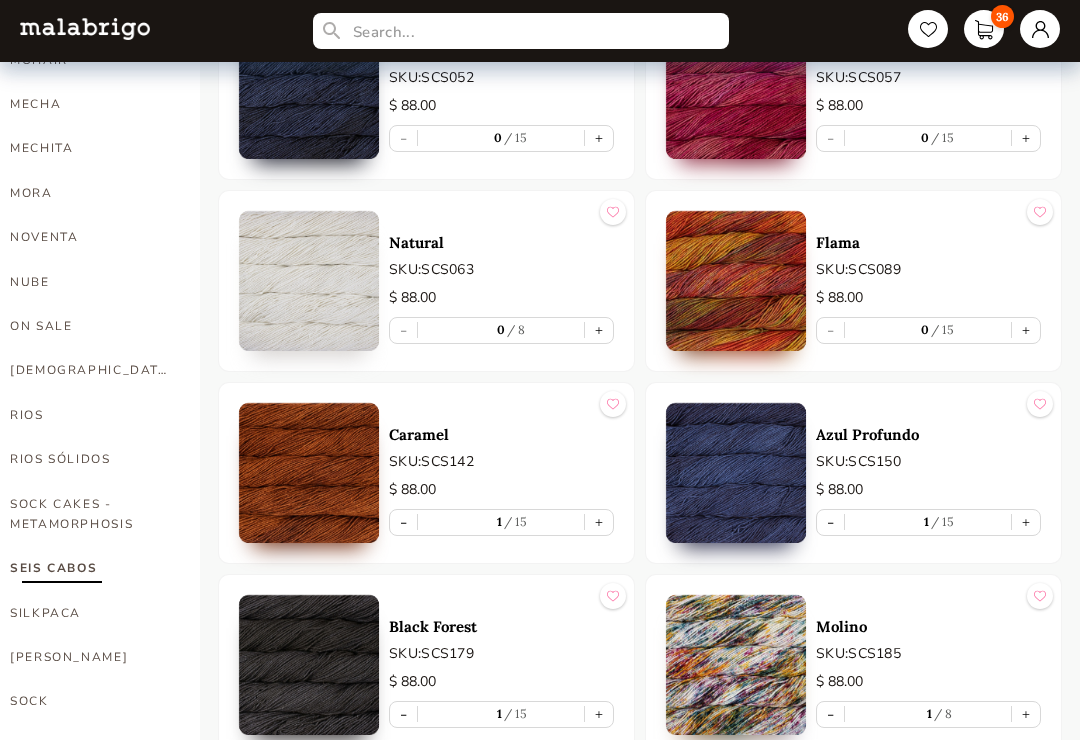 click on "SEIS CABOS" at bounding box center [90, 568] 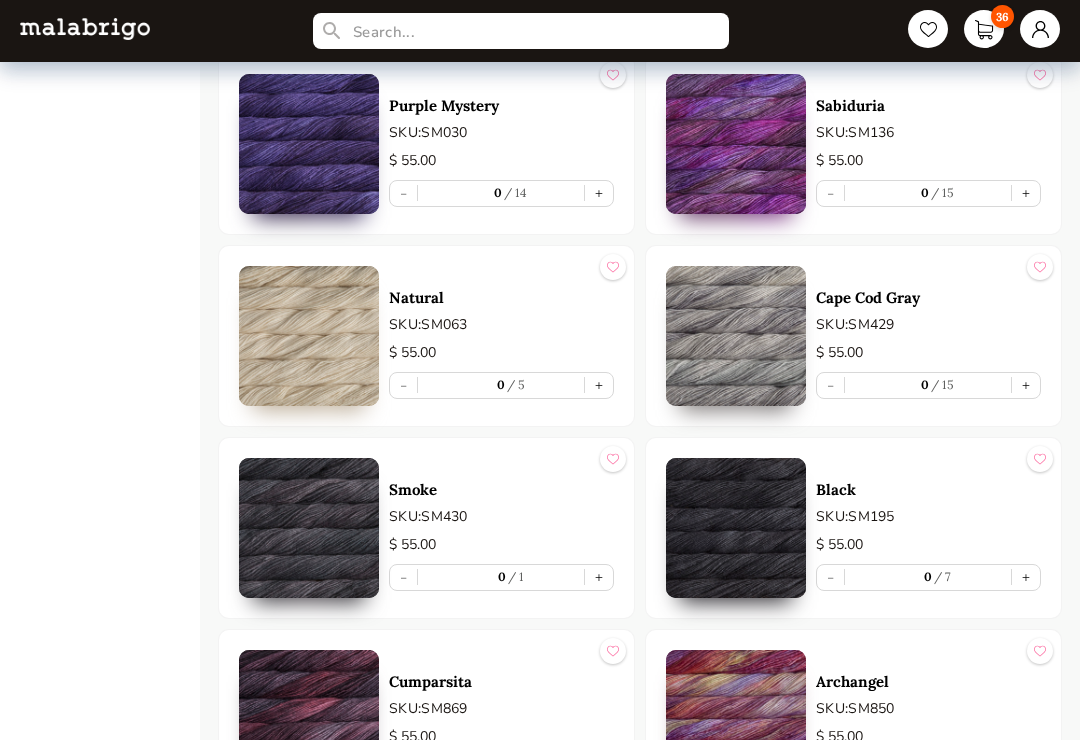 scroll, scrollTop: 3279, scrollLeft: 0, axis: vertical 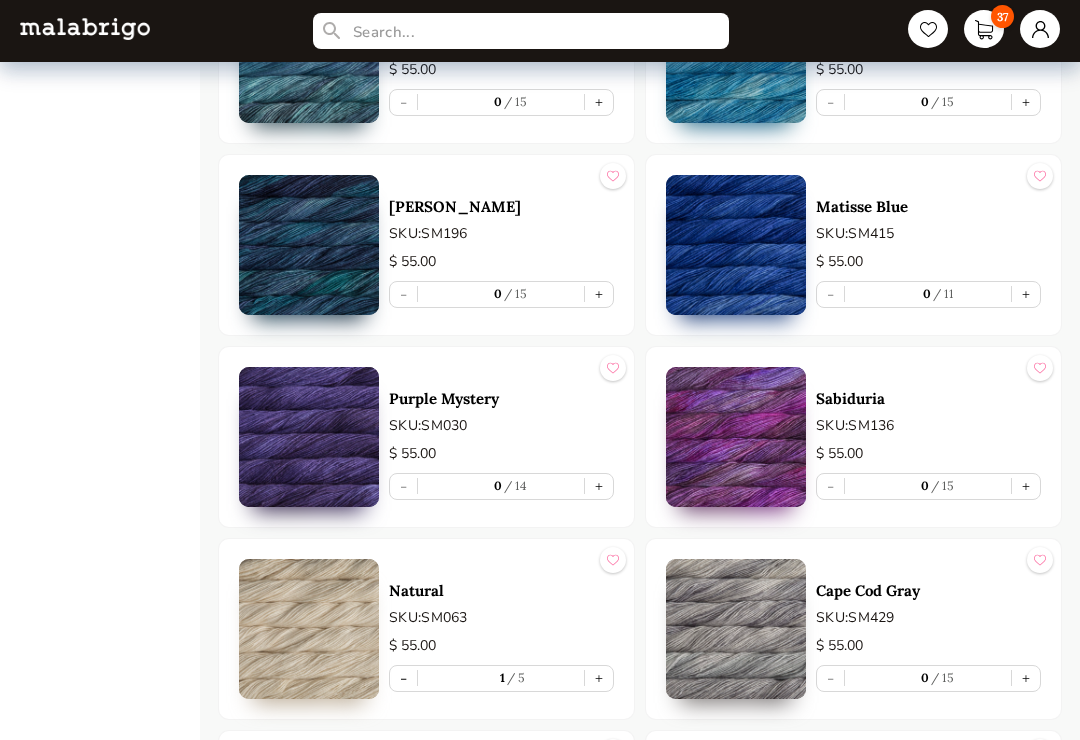 click on "Matisse Blue SKU:  SM415 $   55.00 - 0 11 +" at bounding box center [853, 245] 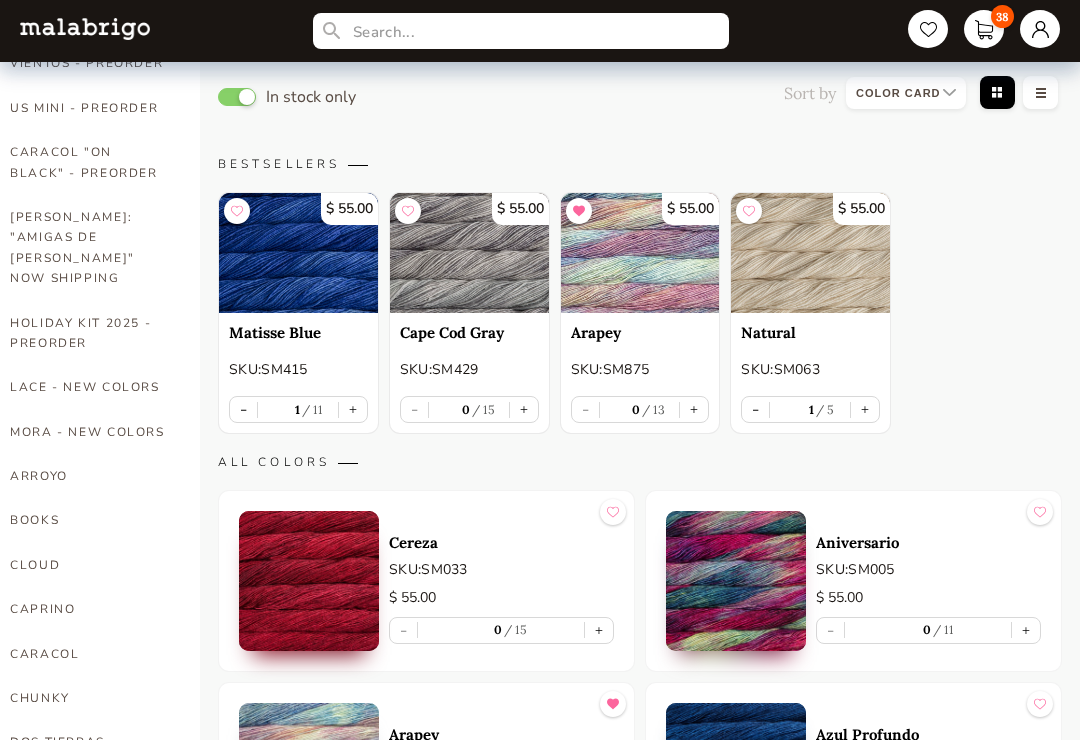 scroll, scrollTop: 0, scrollLeft: 0, axis: both 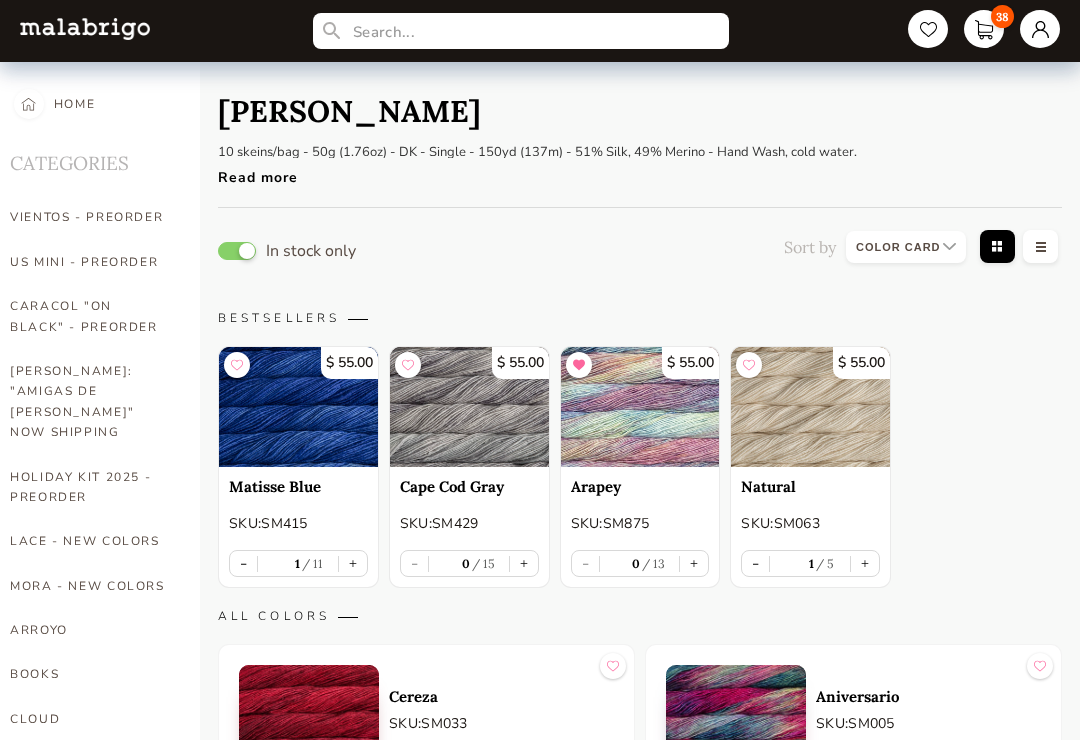 click on "+" at bounding box center [524, 563] 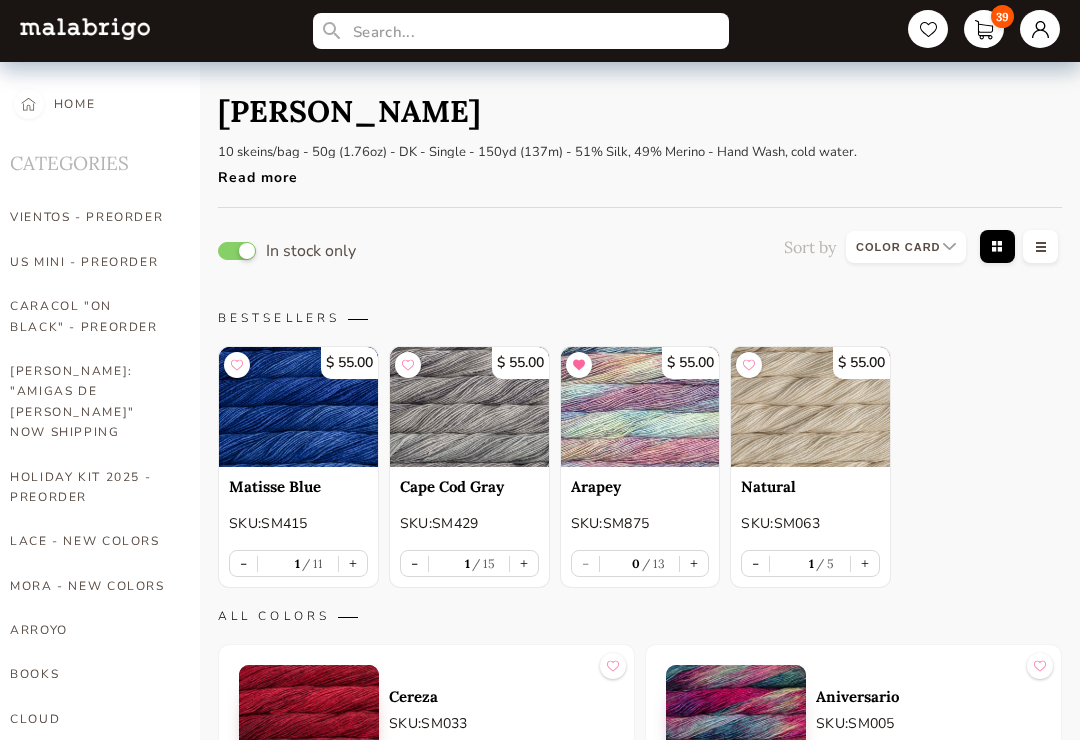 click on "+" at bounding box center [694, 563] 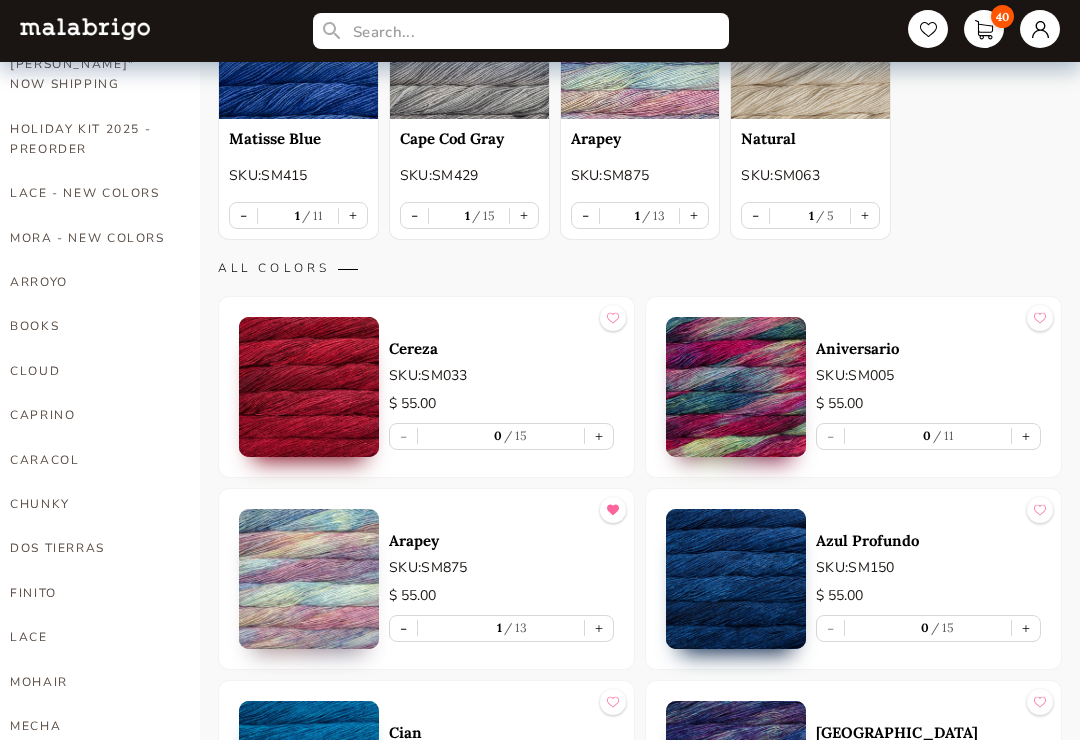scroll, scrollTop: 351, scrollLeft: 0, axis: vertical 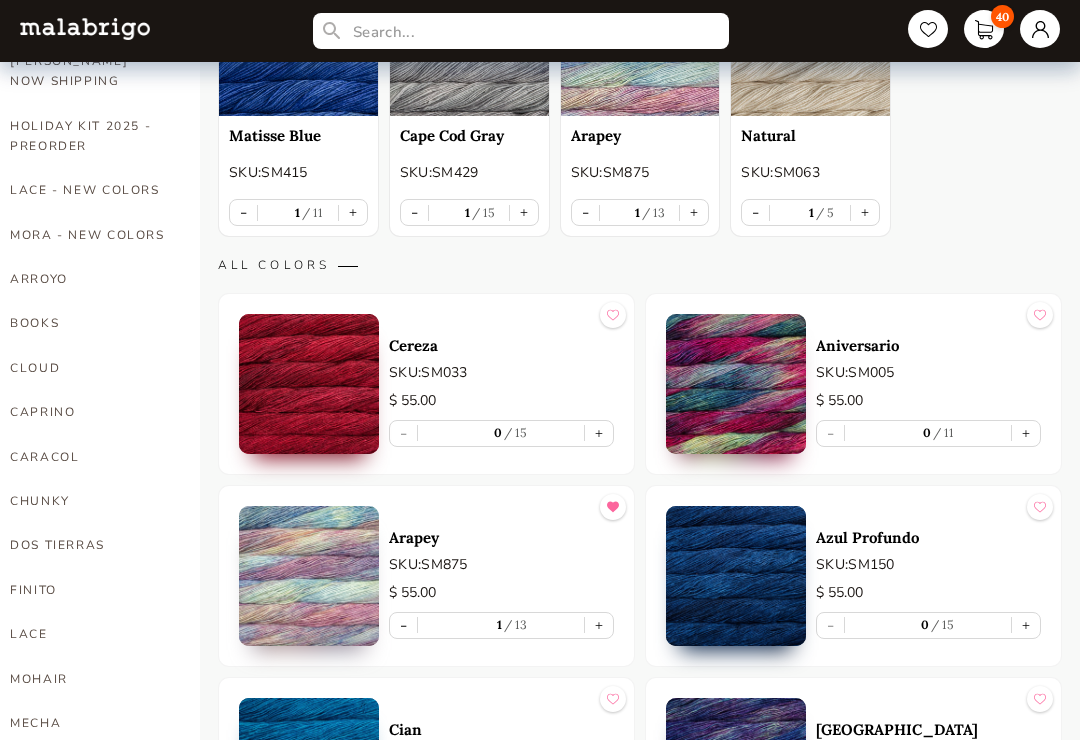 click on "+" at bounding box center (1026, 433) 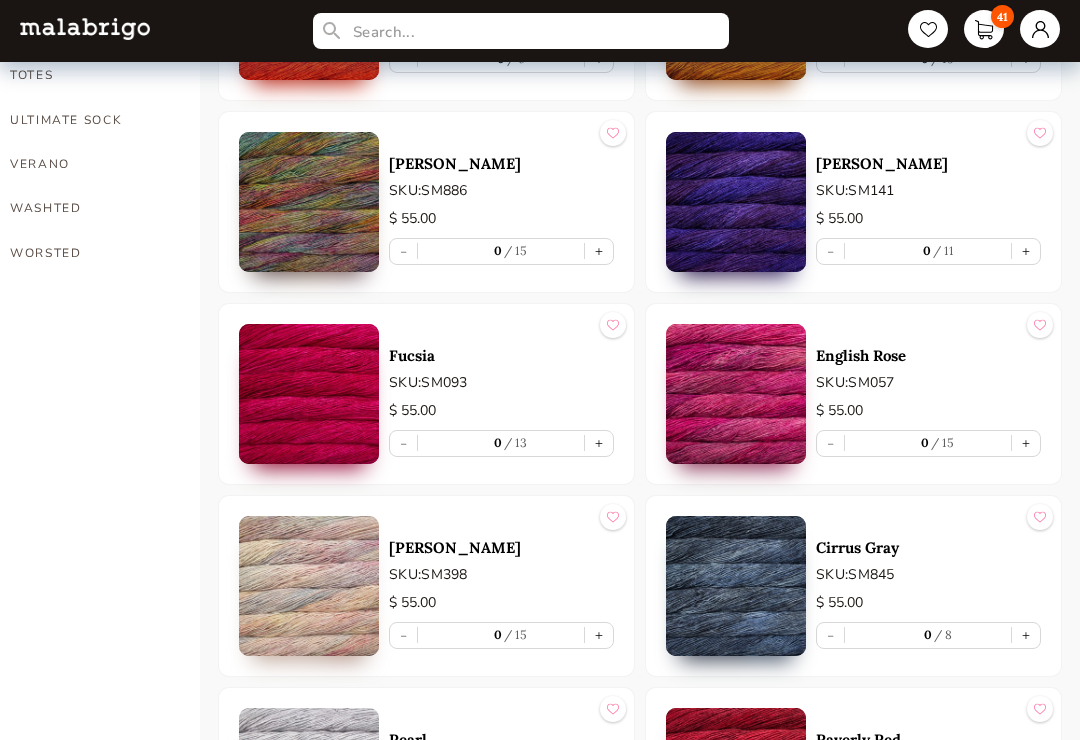 scroll, scrollTop: 1685, scrollLeft: 0, axis: vertical 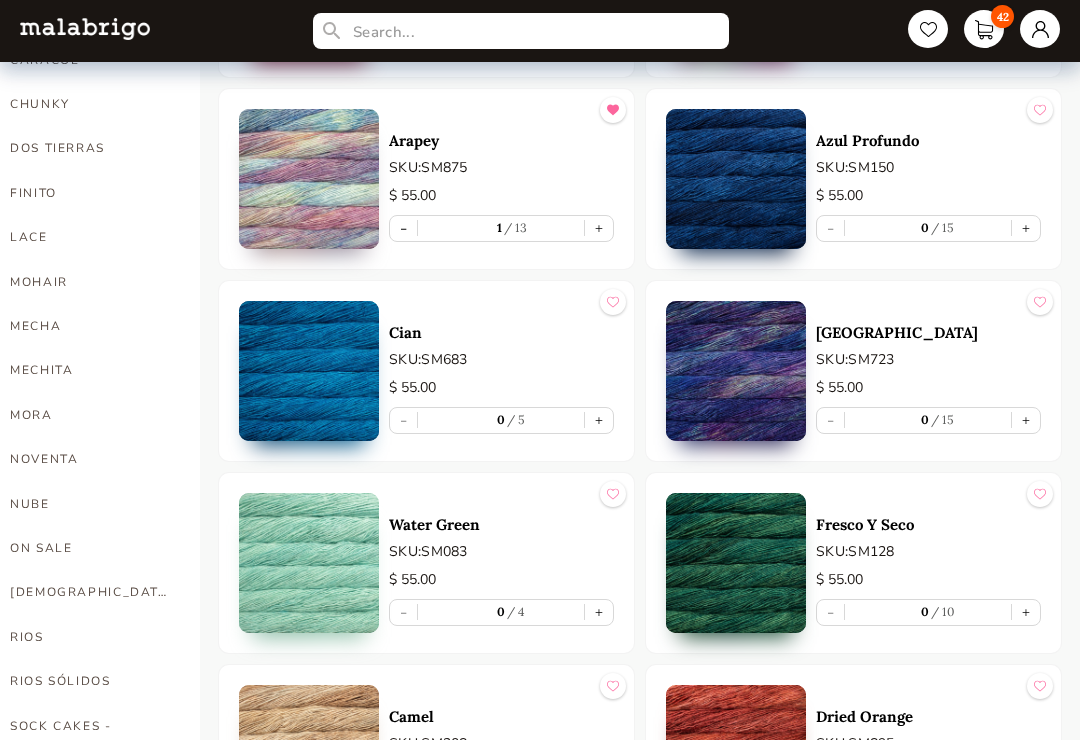click on "+" at bounding box center (1026, 228) 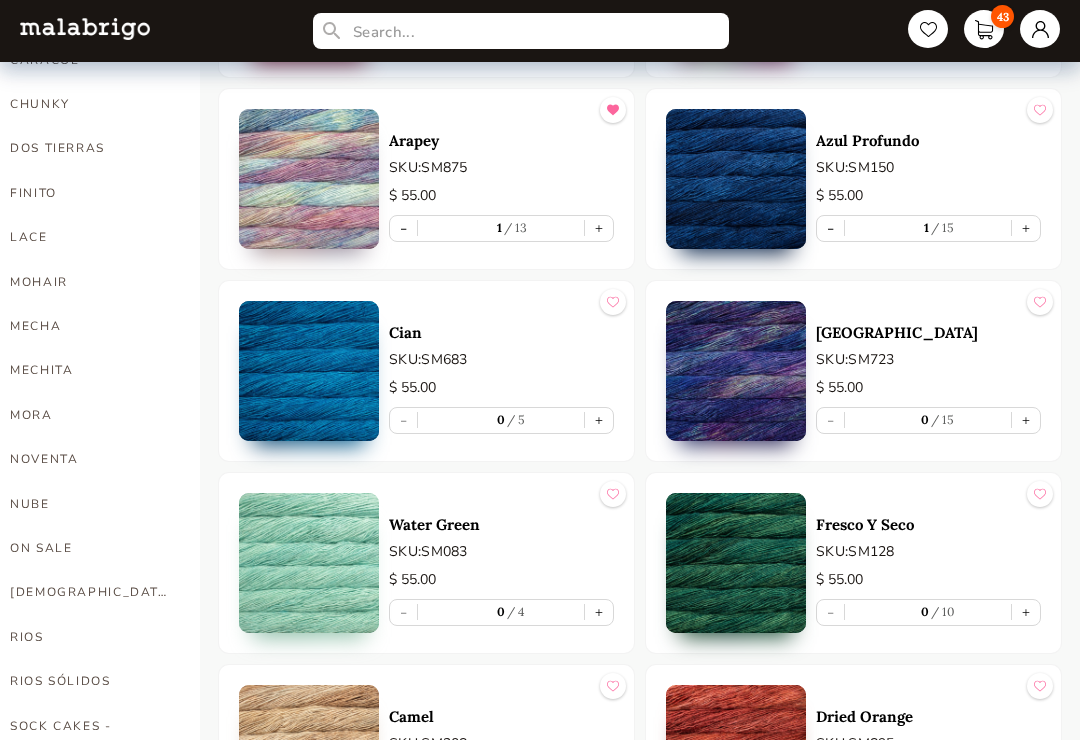 click on "NOVENTA" at bounding box center [90, 459] 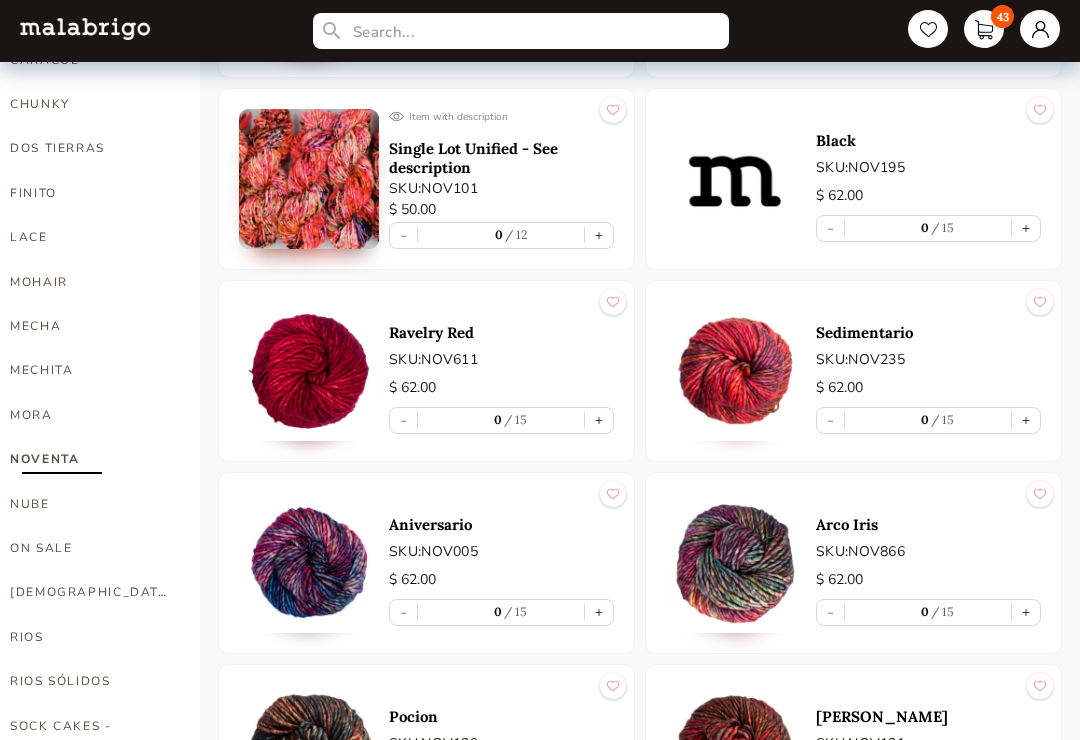 click on "+" at bounding box center [599, 235] 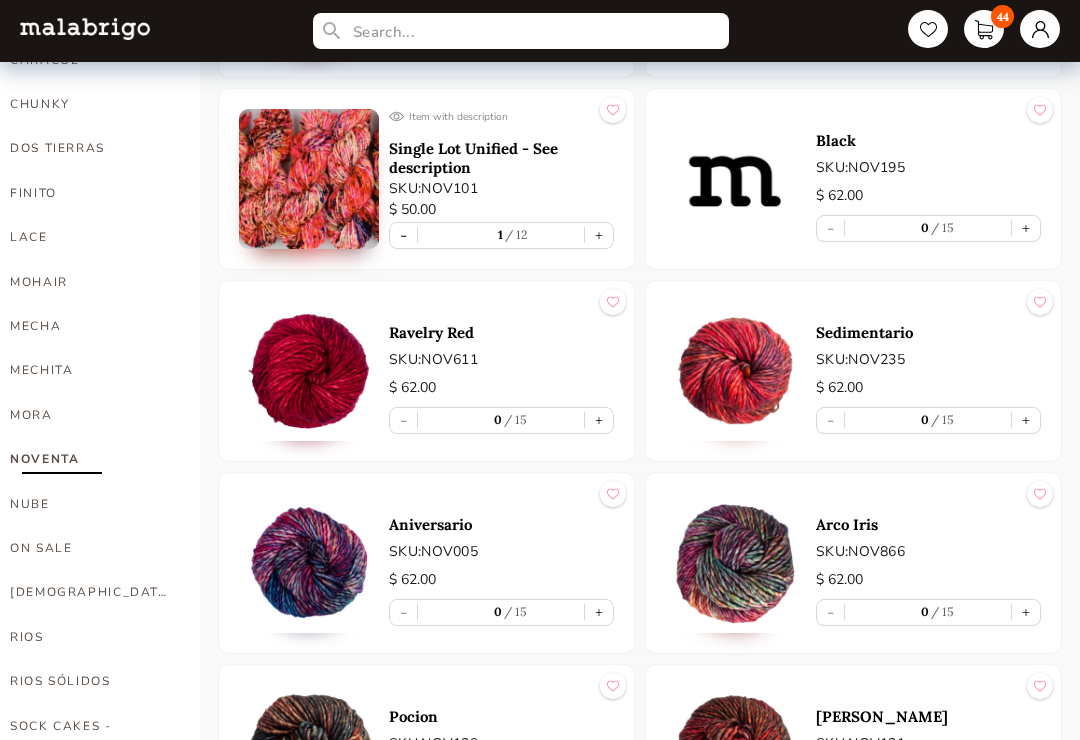 click on "+" at bounding box center (599, 235) 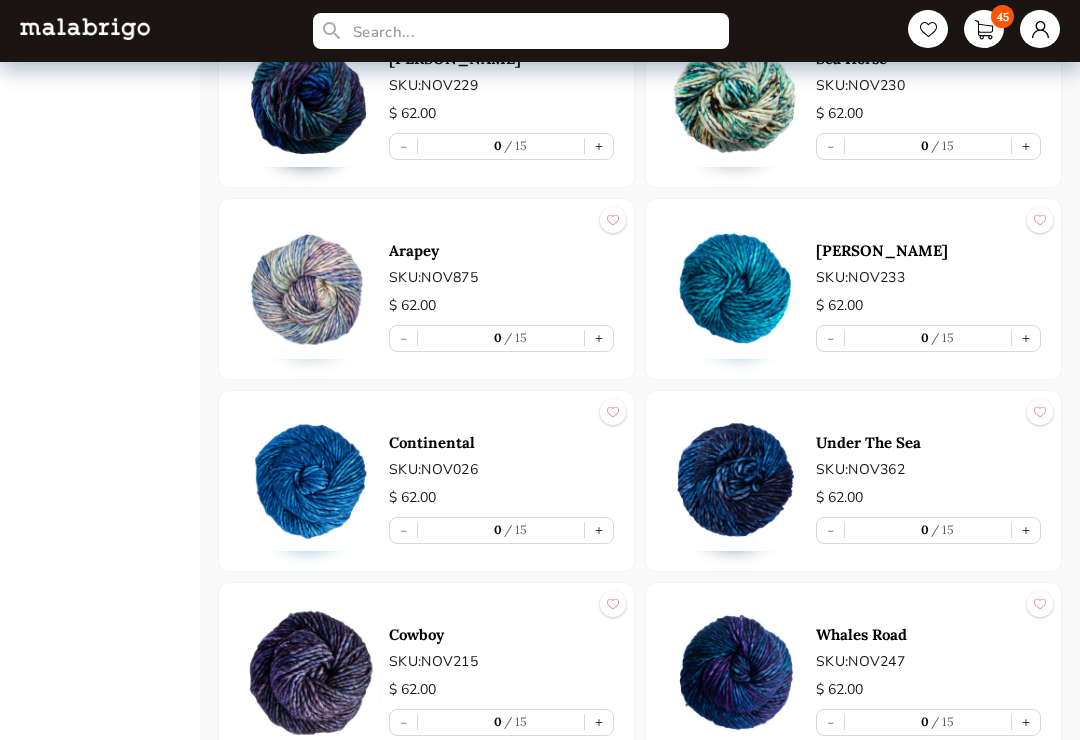 scroll, scrollTop: 2417, scrollLeft: 0, axis: vertical 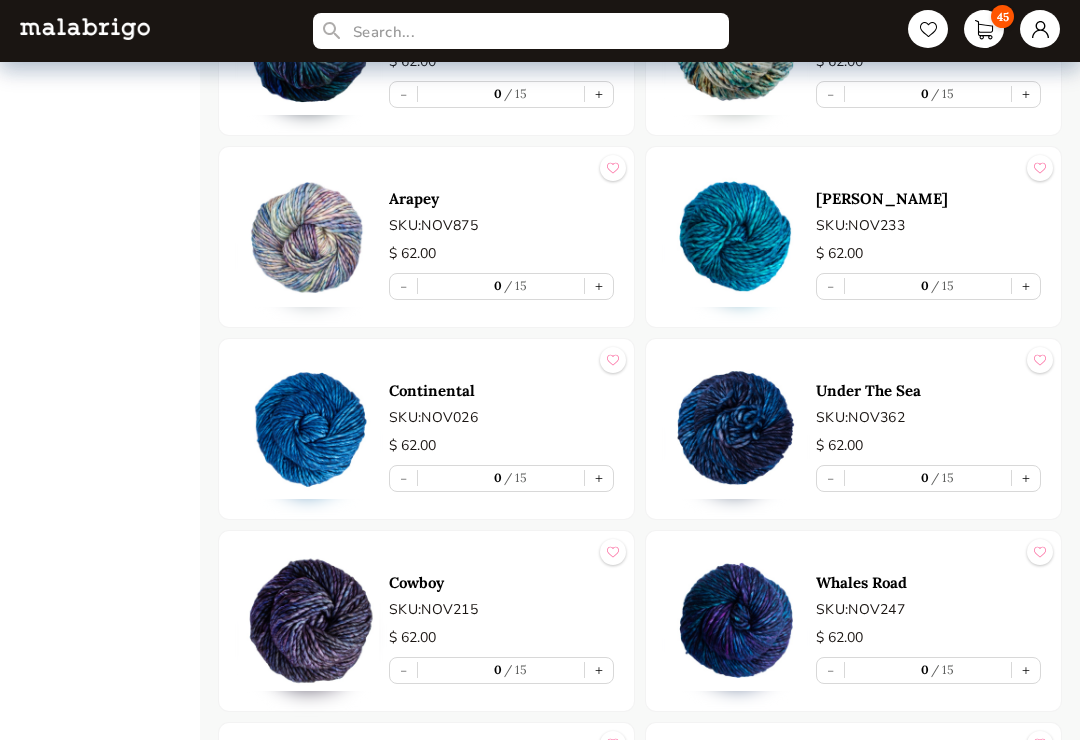 click on "+" at bounding box center [599, 287] 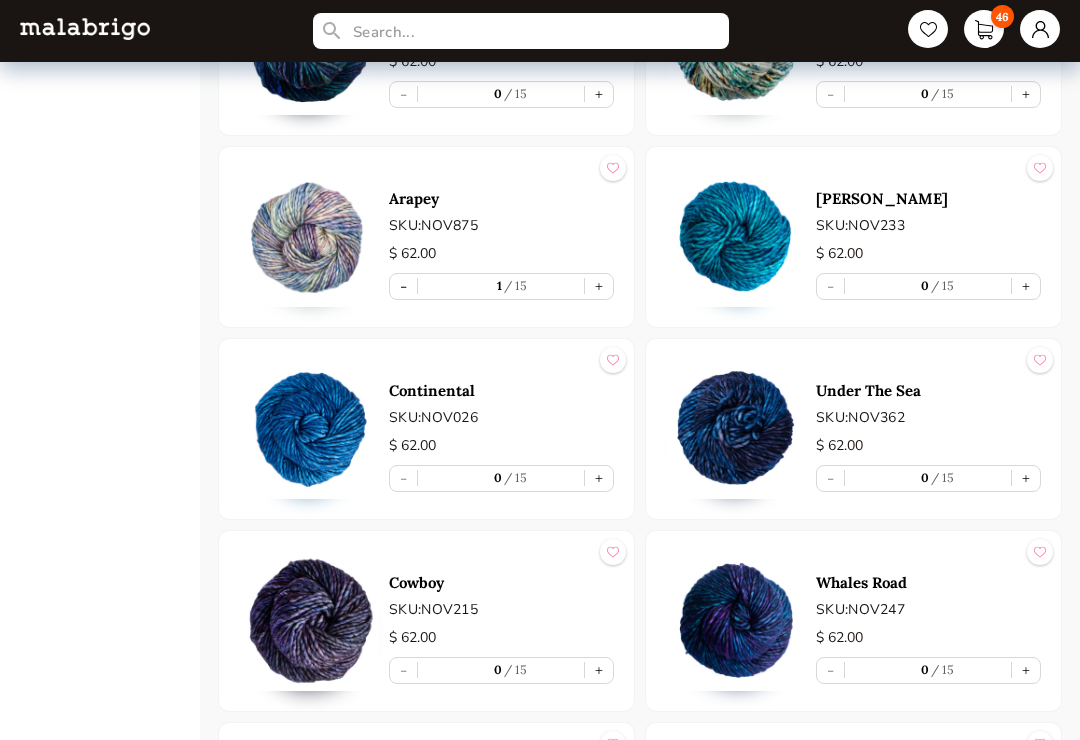 scroll, scrollTop: 2418, scrollLeft: 0, axis: vertical 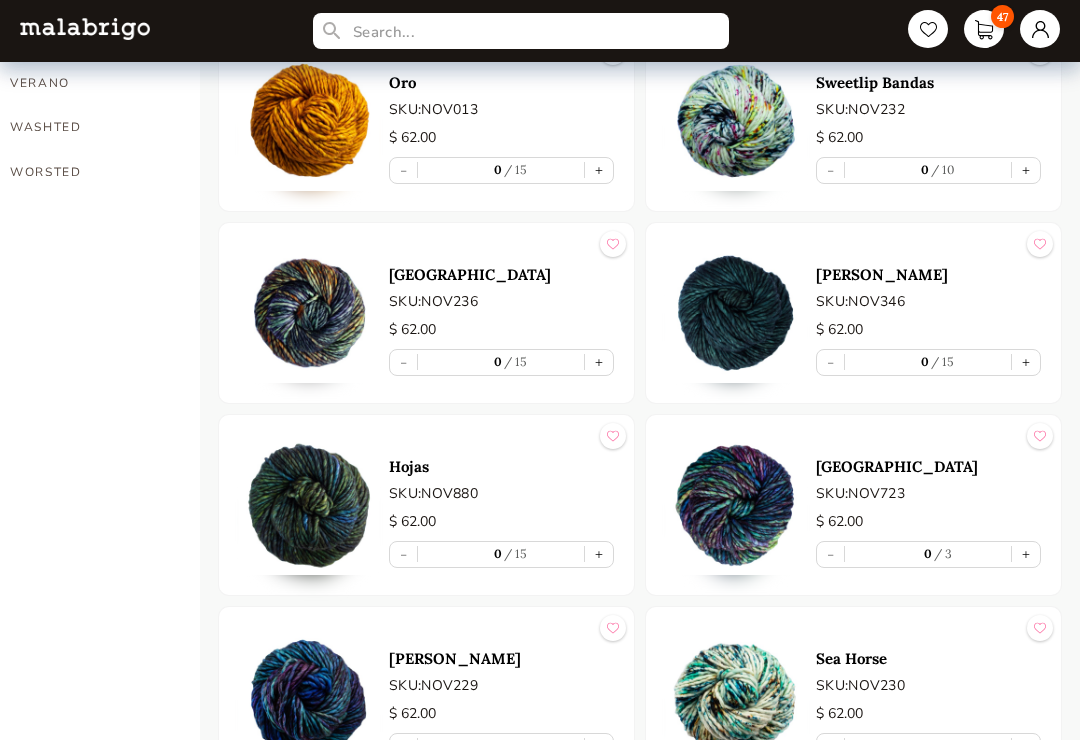 click on "+" at bounding box center [599, 363] 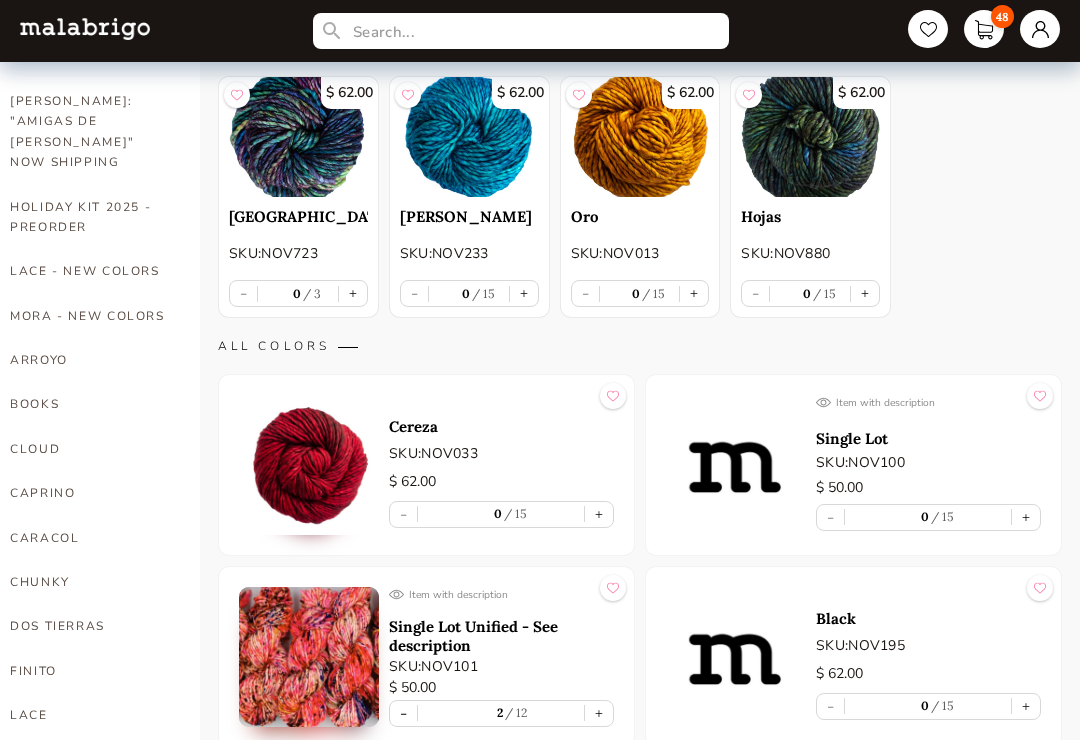 scroll, scrollTop: 205, scrollLeft: 0, axis: vertical 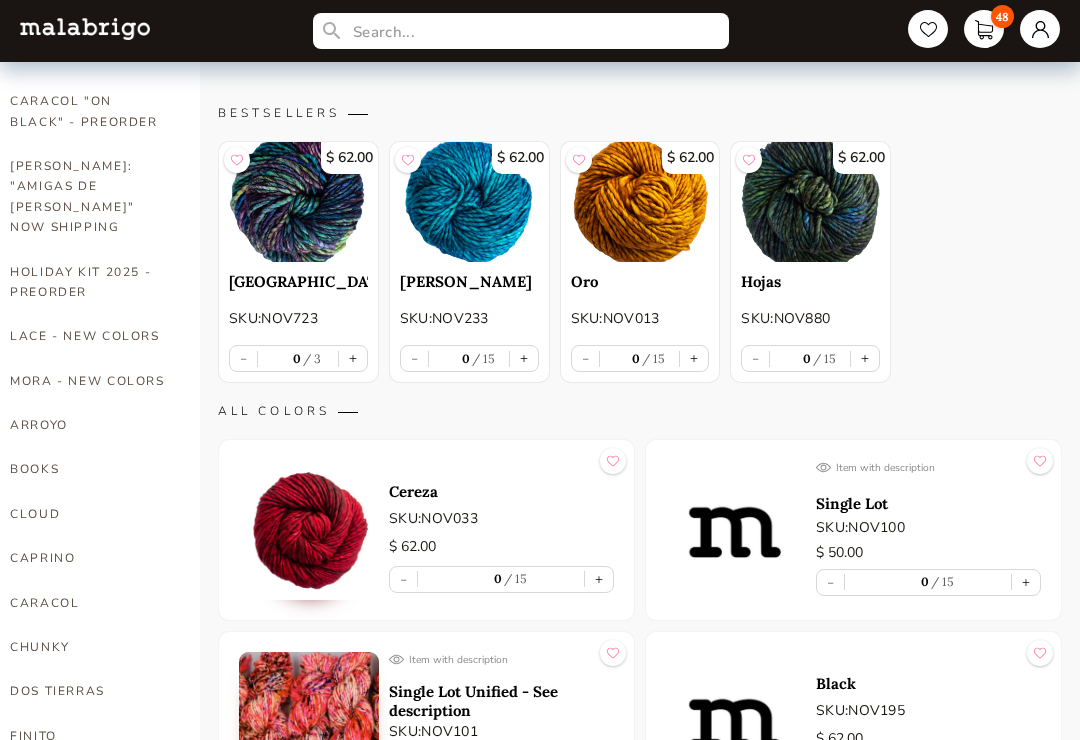 click on "$   50.00" at bounding box center (501, 753) 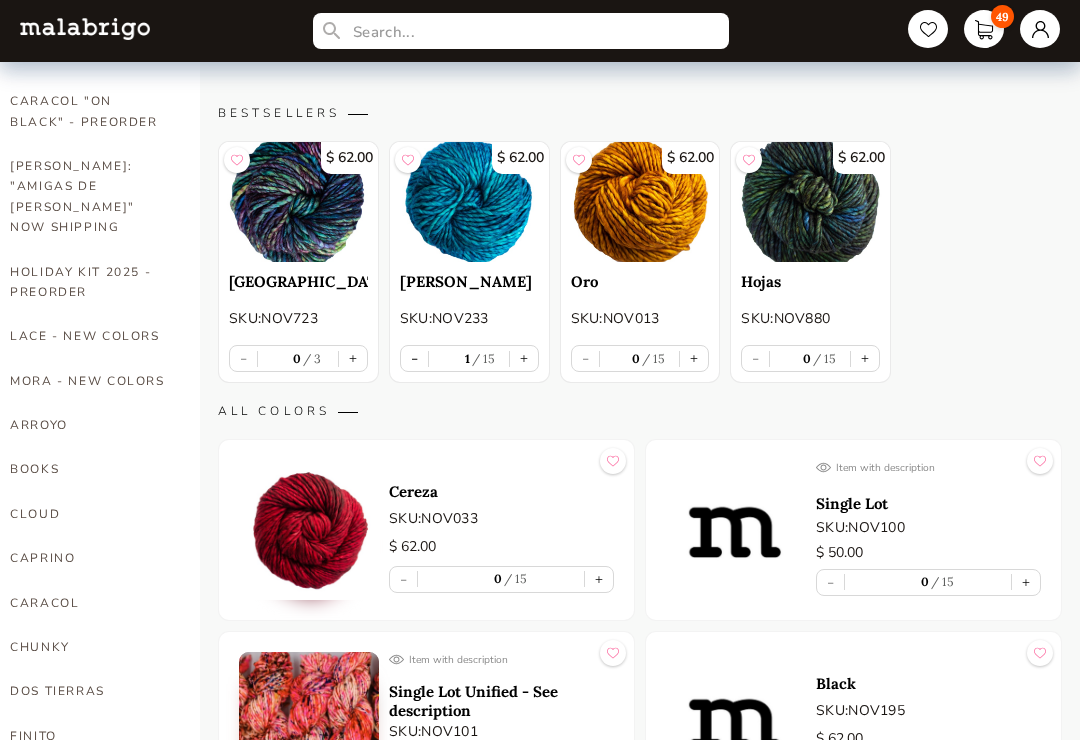 click on "+" at bounding box center (524, 358) 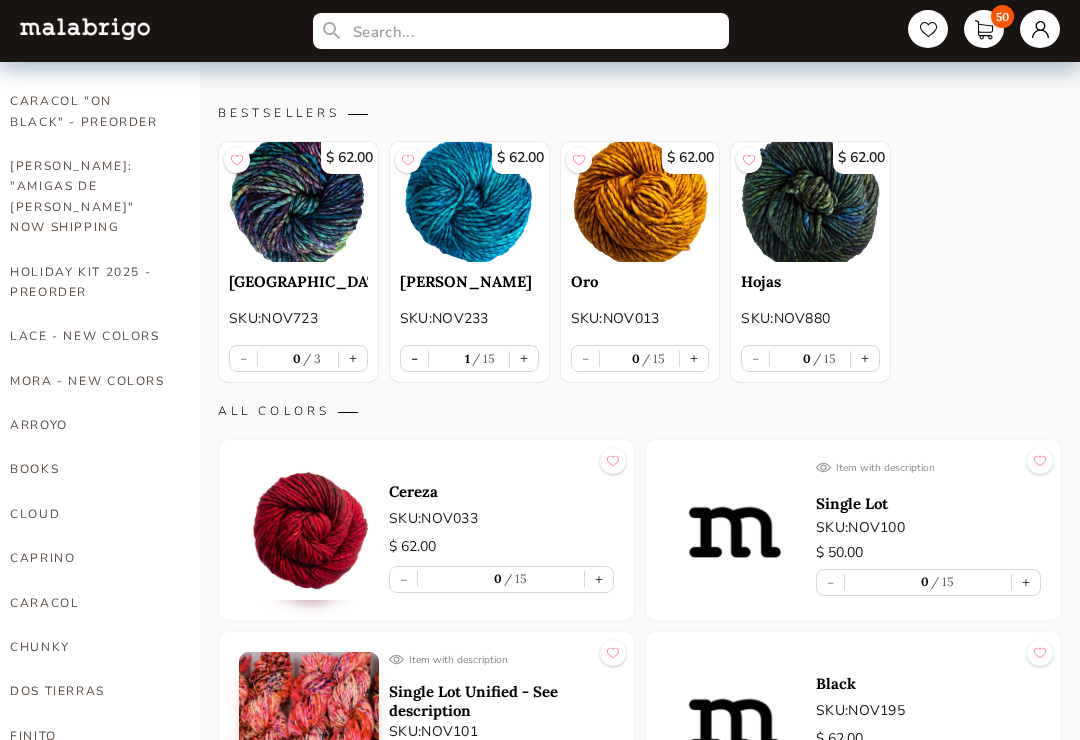 type on "2" 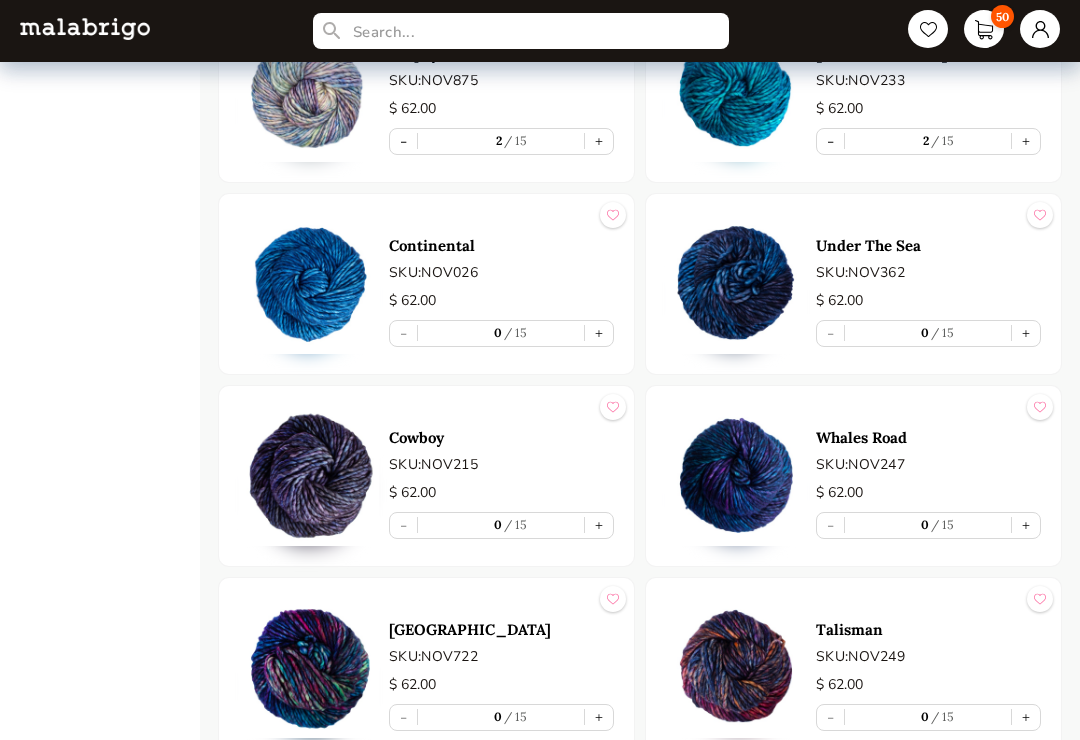 scroll, scrollTop: 2563, scrollLeft: 0, axis: vertical 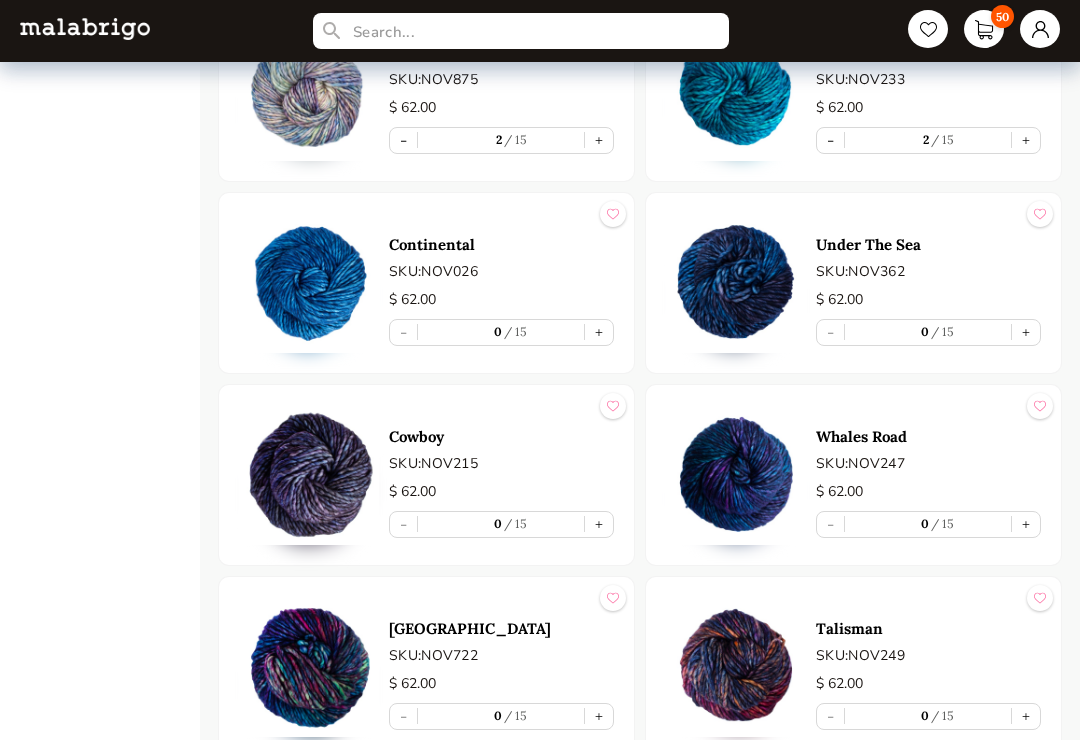 click on "+" at bounding box center [1026, 525] 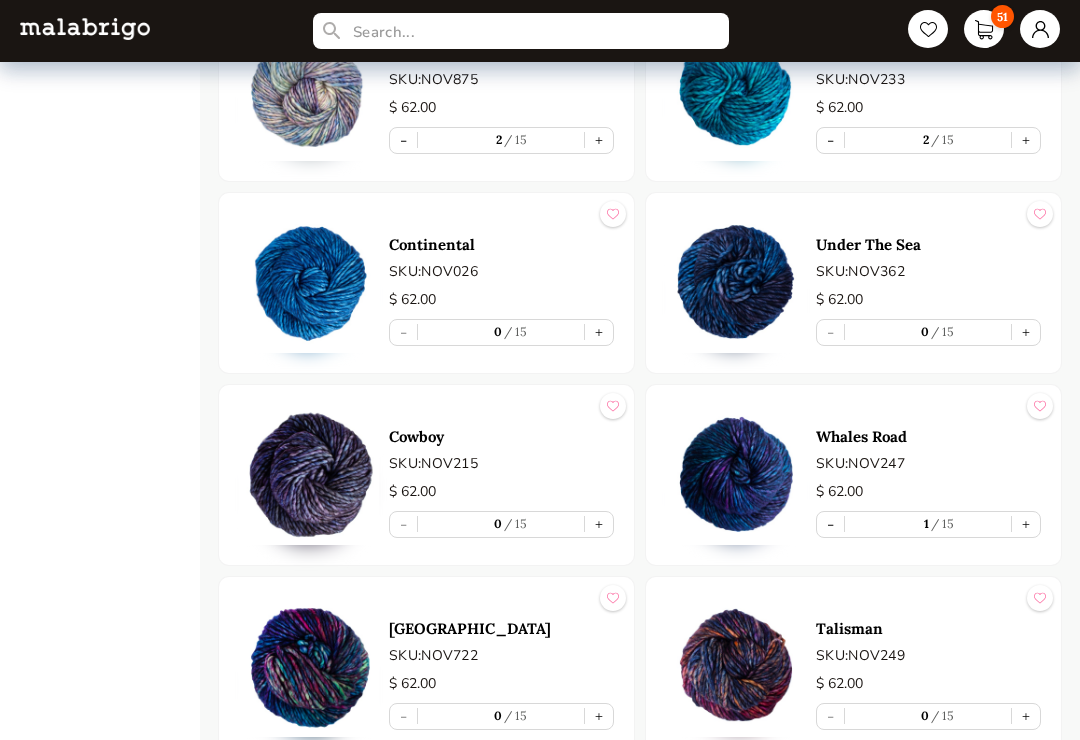 type on "1" 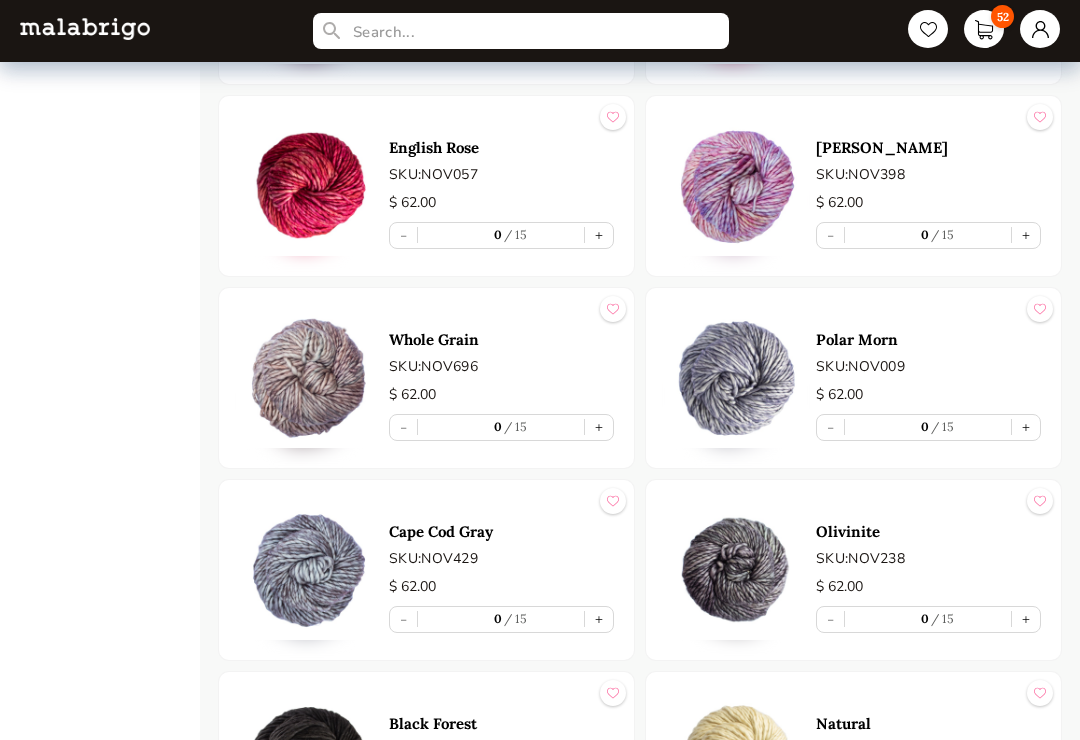 scroll, scrollTop: 3518, scrollLeft: 0, axis: vertical 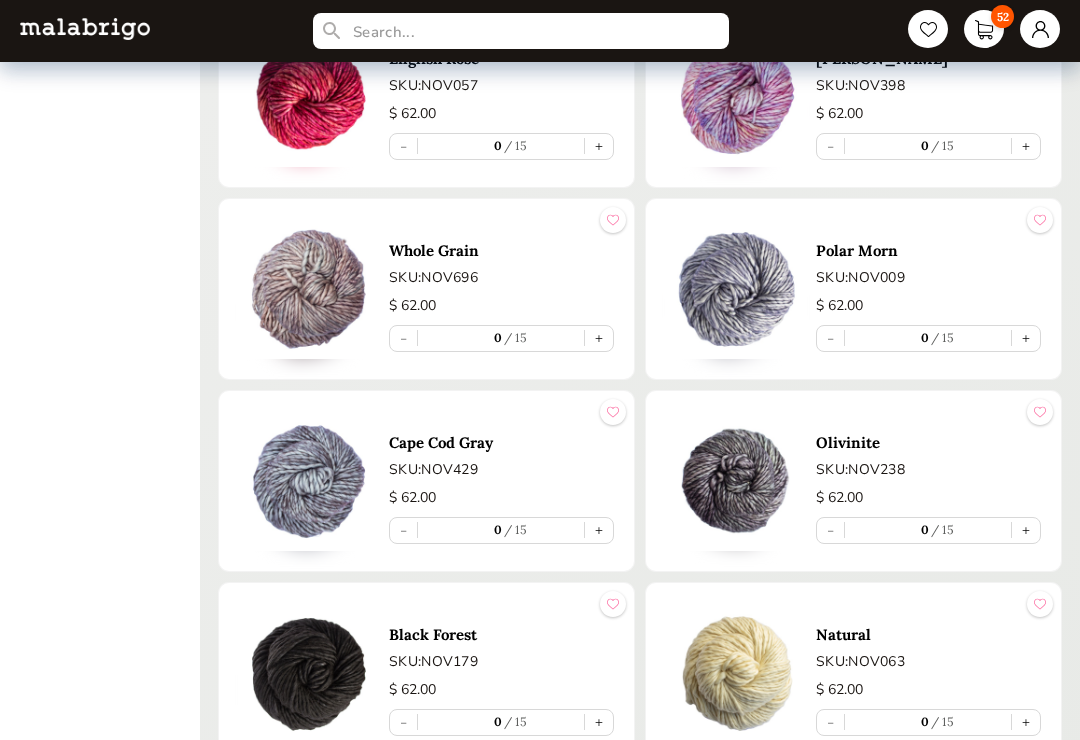 select on "INDEX" 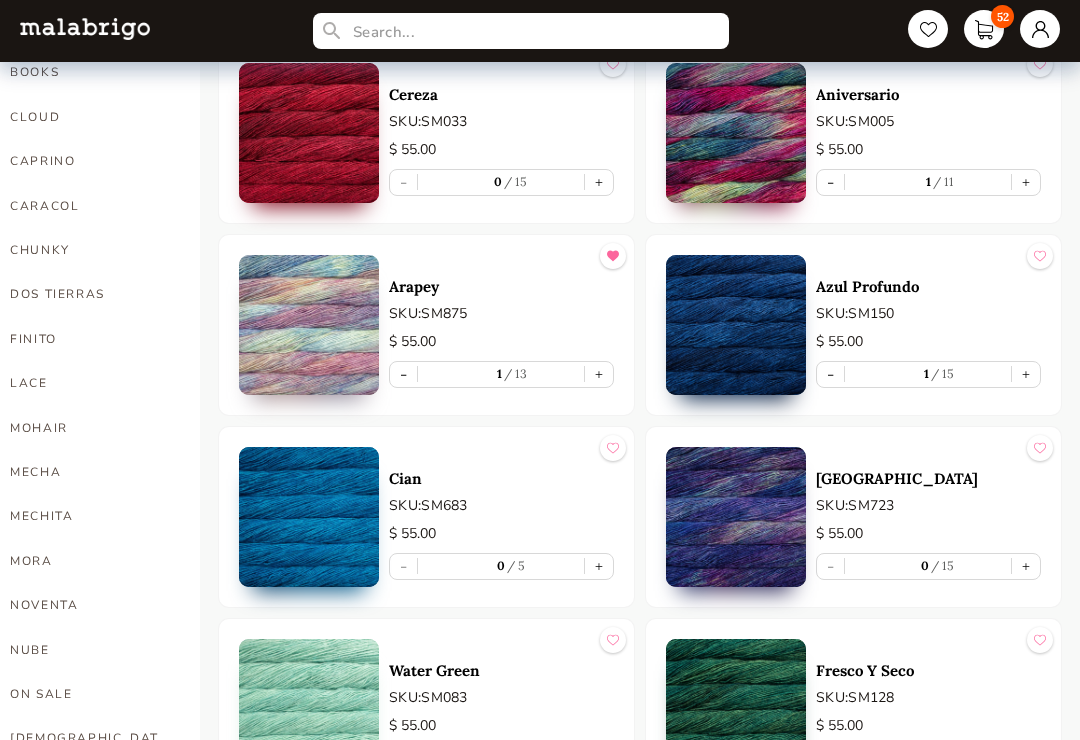 scroll, scrollTop: 602, scrollLeft: 0, axis: vertical 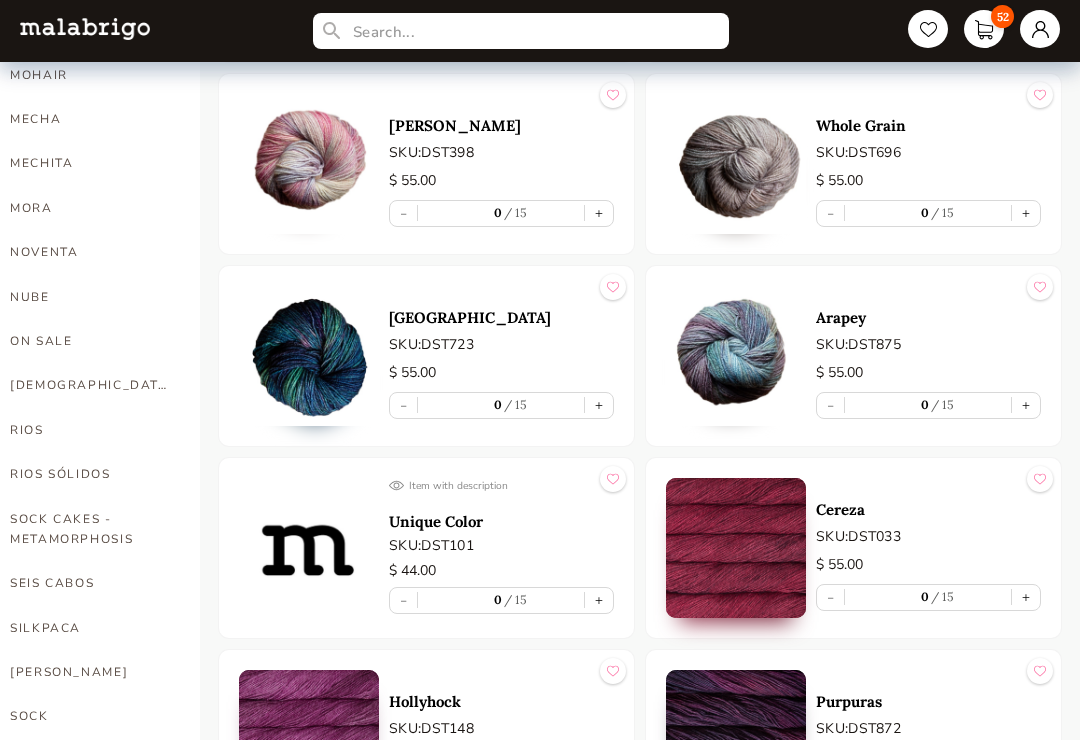 click on "+" at bounding box center (599, 405) 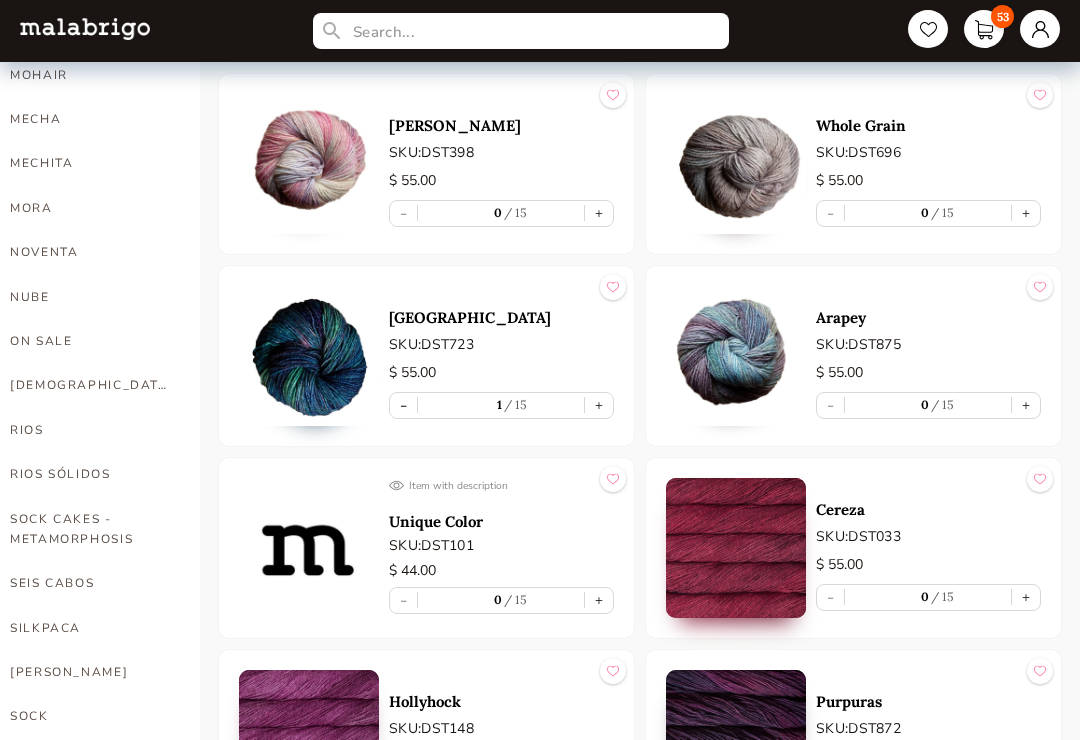 click on "+" at bounding box center (599, 405) 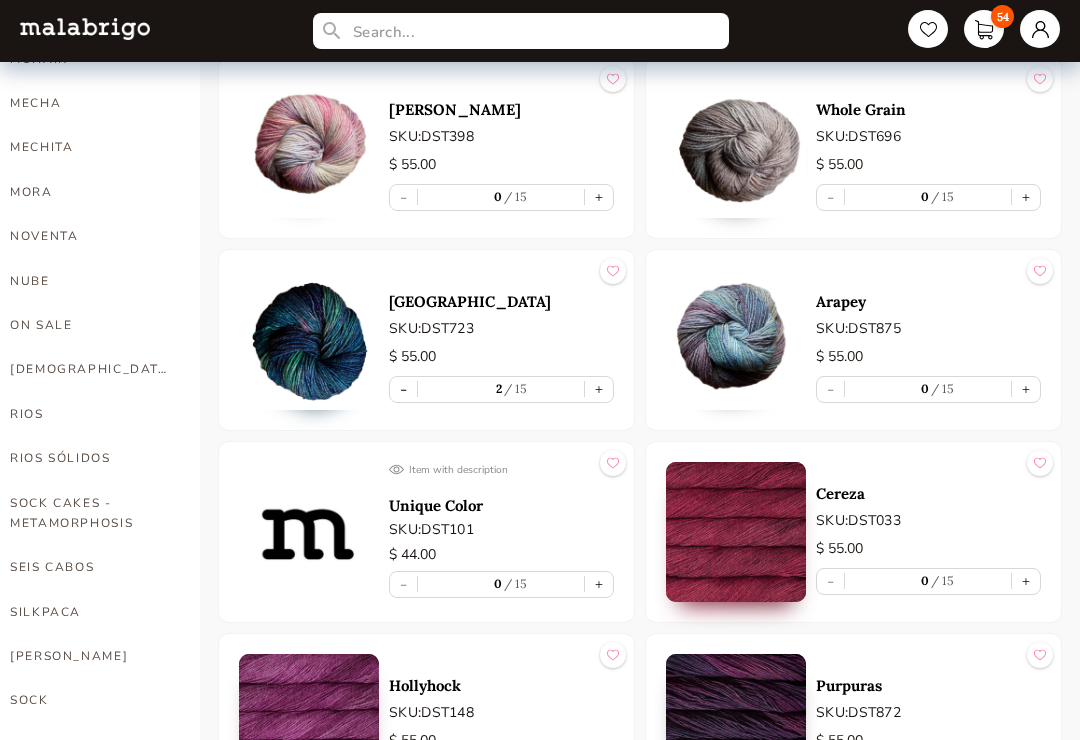 scroll, scrollTop: 972, scrollLeft: 0, axis: vertical 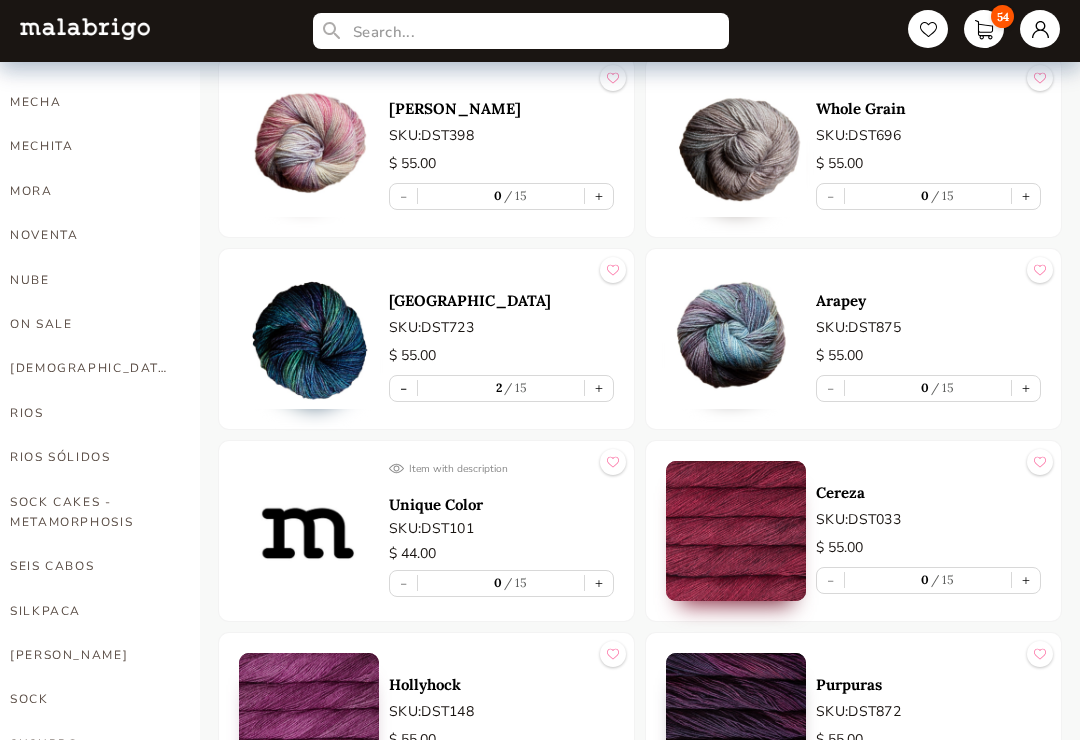 click on "+" at bounding box center [1026, 580] 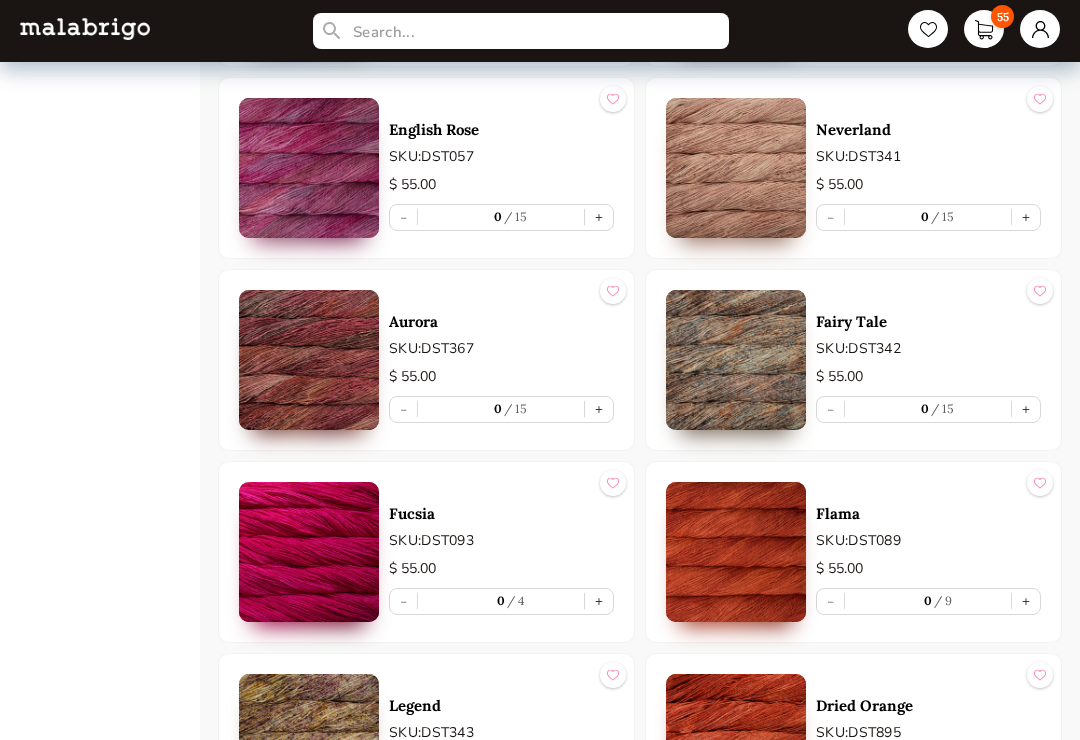 scroll, scrollTop: 1911, scrollLeft: 0, axis: vertical 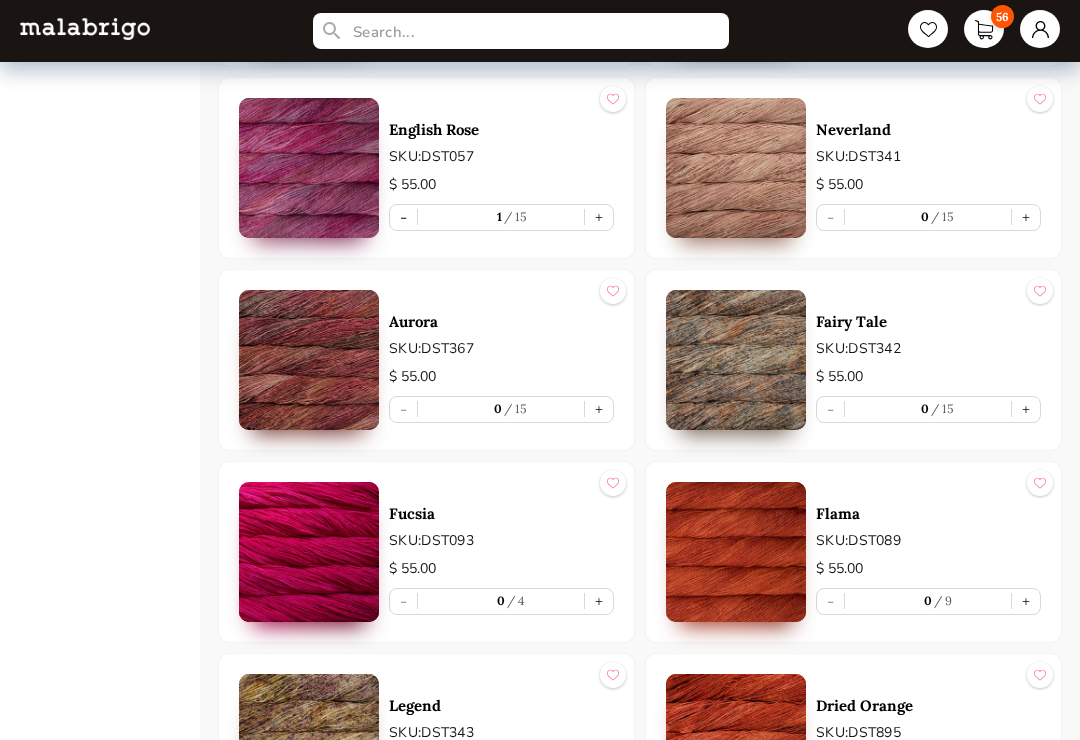 type on "1" 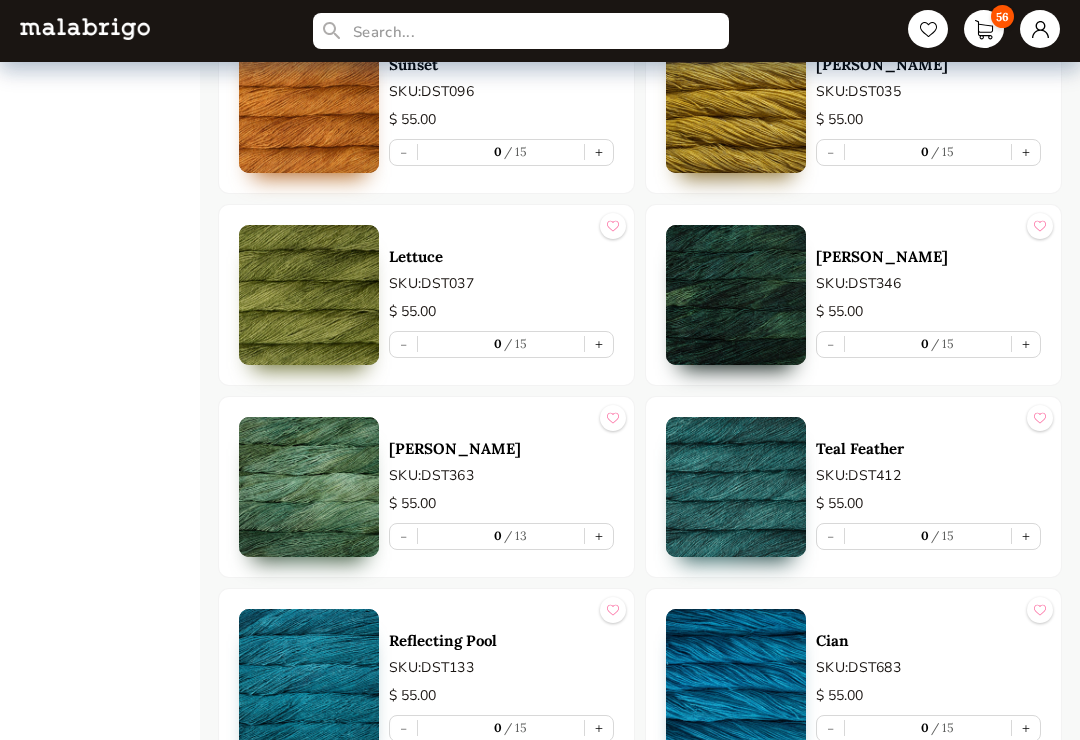 scroll, scrollTop: 2810, scrollLeft: 0, axis: vertical 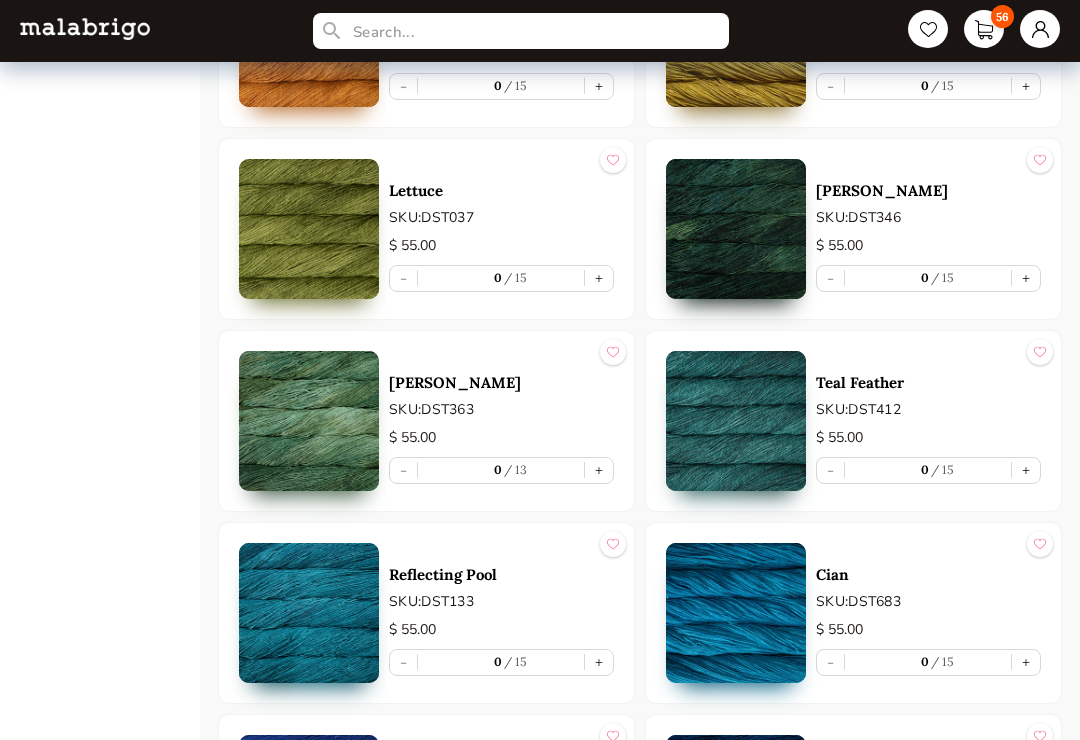 click on "+" at bounding box center [599, 278] 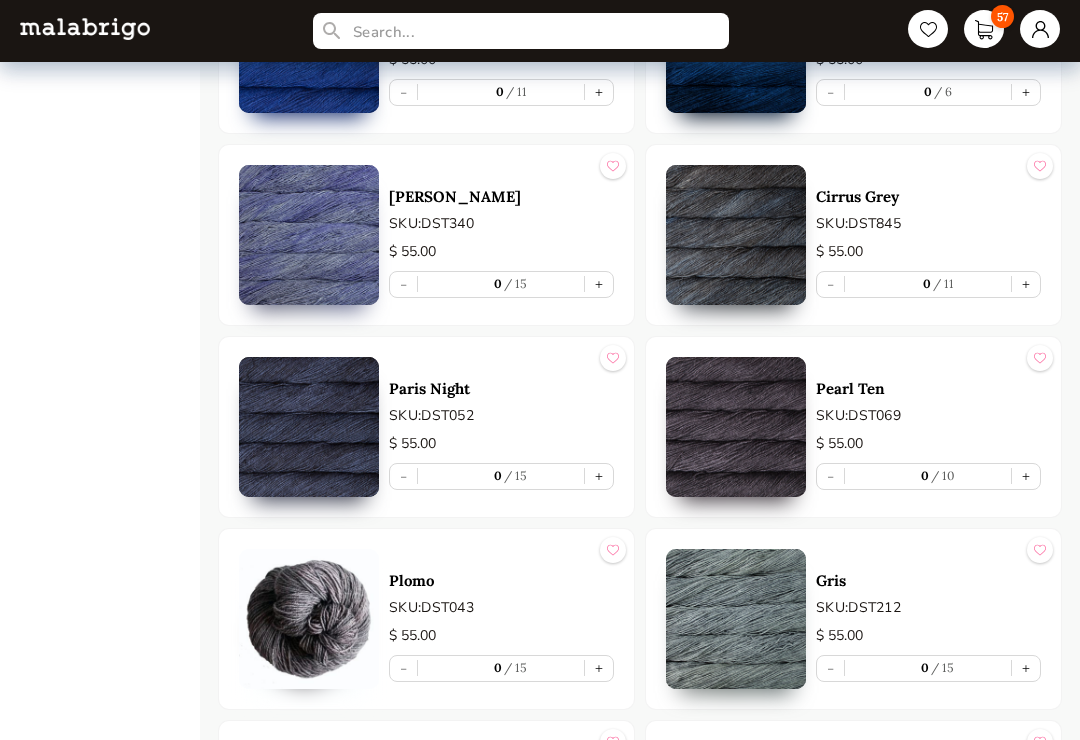 scroll, scrollTop: 3572, scrollLeft: 0, axis: vertical 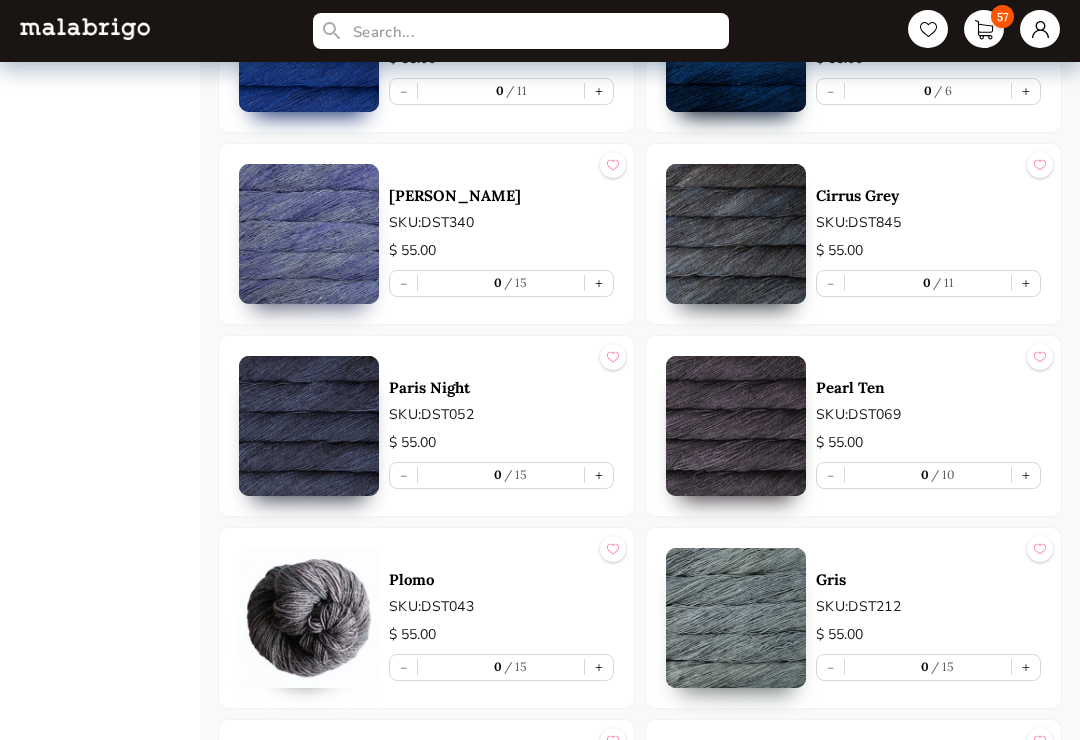 click on "+" at bounding box center [599, 476] 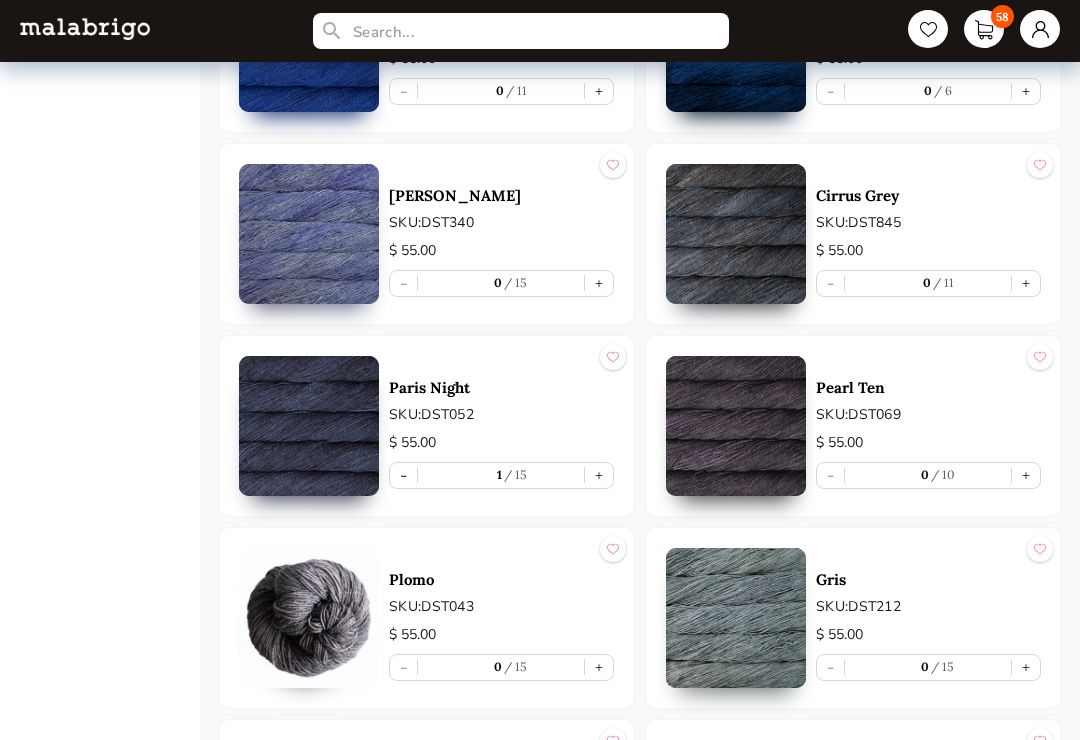 scroll, scrollTop: 3573, scrollLeft: 0, axis: vertical 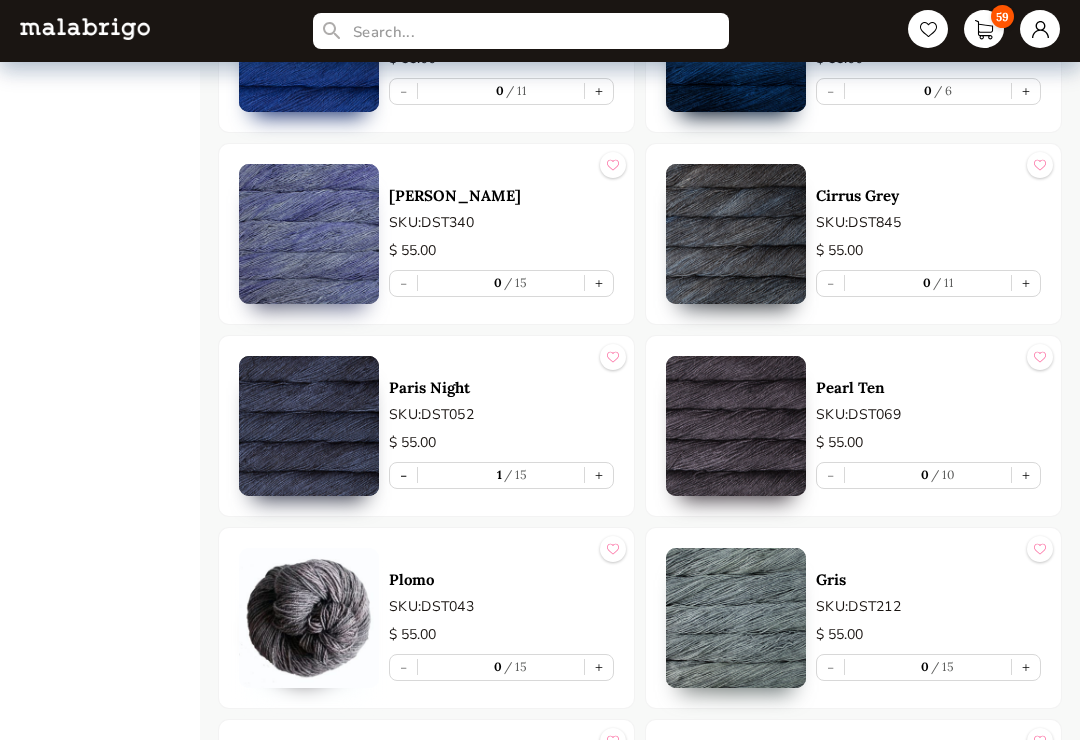 type on "2" 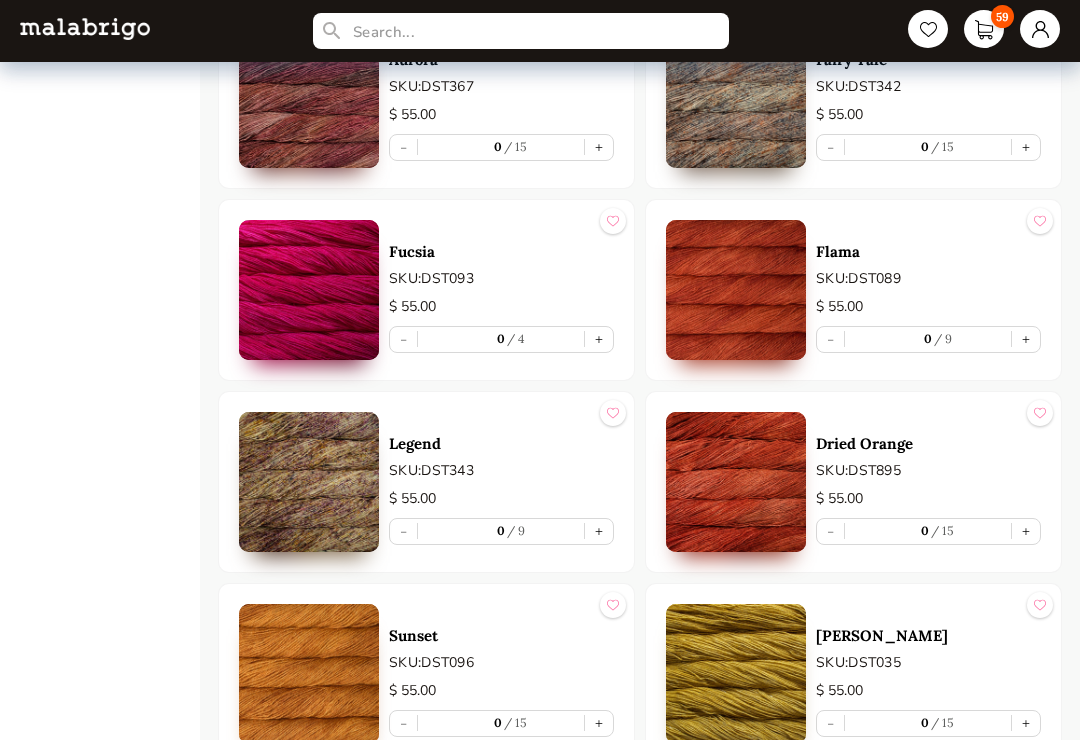 scroll, scrollTop: 2177, scrollLeft: 0, axis: vertical 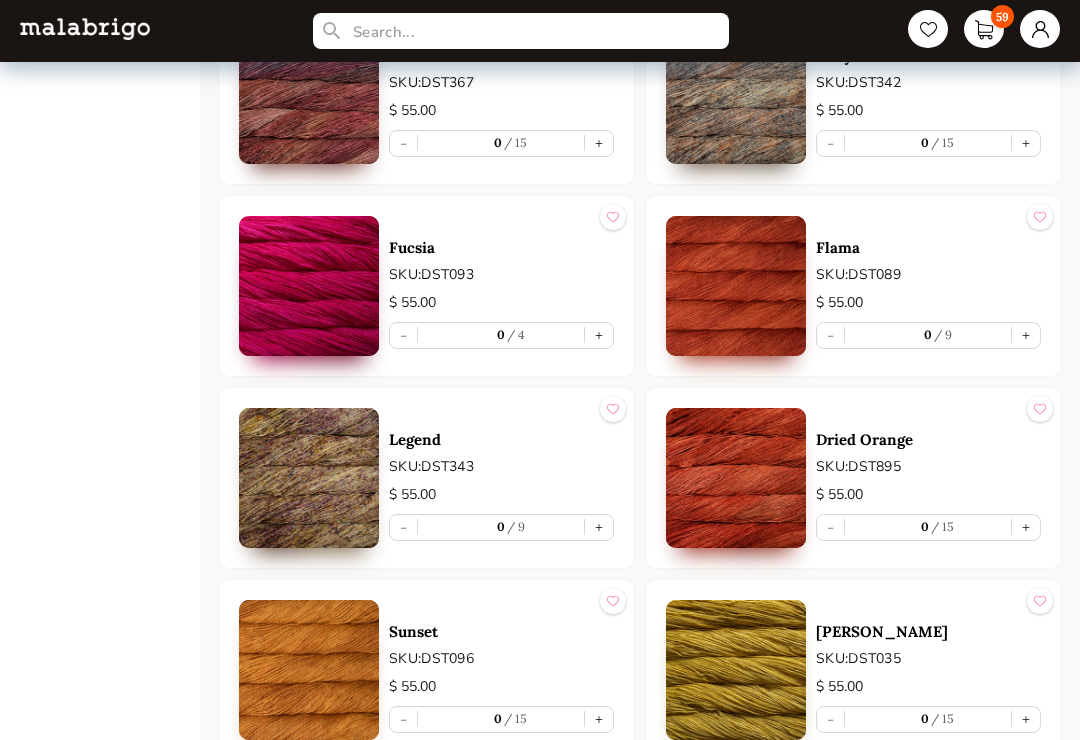 click on "+" at bounding box center (1026, 335) 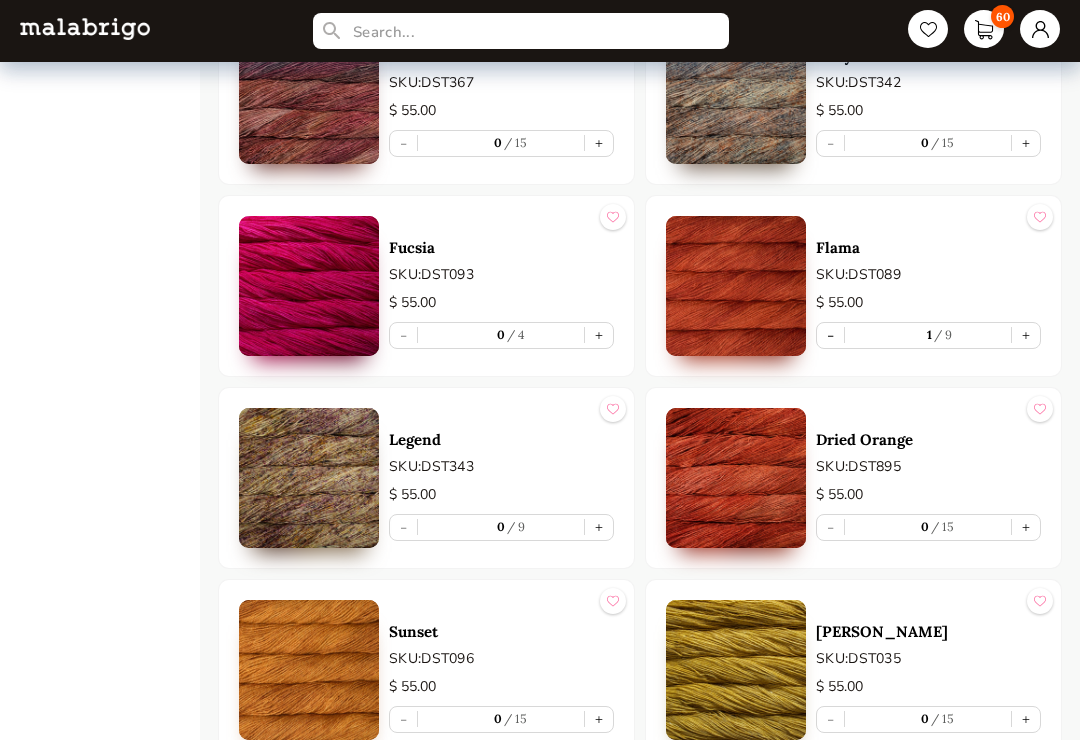click on "+" at bounding box center [1026, 335] 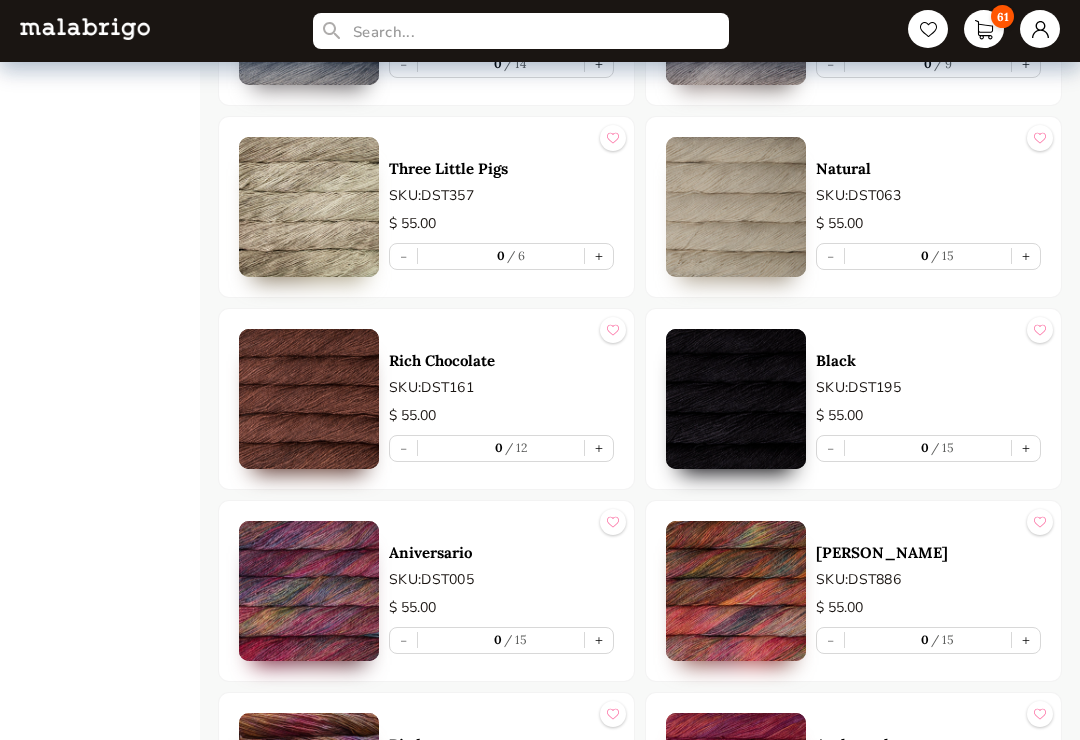 scroll, scrollTop: 4369, scrollLeft: 0, axis: vertical 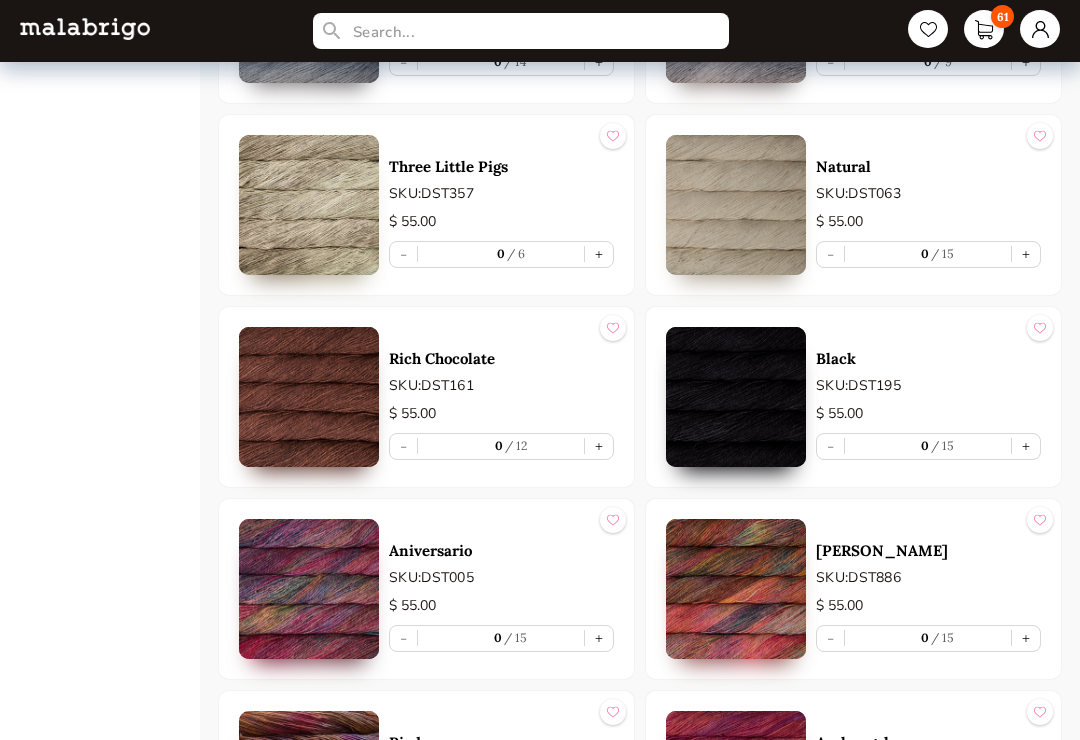 click on "+" at bounding box center [599, 639] 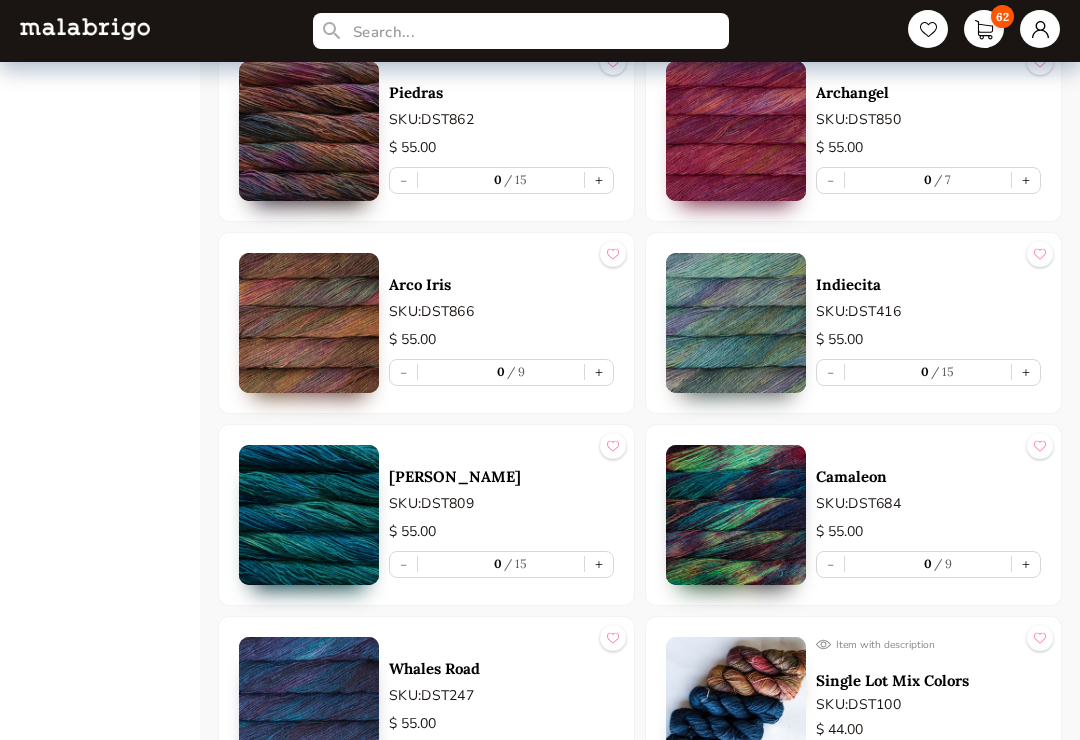 scroll, scrollTop: 5034, scrollLeft: 0, axis: vertical 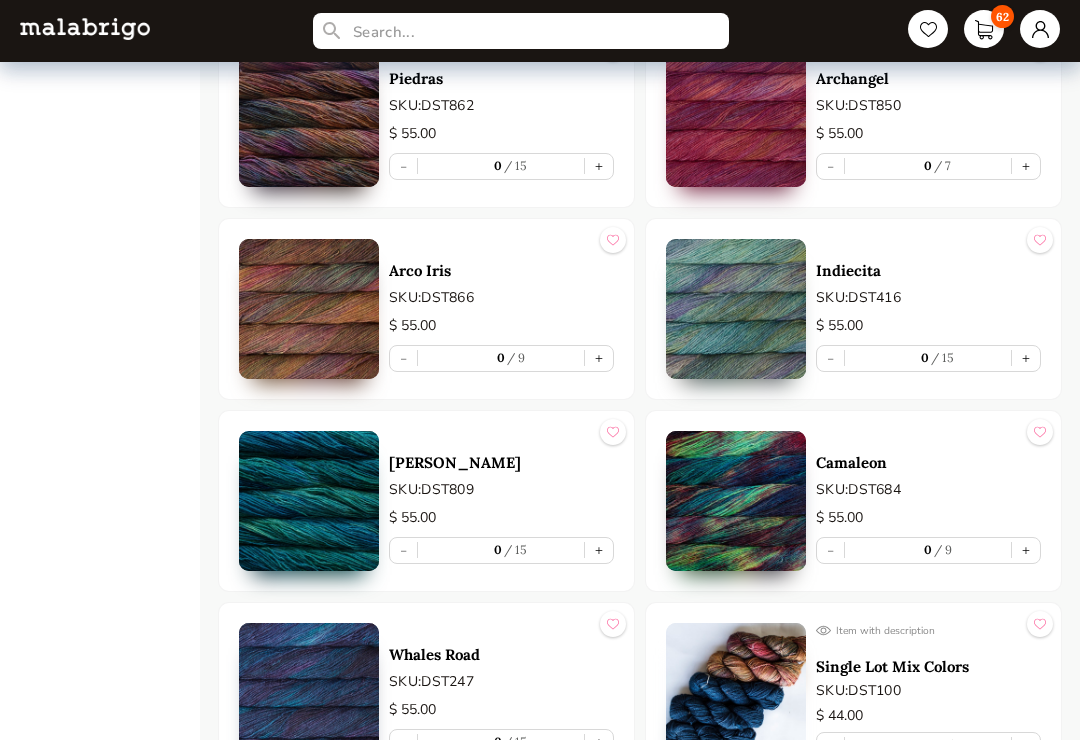 click on "+" at bounding box center (599, 550) 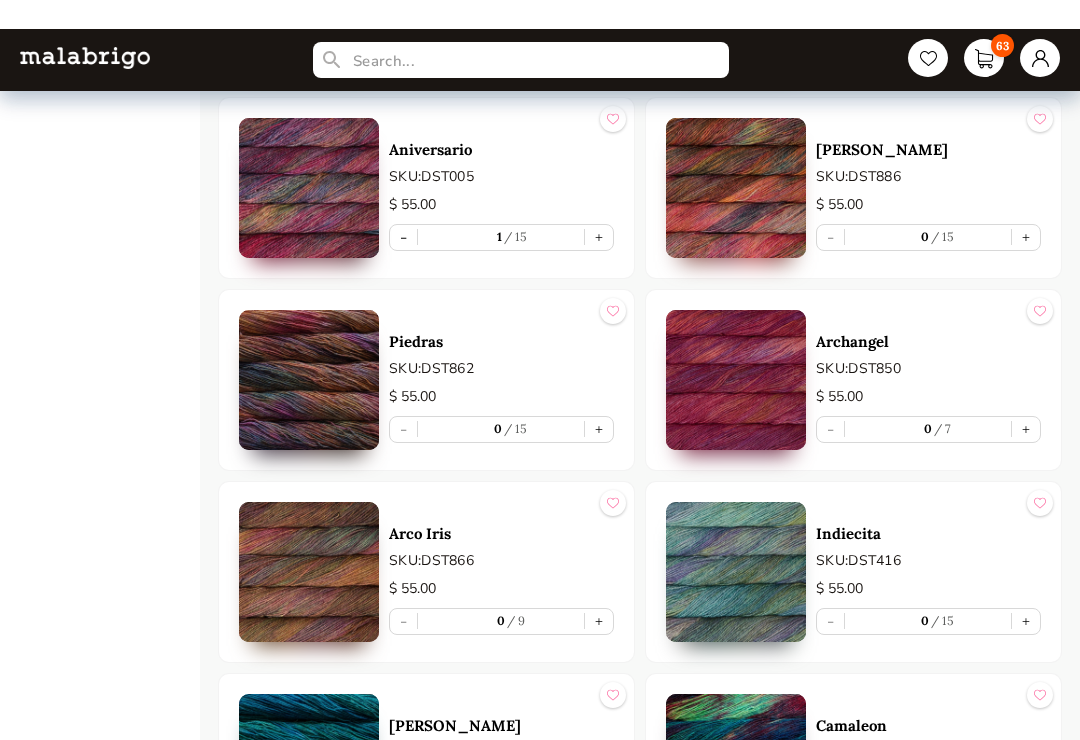 scroll, scrollTop: 4697, scrollLeft: 0, axis: vertical 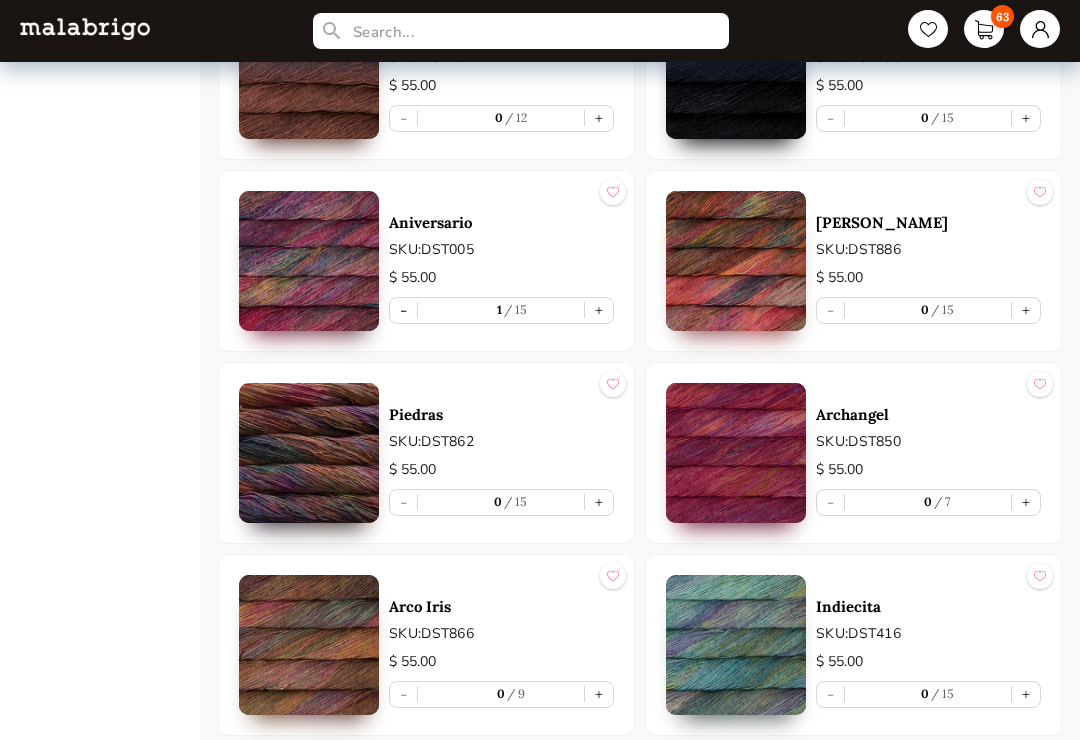 click on "HOME CATEGORIES VIENTOS - PREORDER US MINI - PREORDER CARACOL "ON BLACK" - PREORDER [PERSON_NAME]: "AMIGAS DE [PERSON_NAME]"  NOW SHIPPING HOLIDAY KIT 2025 - PREORDER LACE - NEW COLORS [PERSON_NAME] - NEW COLORS [PERSON_NAME] BOOKS CLOUD [PERSON_NAME] CARACOL CHUNKY DOS TIERRAS FINITO LACE MOHAIR MECHA [PERSON_NAME] NOVENTA NUBE ON SALE RASTA [PERSON_NAME] SÓLIDOS SOCK CAKES - METAMORPHOSIS SEIS CABOS SILKPACA SILKY MERINO SOCK SUSURRO TOTES ULTIMATE SOCK VERANO WASHTED WORSTED Dos Tierras 5 skeins/bag - 100g (3.53oz) - DK - Plied - 210yd (193m) - 50% Merino, 50% Baby Alpaca - Hand Wash, Cold water, Dry flat Read more In stock only Sort by Grid view Table view BESTSELLERS $   55.00 Azul Profundo SKU:  DST150 - 0 6 + $   55.00 Natural SKU:  DST063 - 0 15 + $   55.00 Paracas SKU:  DST338 - 0 15 + $   55.00 Teal Feather SKU:  DST412 - 0 15 + ALL COLORS Denim SKU:  DST209 $   55.00 - 0 15 + Wabi Sabi SKU:  DST252 $   55.00 - 0 15 + Paracas SKU:  DST338 $   55.00 - 0 15 + Cabo Polonio SKU:  DST339 $   55.00 - 0 15 + [PERSON_NAME]:  DST398 $   55.00 -" at bounding box center (540, -1733) 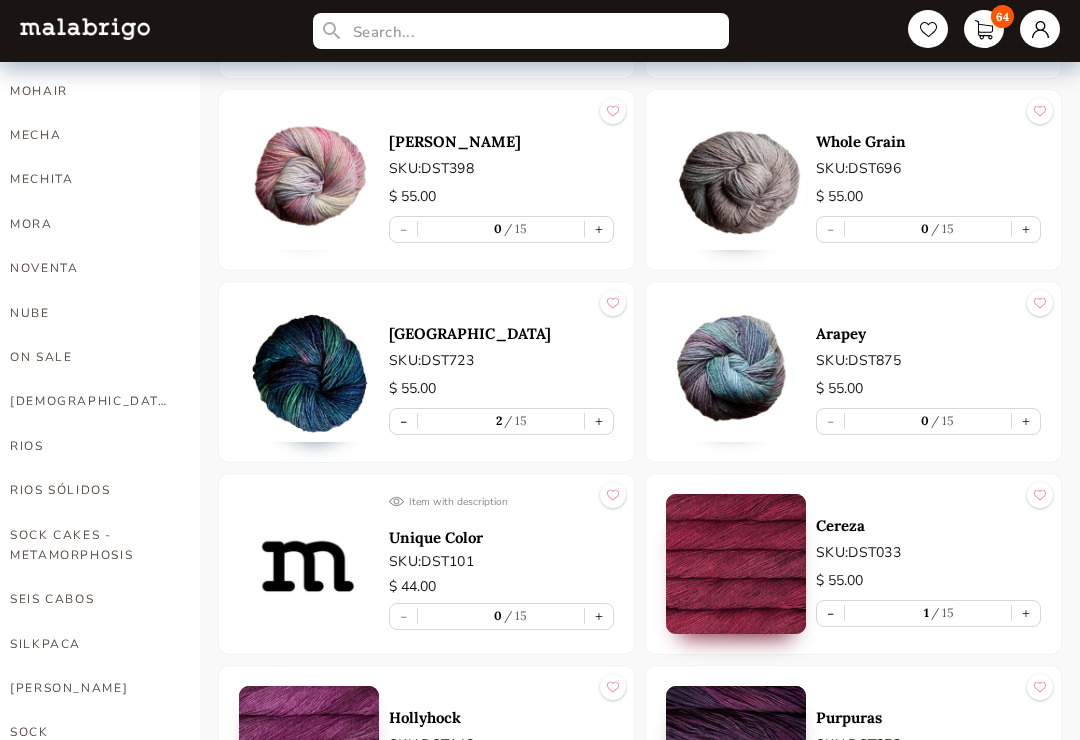 scroll, scrollTop: 940, scrollLeft: 0, axis: vertical 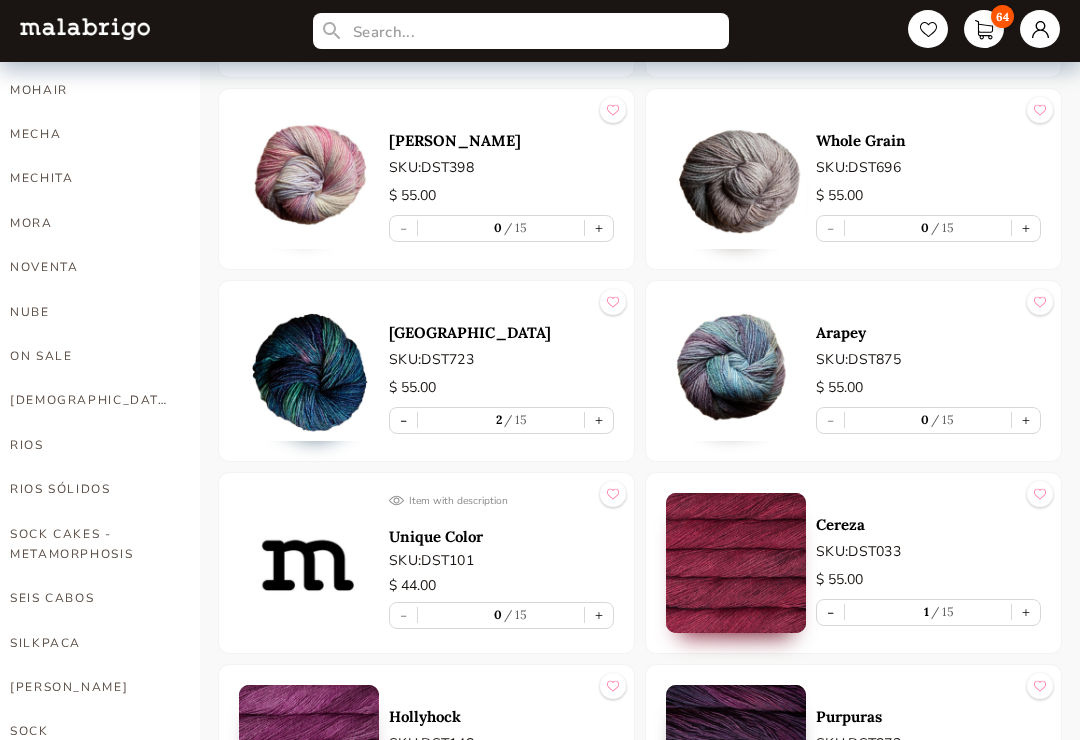 click on "+" at bounding box center [1026, 420] 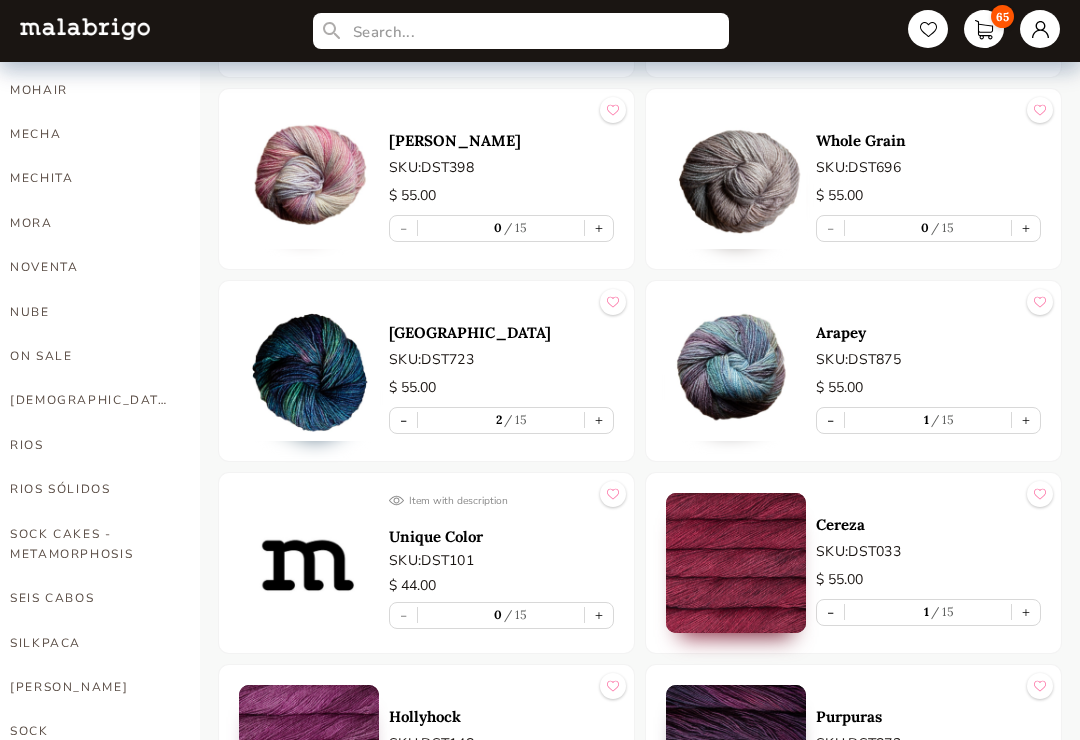 click on "+" at bounding box center (1026, 420) 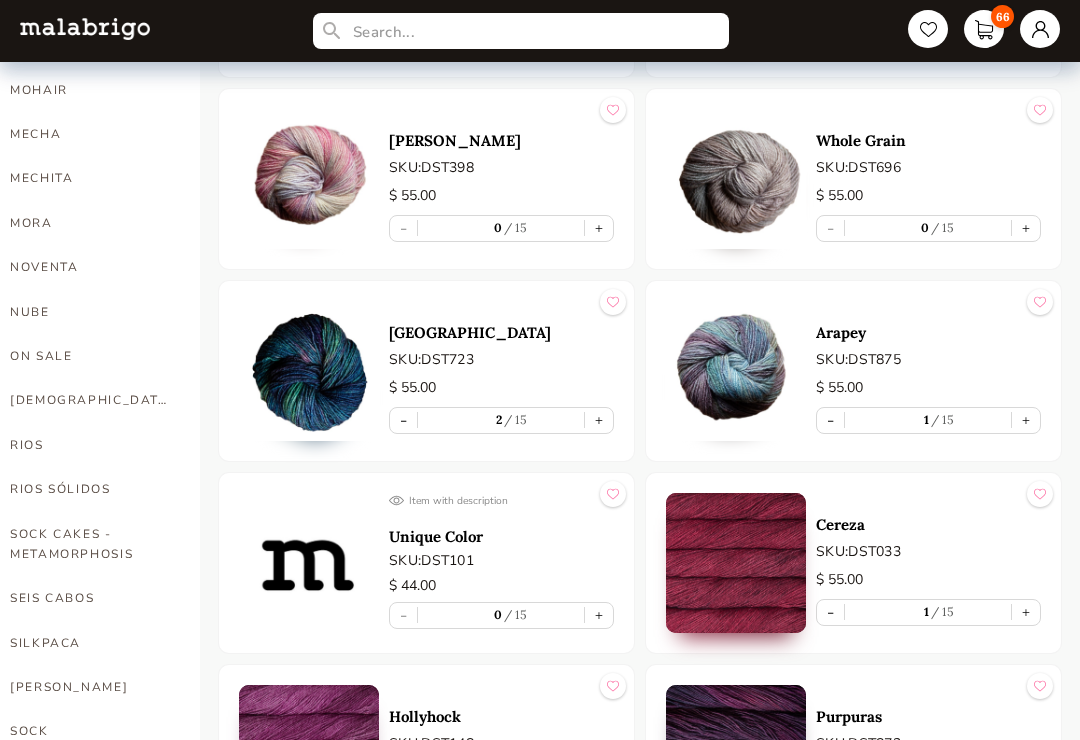 type on "2" 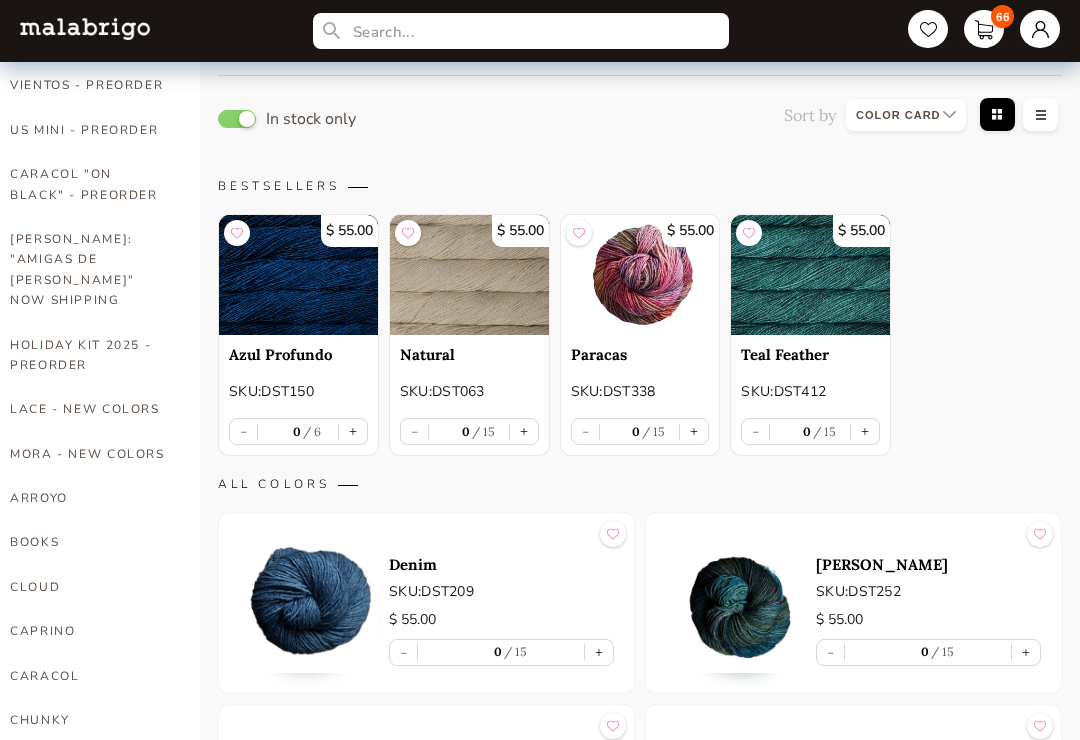 scroll, scrollTop: 101, scrollLeft: 0, axis: vertical 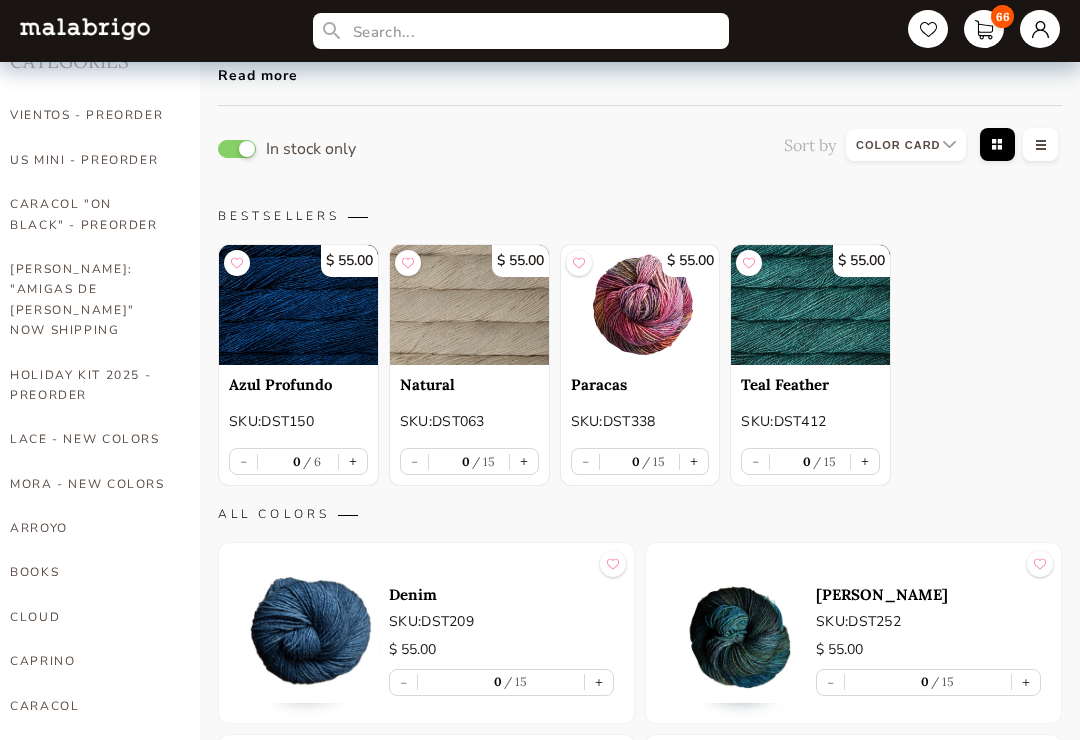 click on "+" at bounding box center [524, 462] 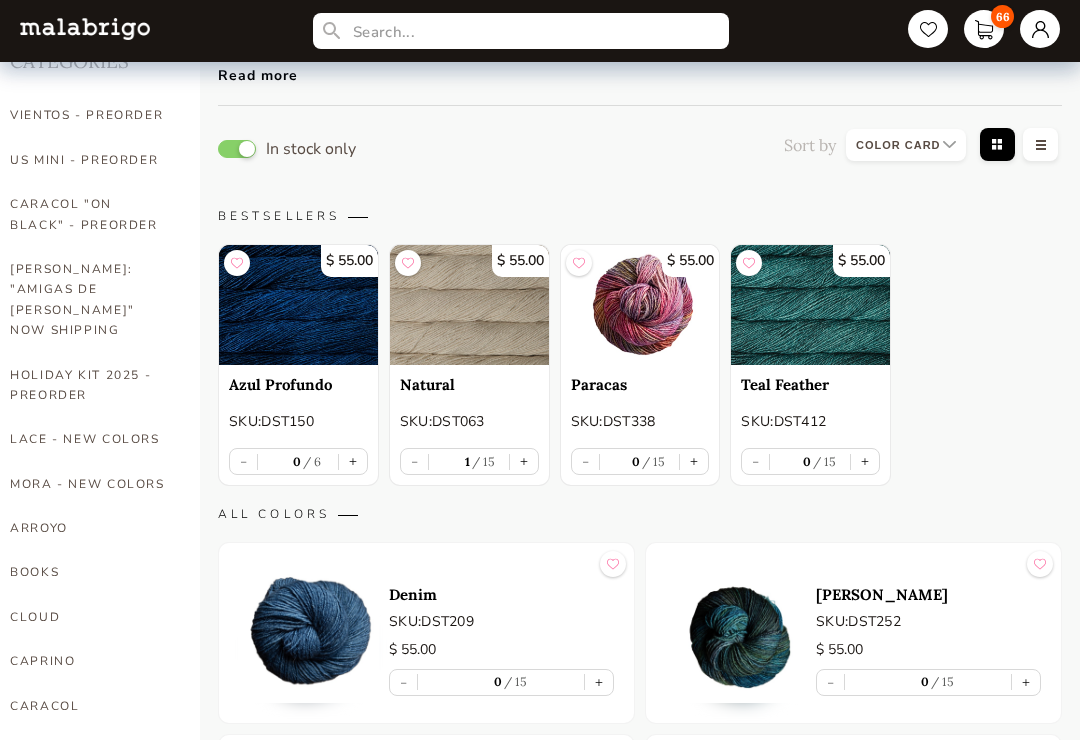 scroll, scrollTop: 102, scrollLeft: 0, axis: vertical 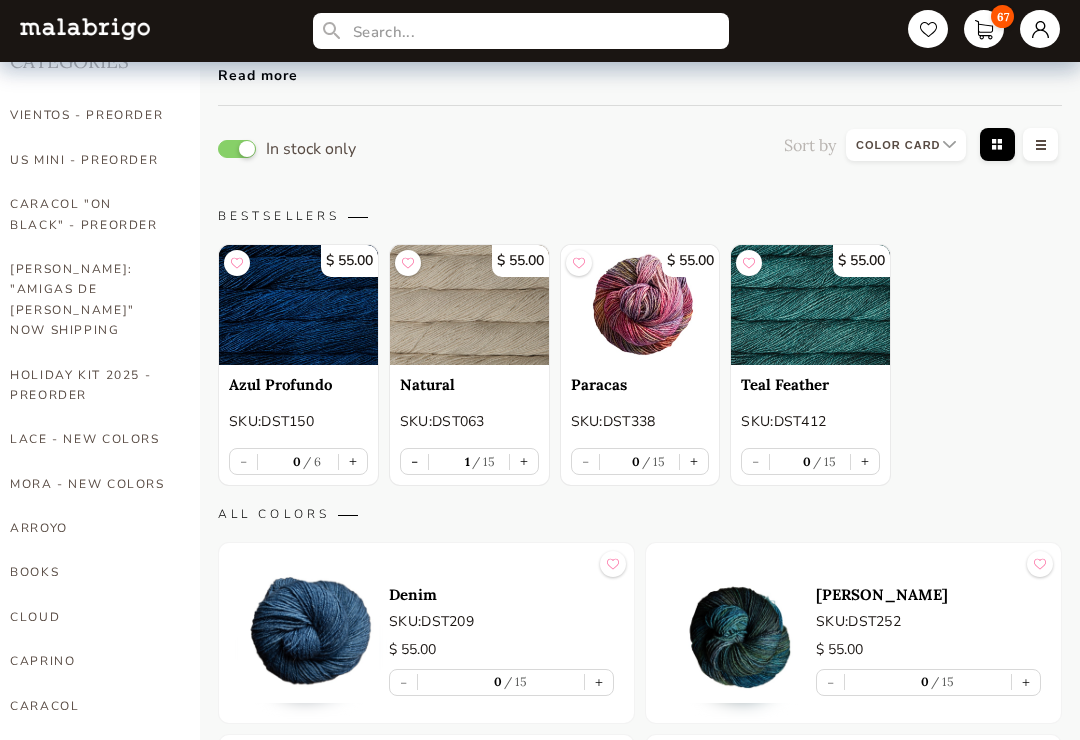 click on "+" at bounding box center [599, 682] 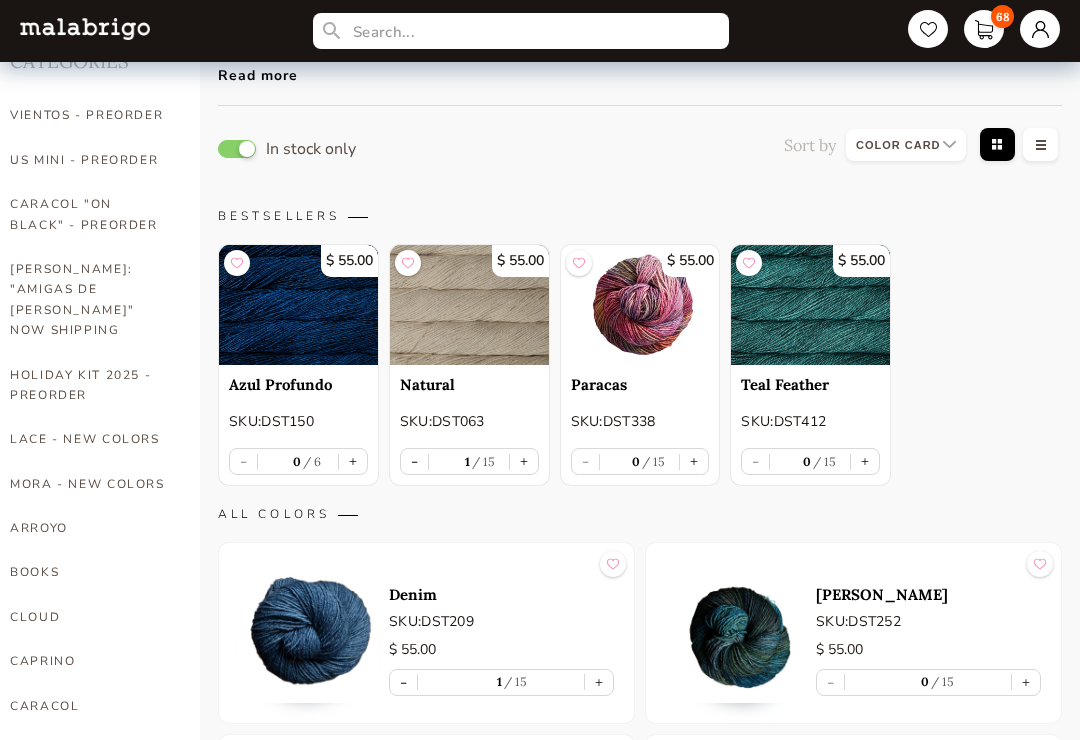 click on "+" at bounding box center (1026, 682) 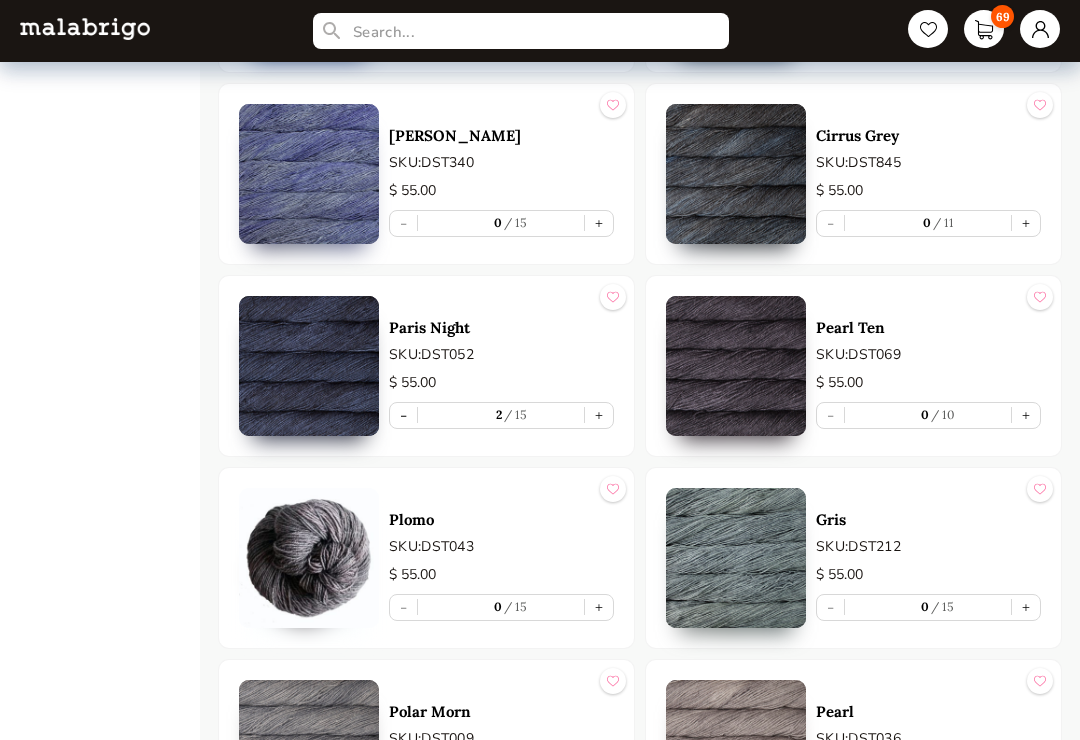 scroll, scrollTop: 3633, scrollLeft: 0, axis: vertical 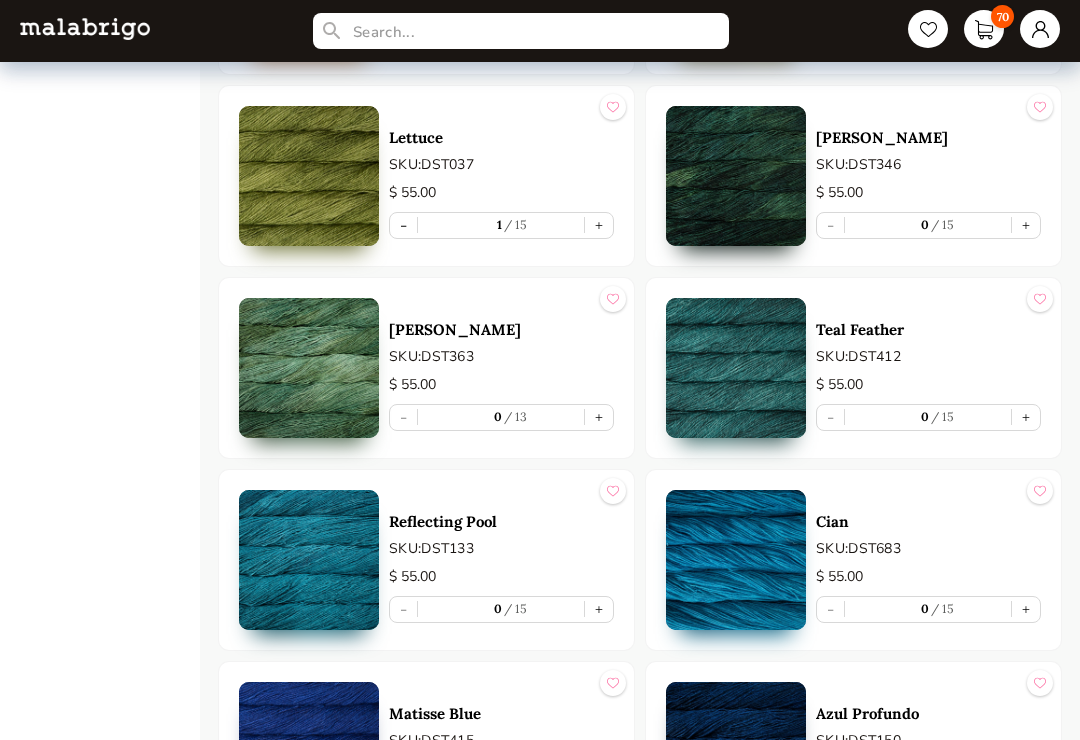 click on "+" at bounding box center (1026, 418) 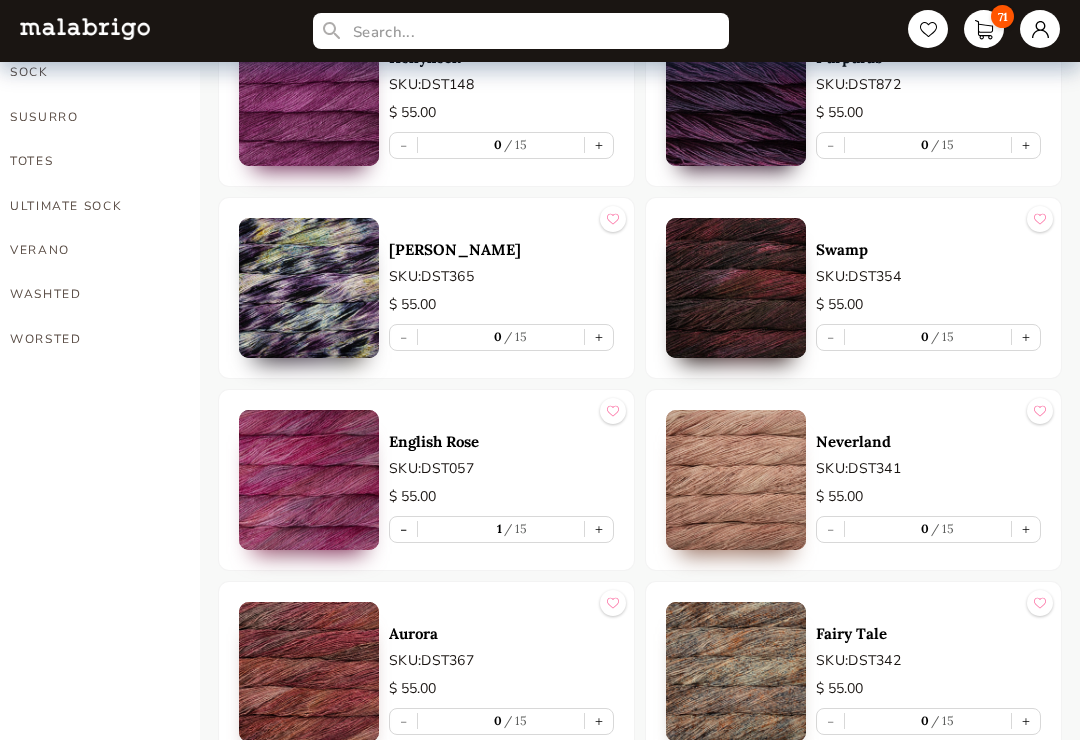 scroll, scrollTop: 1597, scrollLeft: 0, axis: vertical 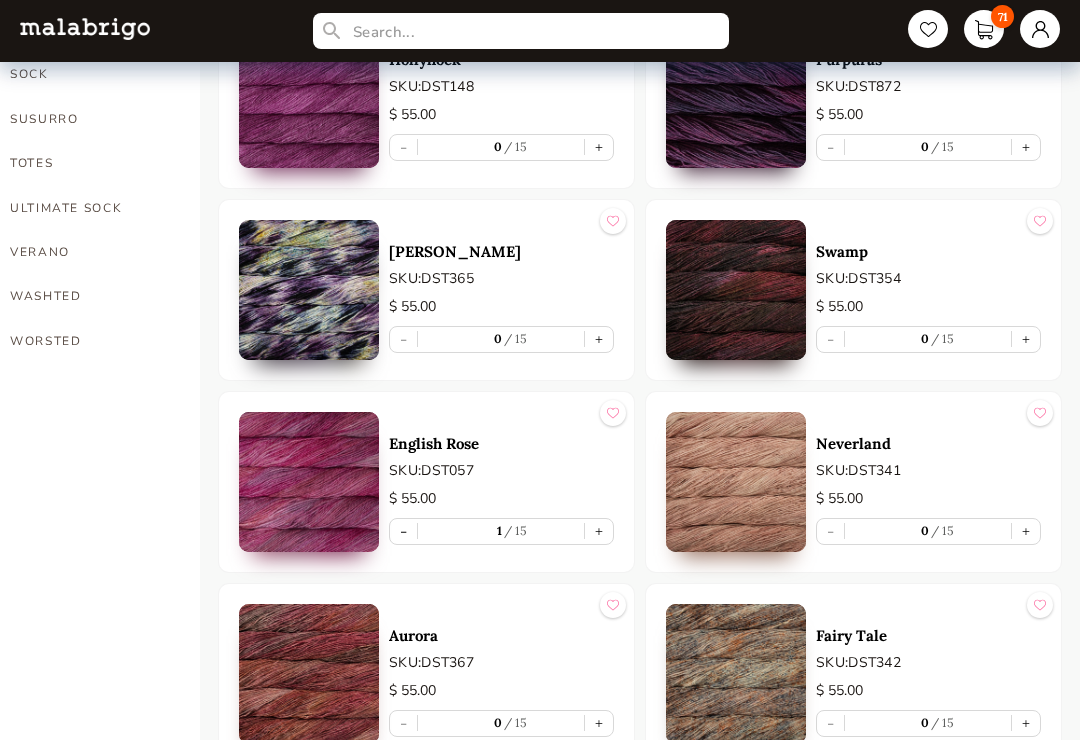 click on "71" at bounding box center [984, 29] 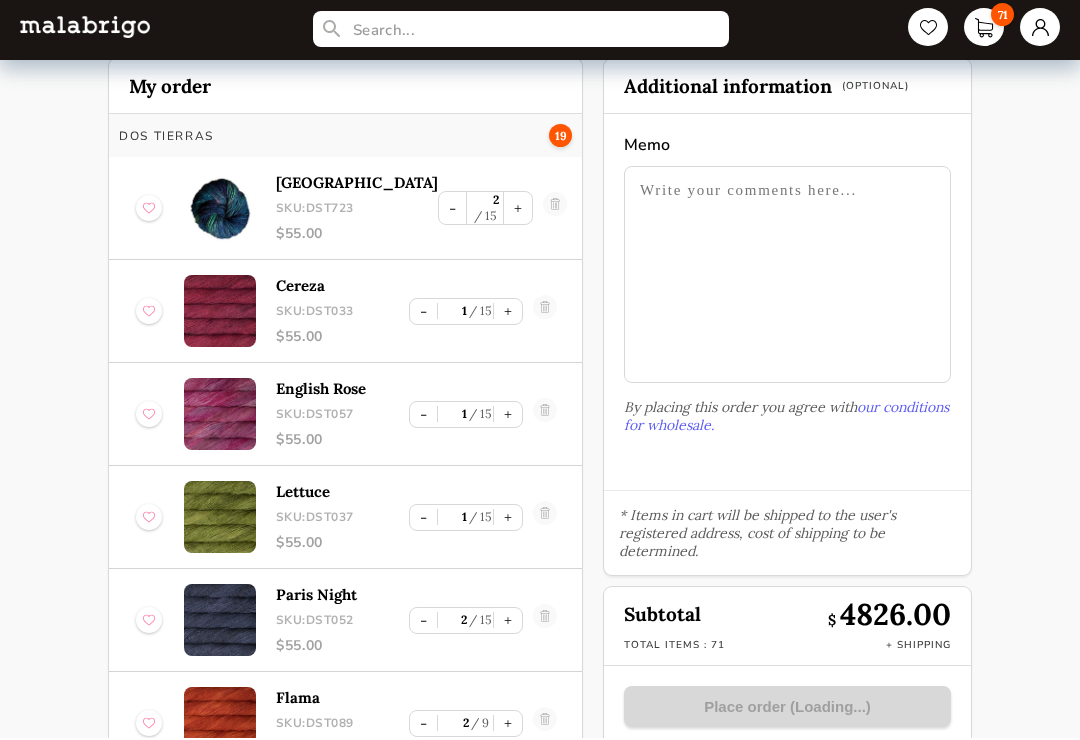 scroll, scrollTop: 0, scrollLeft: 0, axis: both 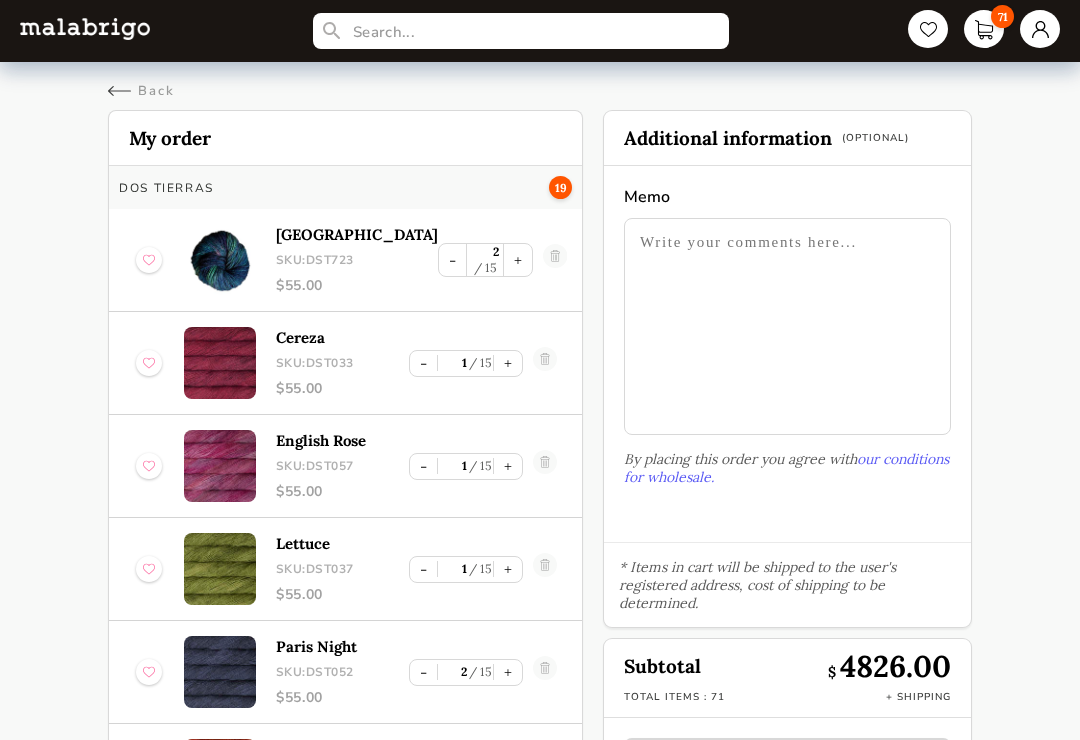 click on "Back" at bounding box center (141, 91) 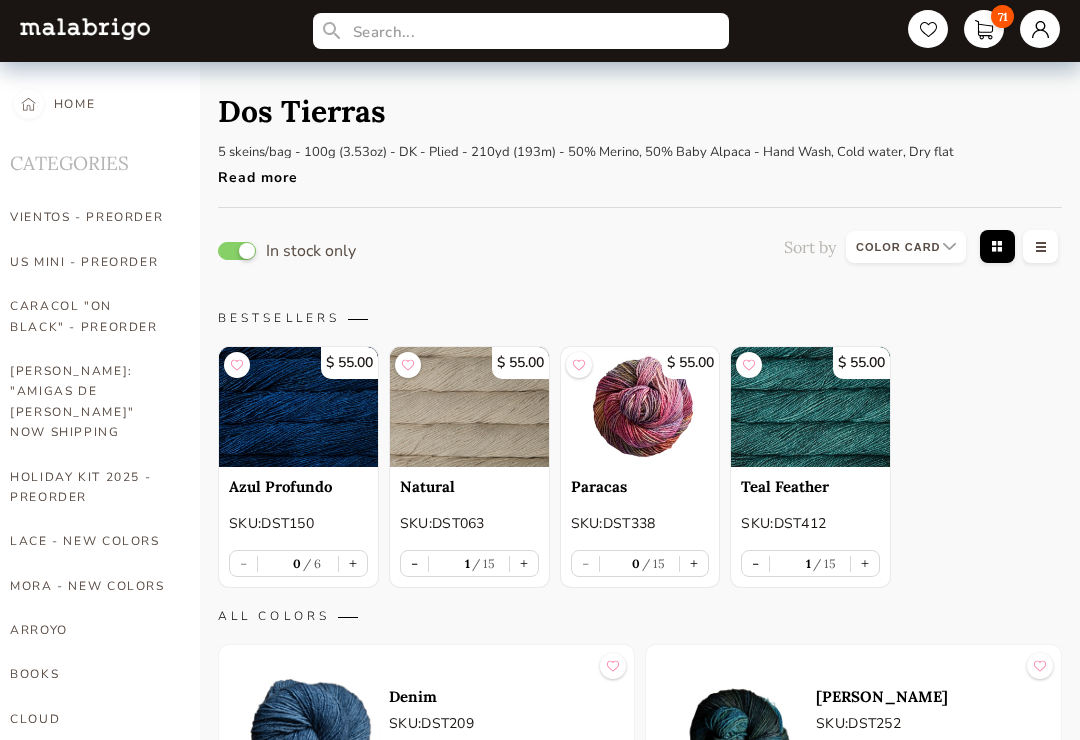 scroll, scrollTop: 1597, scrollLeft: 0, axis: vertical 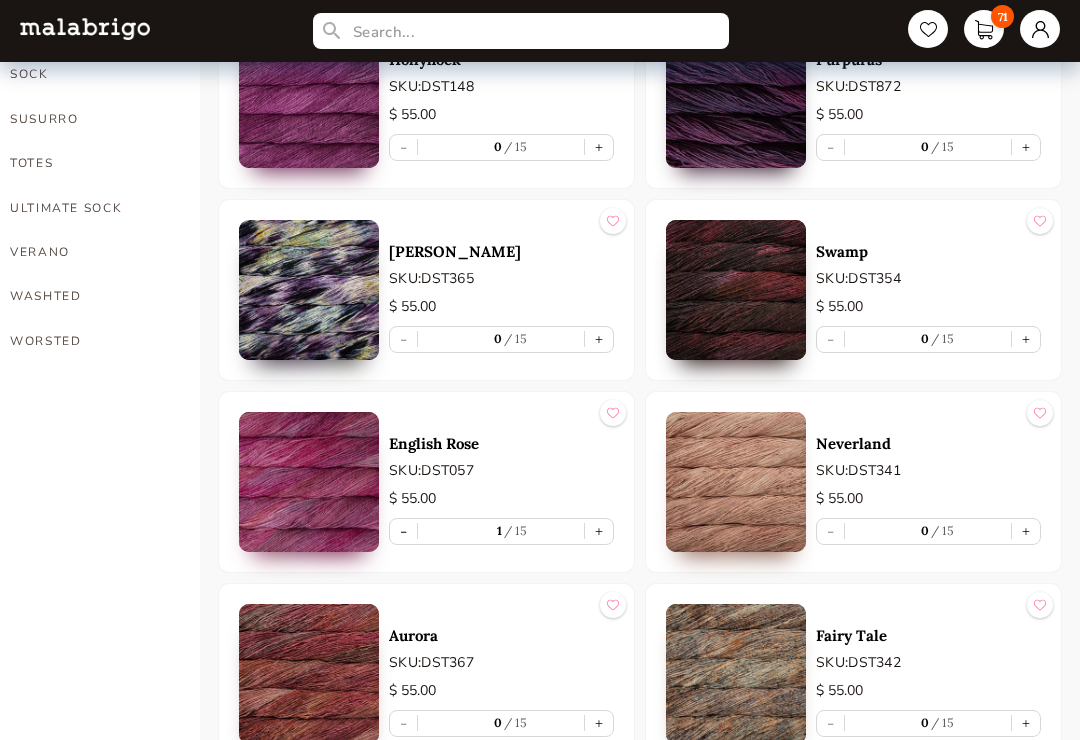 click on "WORSTED" at bounding box center (90, 341) 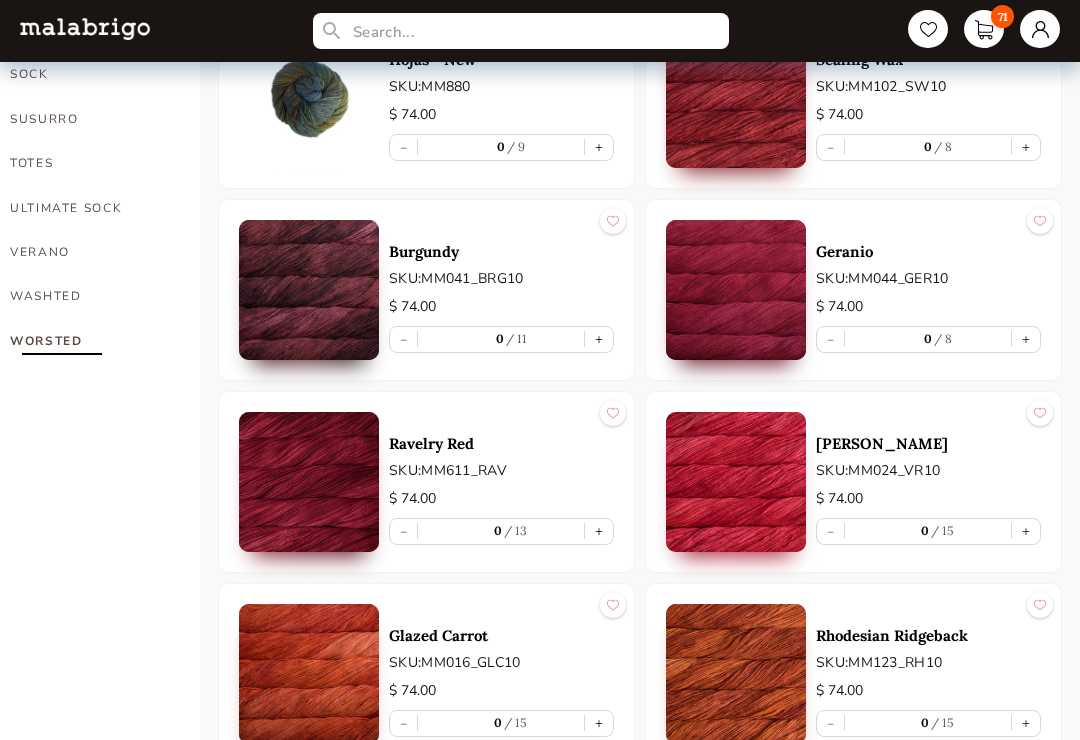 click on "VERANO" at bounding box center [90, 252] 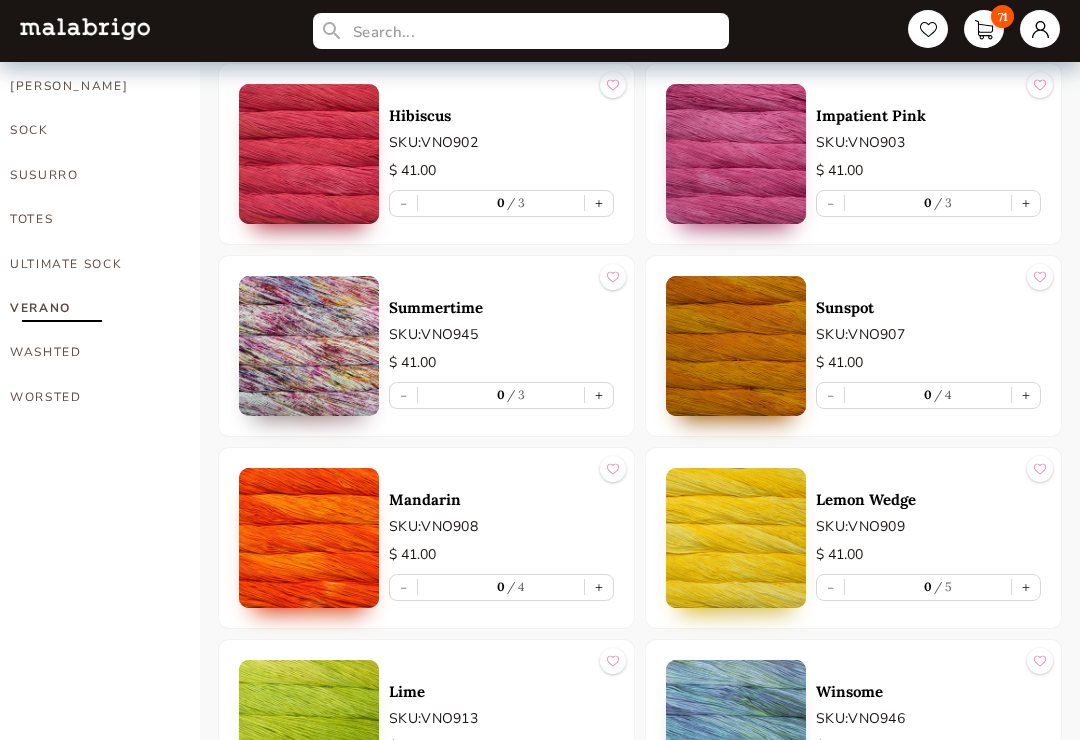 scroll, scrollTop: 1510, scrollLeft: 0, axis: vertical 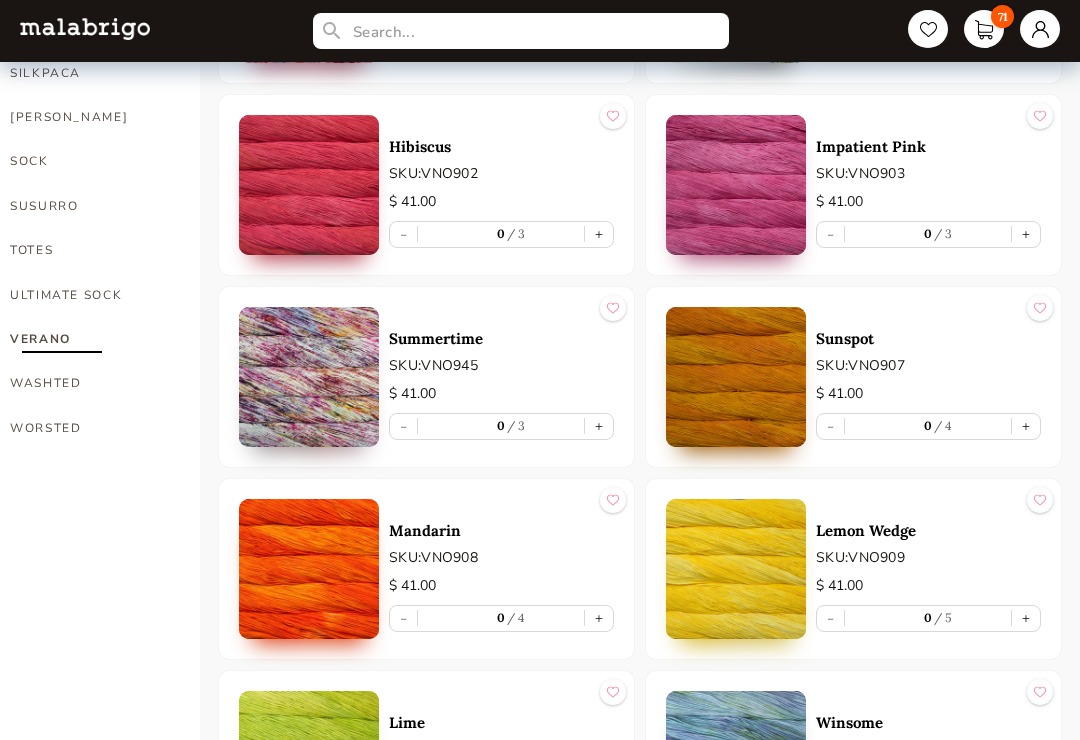 click on "+" at bounding box center [1026, 234] 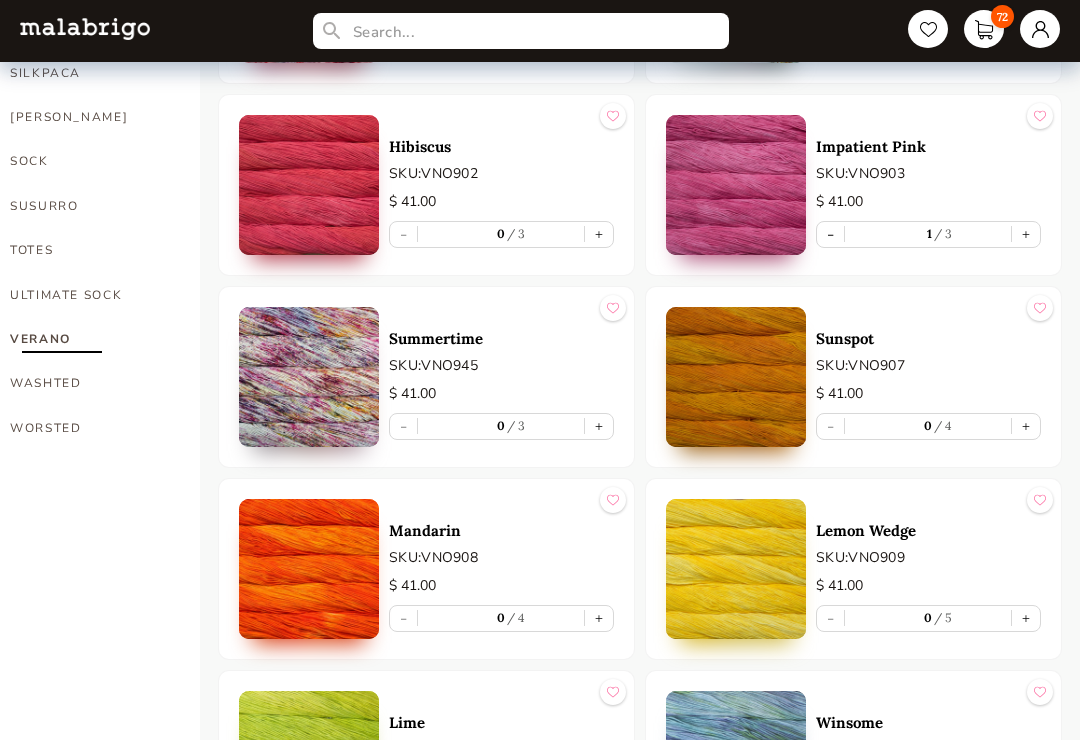 type on "1" 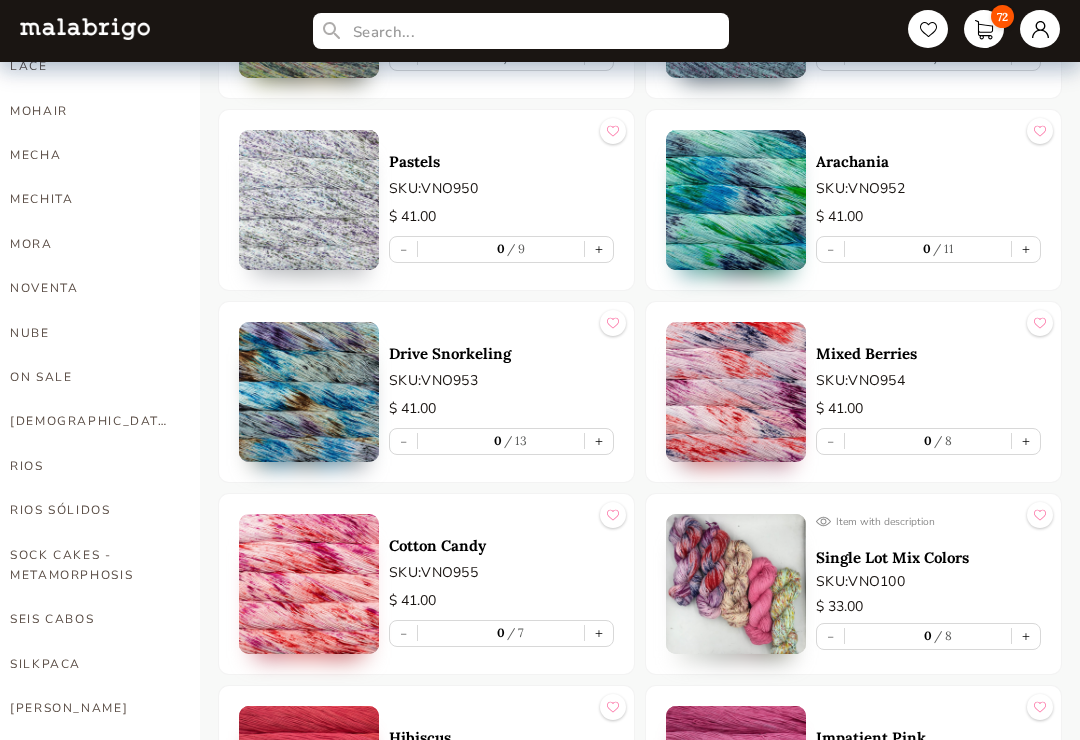 scroll, scrollTop: 918, scrollLeft: 0, axis: vertical 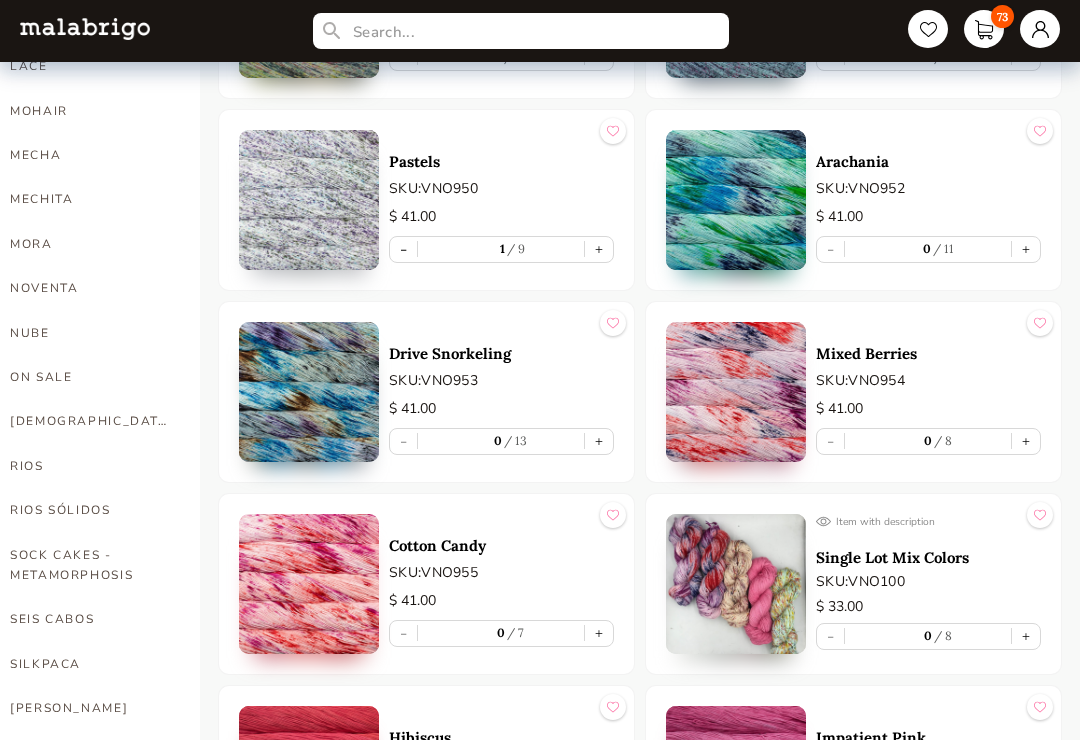 click on "+" at bounding box center (599, 249) 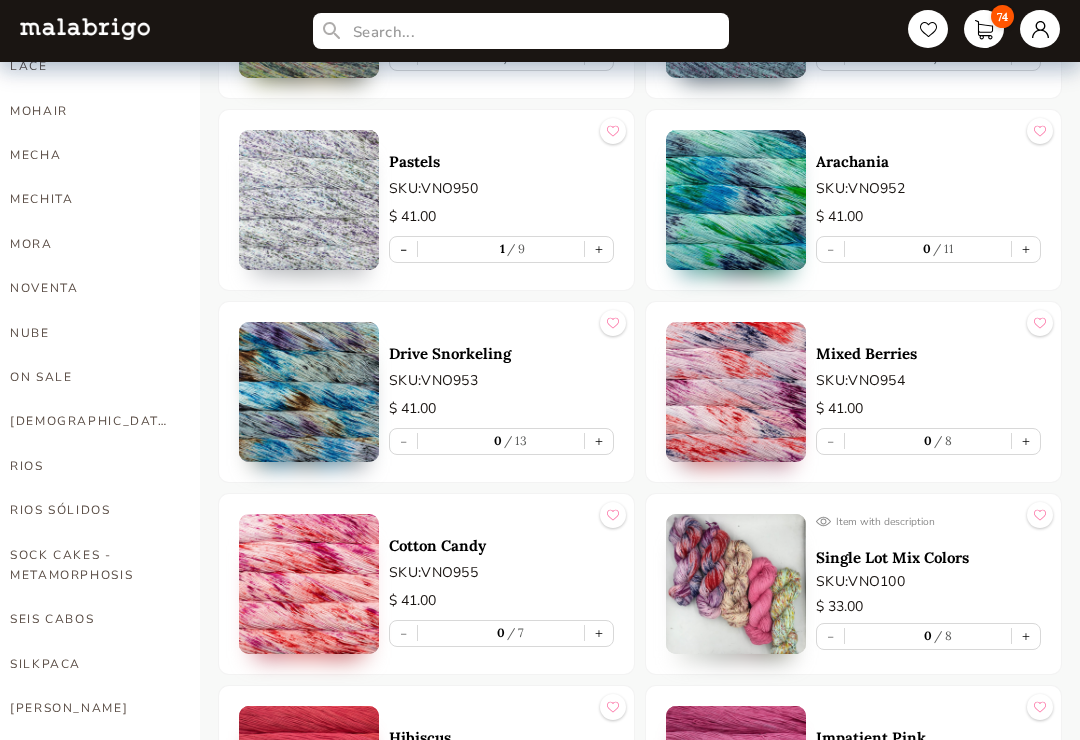 type on "2" 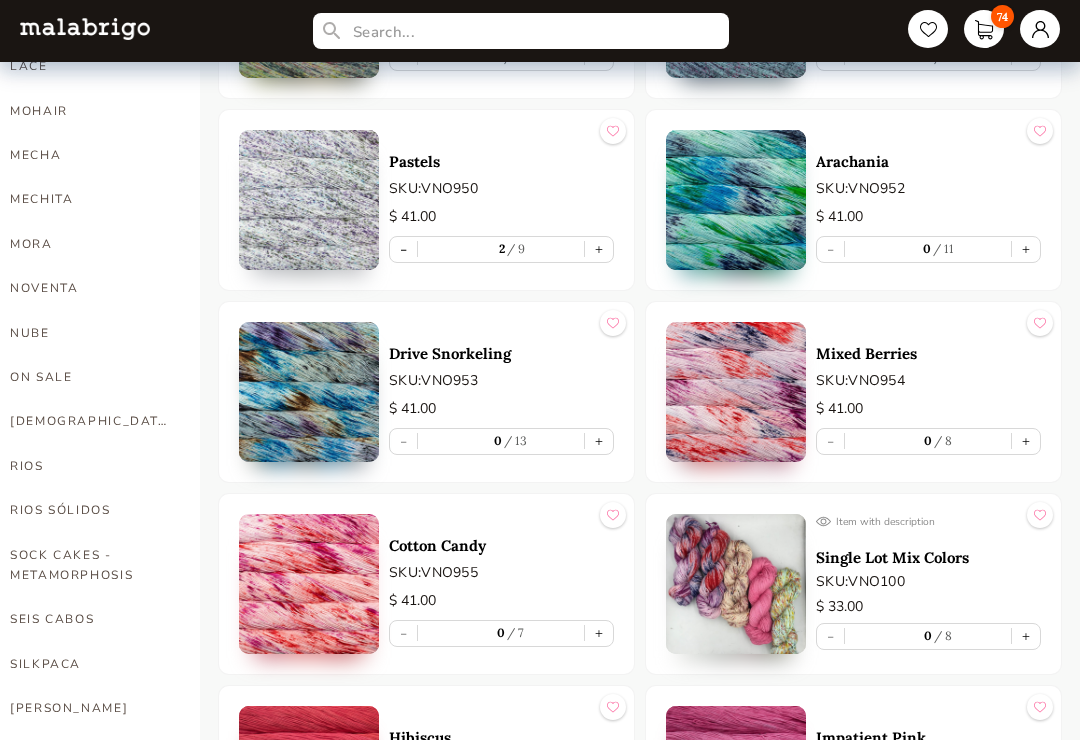 click on "+" at bounding box center [599, 441] 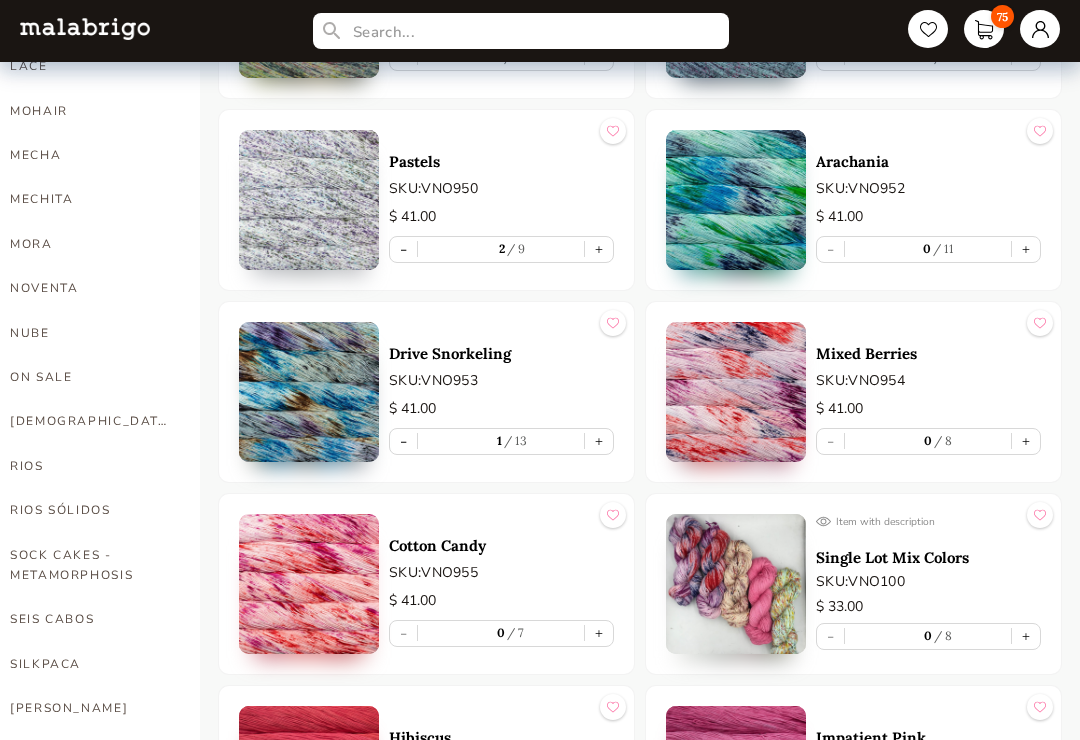 click on "+" at bounding box center (599, 441) 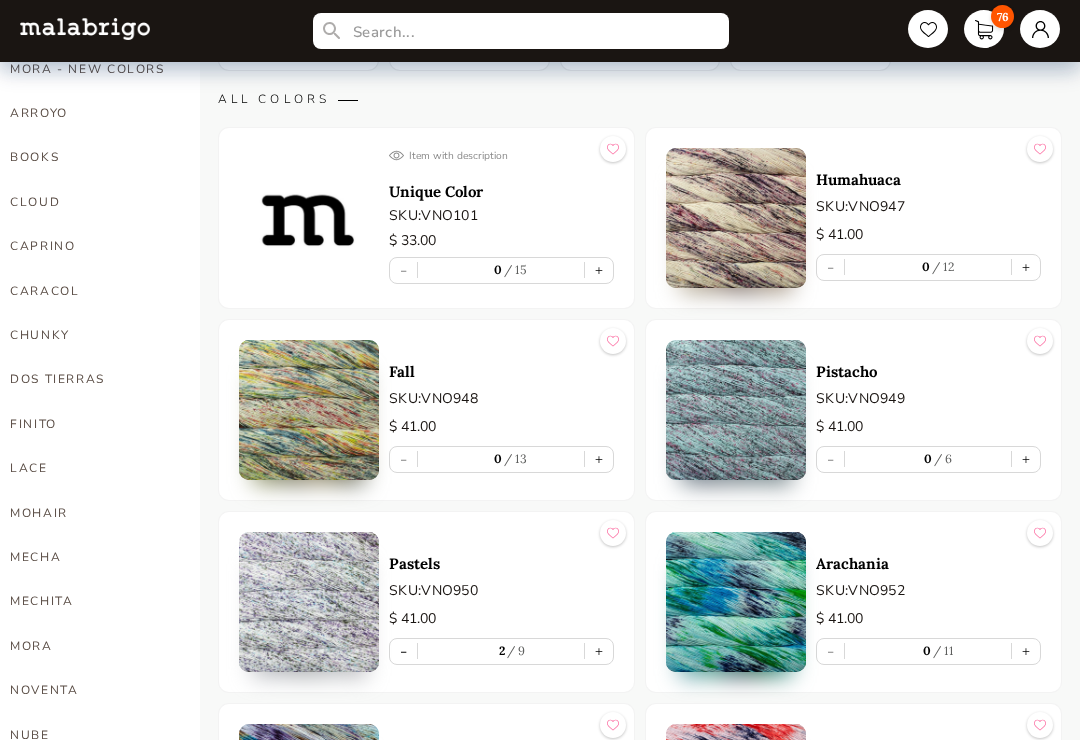 scroll, scrollTop: 518, scrollLeft: 0, axis: vertical 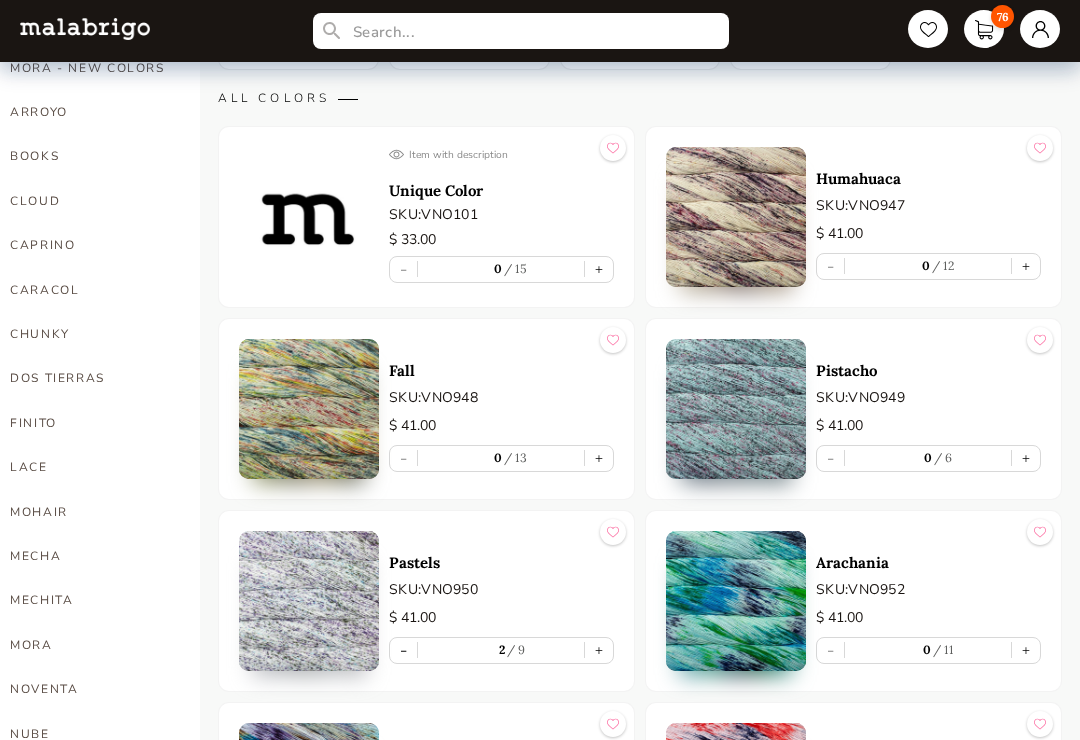 click on "+" at bounding box center (1026, 266) 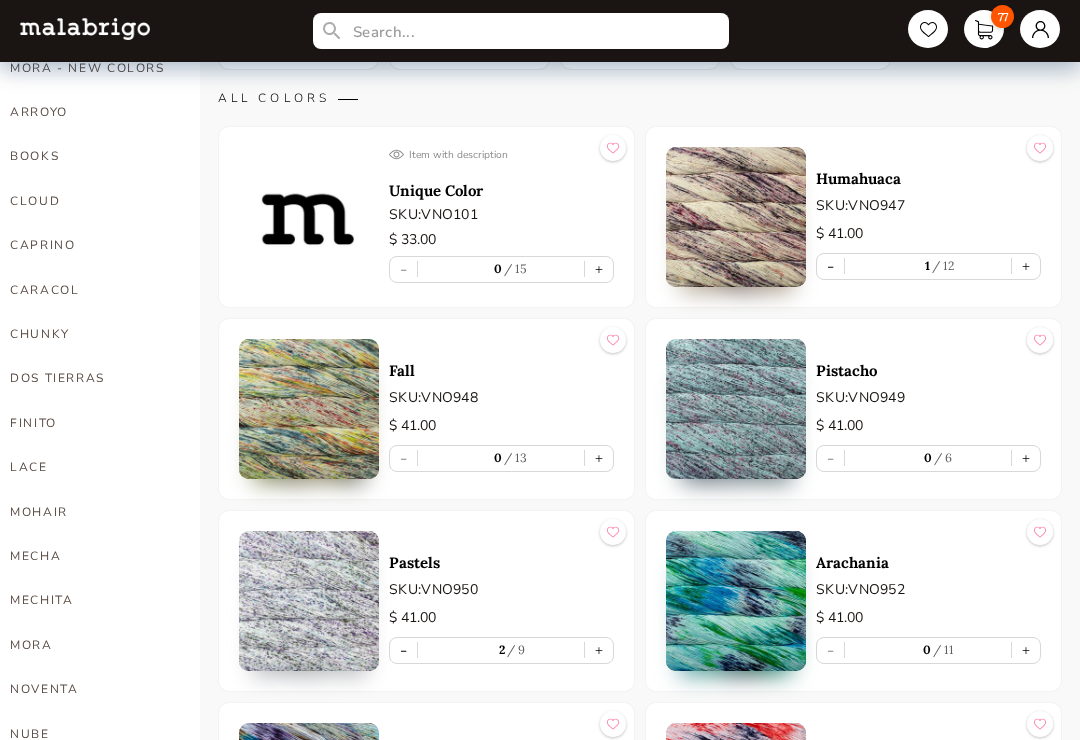 type on "1" 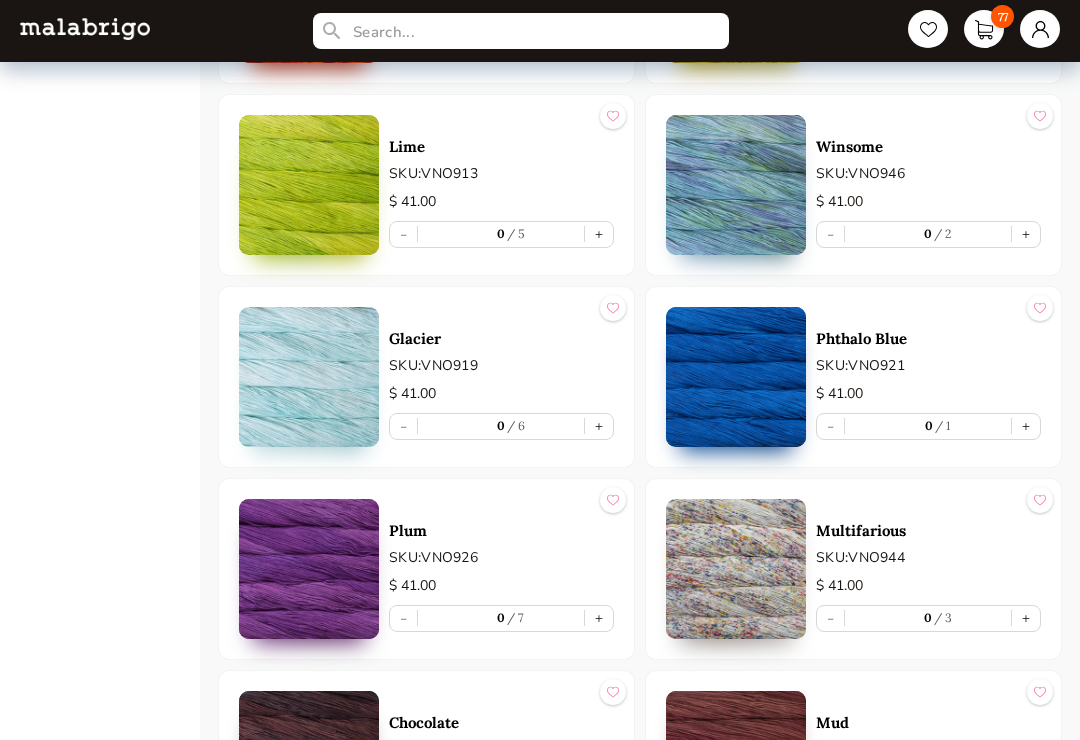 scroll, scrollTop: 2086, scrollLeft: 0, axis: vertical 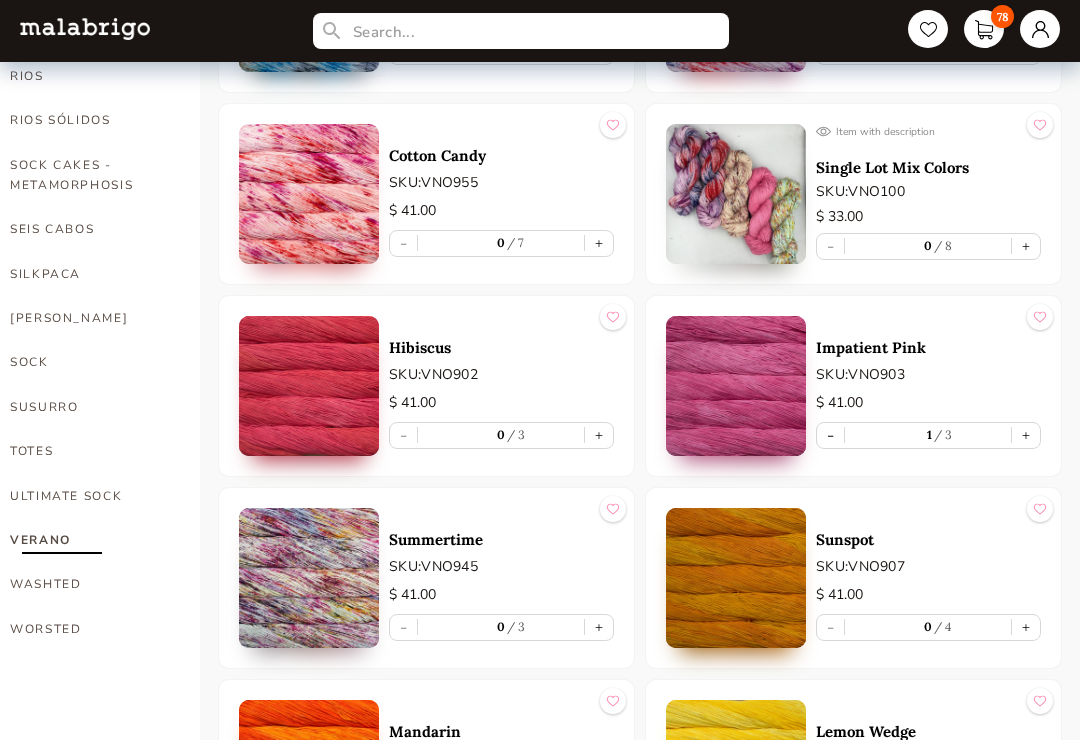 click on "ULTIMATE SOCK" at bounding box center (90, 496) 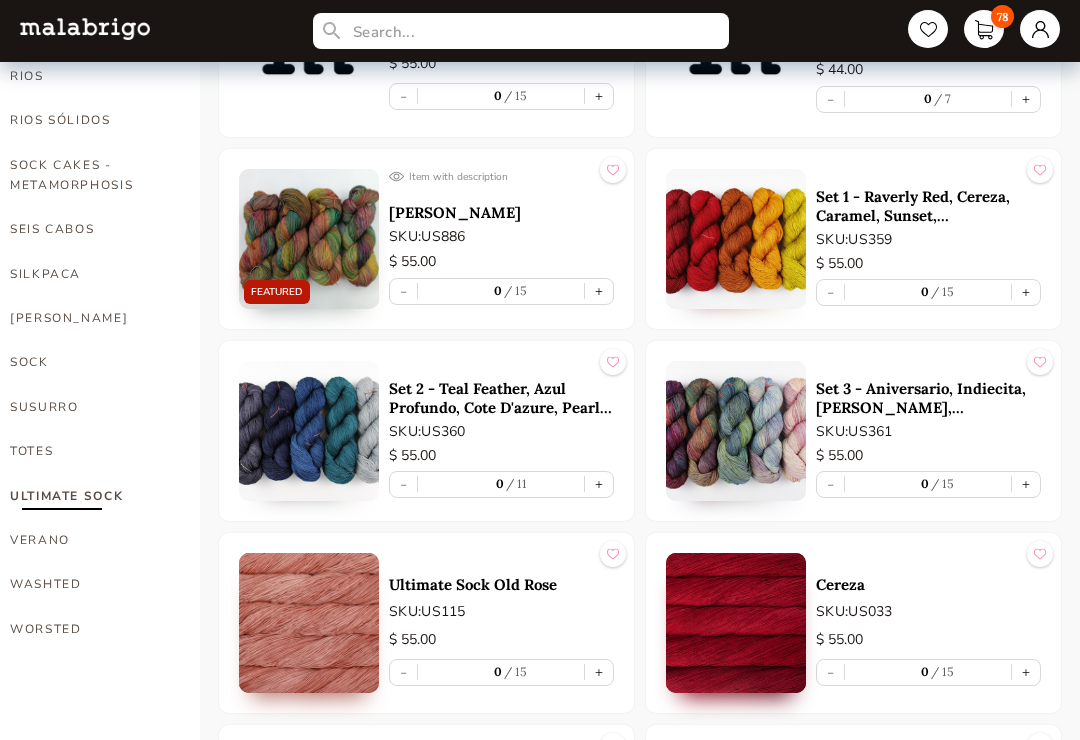 click on "78" at bounding box center (1002, 16) 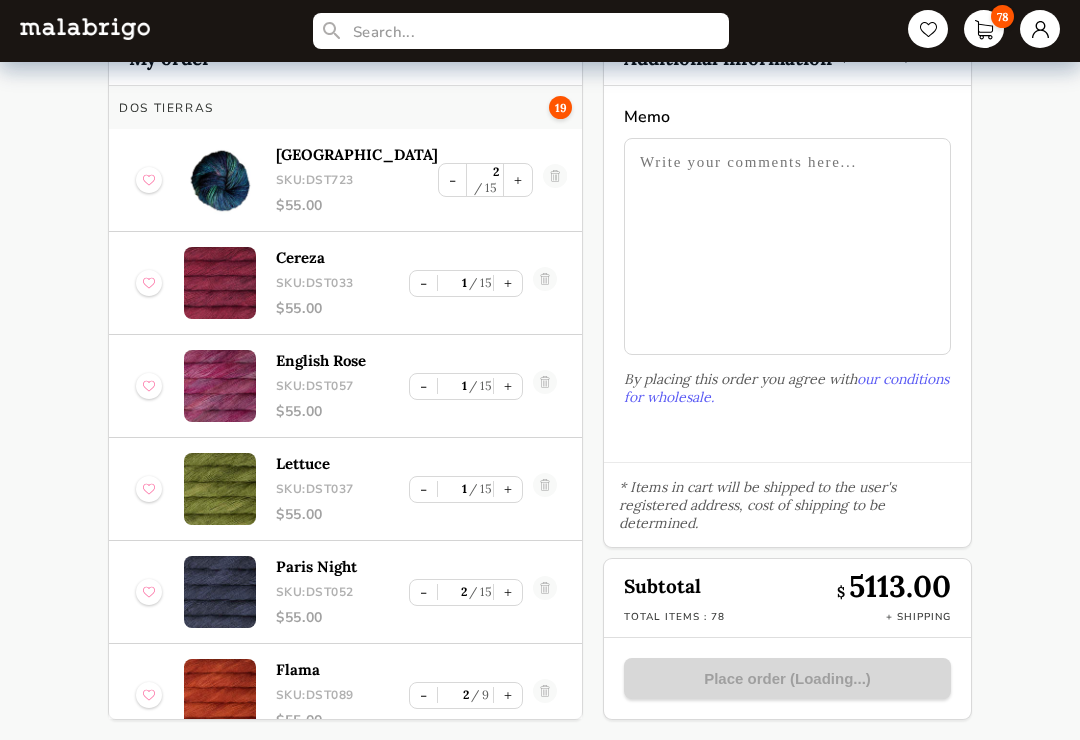 scroll, scrollTop: 50, scrollLeft: 0, axis: vertical 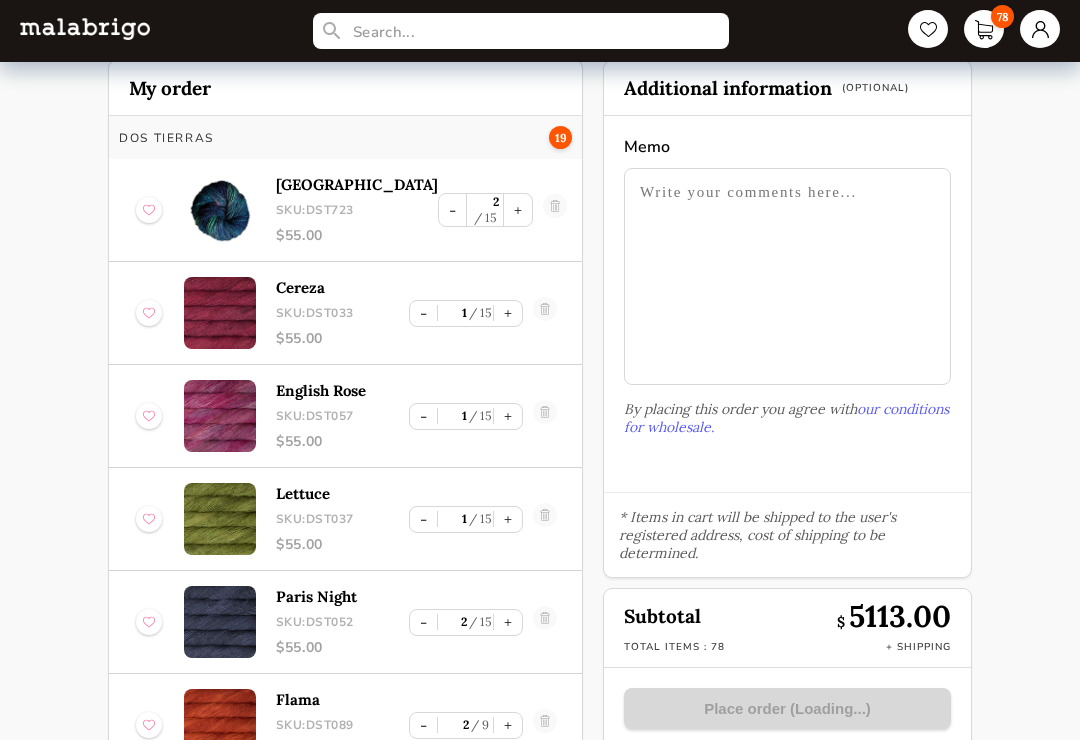 click on "$   5113.00" at bounding box center (894, 616) 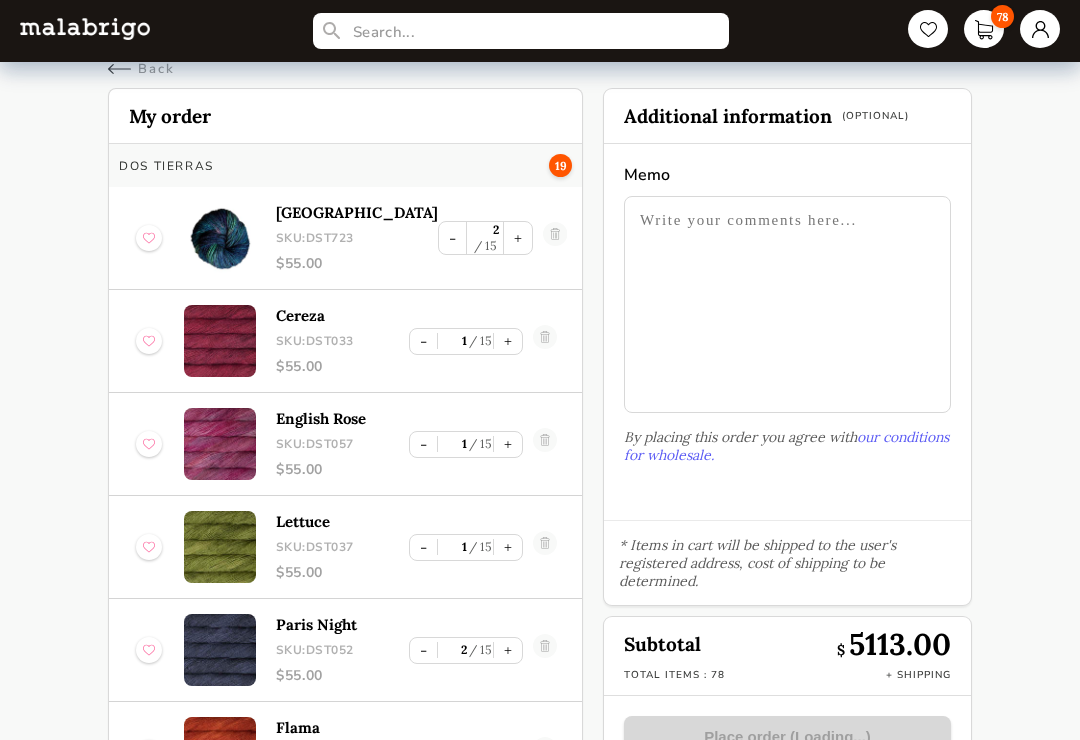 scroll, scrollTop: 0, scrollLeft: 0, axis: both 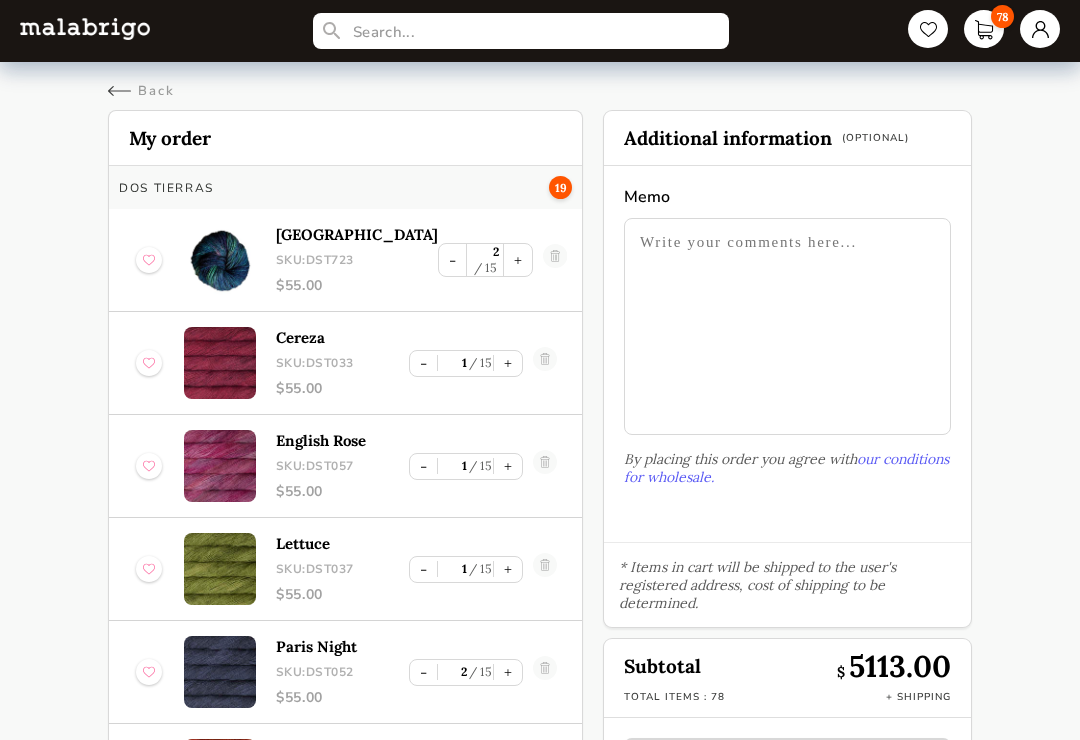 click on "Additional information  (Optional)" at bounding box center (787, 138) 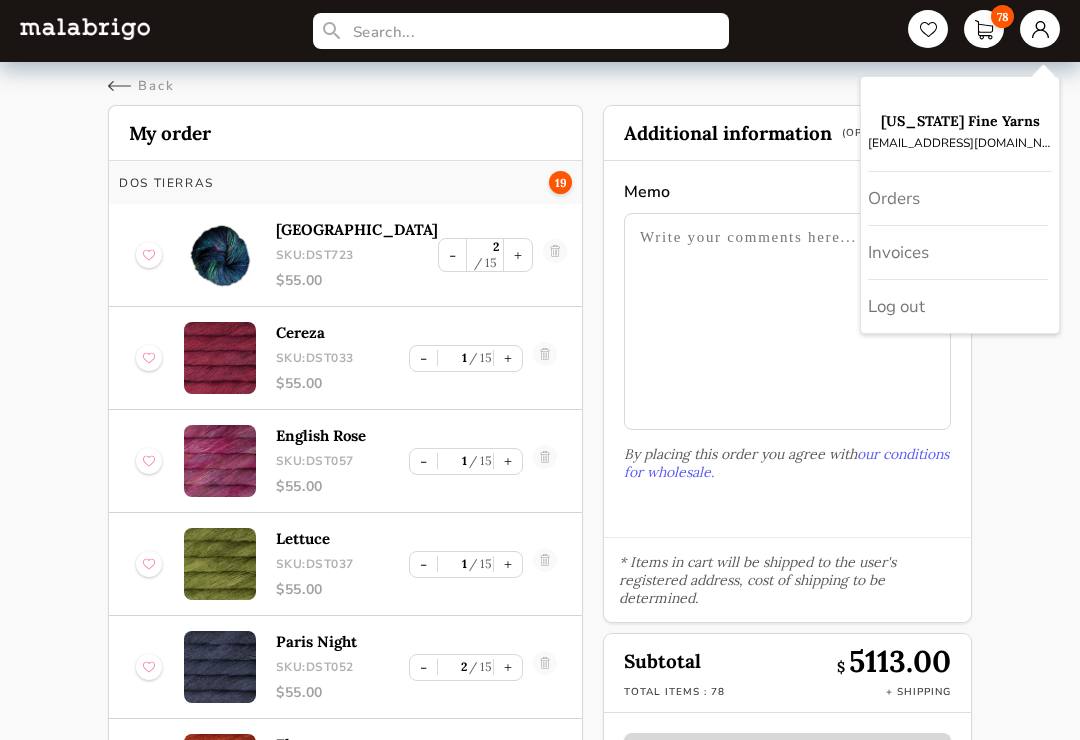 scroll, scrollTop: 0, scrollLeft: 0, axis: both 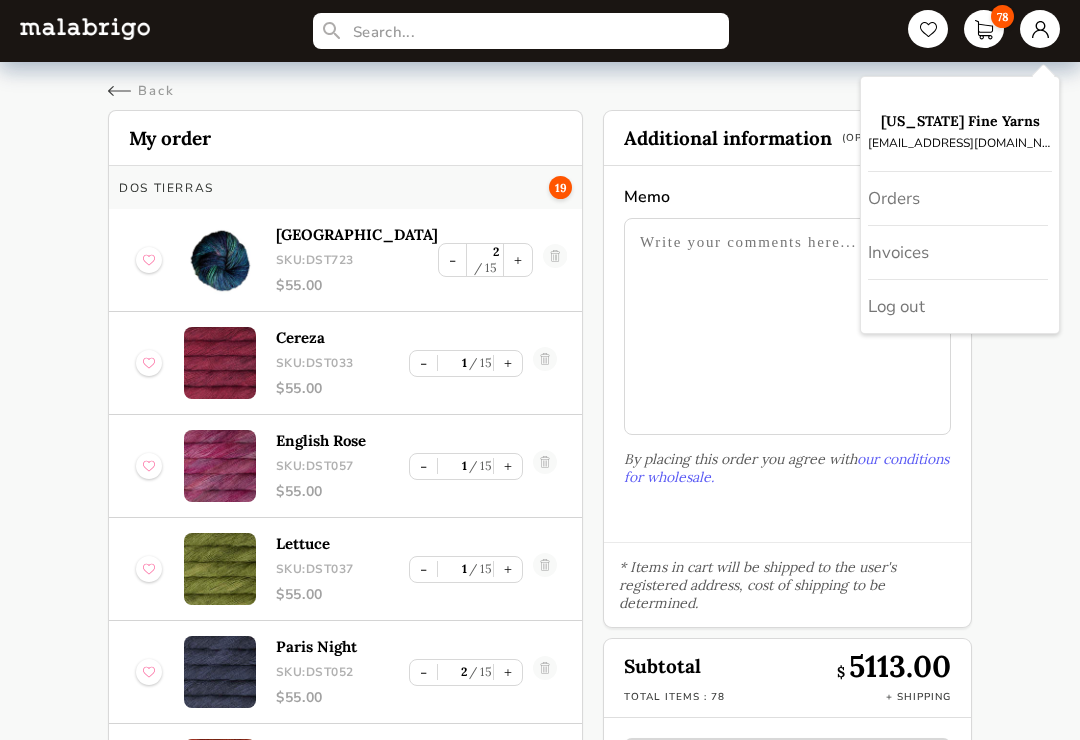 click on "78 [US_STATE] Fine Yarns [EMAIL_ADDRESS][DOMAIN_NAME] Orders Invoices Log out Back Cart My order Dos Tierras 19 [GEOGRAPHIC_DATA] SKU:  DST723 $ 55.00 - 2 15 + Cereza SKU:  DST033 $ 55.00 - 1 15 + English Rose SKU:  DST057 $ 55.00 - 1 15 + Lettuce SKU:  DST037 $ 55.00 - 1 15 + Paris Night SKU:  DST052 $ 55.00 - 2 15 + Flama SKU:  DST089 $ 55.00 - 2 9 + Aniversario SKU:  DST005 $ 55.00 - 1 15 + [PERSON_NAME] SKU:  DST809 $ 55.00 - 1 15 + [PERSON_NAME] SKU:  DST886 $ 55.00 - 1 15 + Arapey SKU:  DST875 $ 55.00 - 2 15 + Natural SKU:  DST063 $ 55.00 - 1 15 + Denim SKU:  DST209 $ 55.00 - 1 15 + Wabi Sabi SKU:  DST252 $ 55.00 - 1 15 + Gris SKU:  DST212 $ 55.00 - 1 15 + Teal Feather SKU:  DST412 $ 55.00 - 1 15 + NOVENTA 9 Single Lot Unified - See description SKU:  NOV101 $ 50.00 - 2 12 + Arapey SKU:  NOV875 $ 62.00 - 2 15 + [GEOGRAPHIC_DATA] SKU:  NOV236 $ 62.00 - 1 15 + [PERSON_NAME] De Jade SKU:  NOV233 $ 62.00 - 2 15 + [GEOGRAPHIC_DATA]:  NOV247 $ 62.00 - 1 15 + Talisman SKU:  NOV249 $ 62.00 - 1 15 + Rasta 6 Aniversario SKU:  RAS005 $ 62.00 - 1 15 + NEW Cactus Flower $" at bounding box center [540, 410] 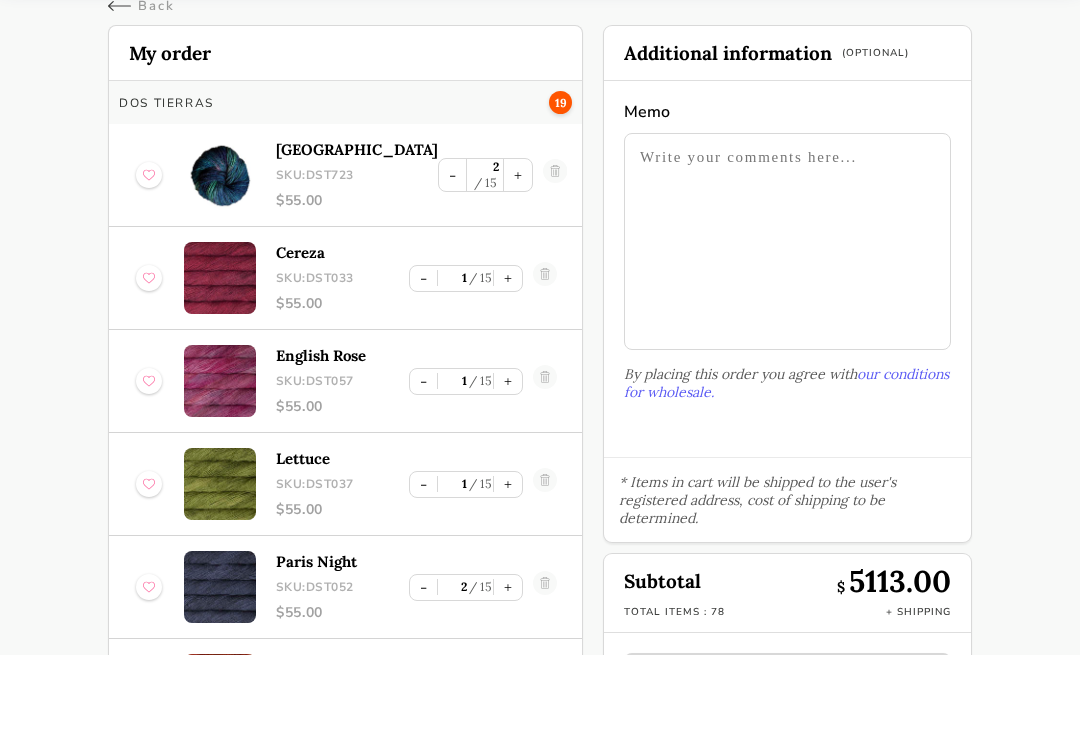 scroll, scrollTop: 50, scrollLeft: 0, axis: vertical 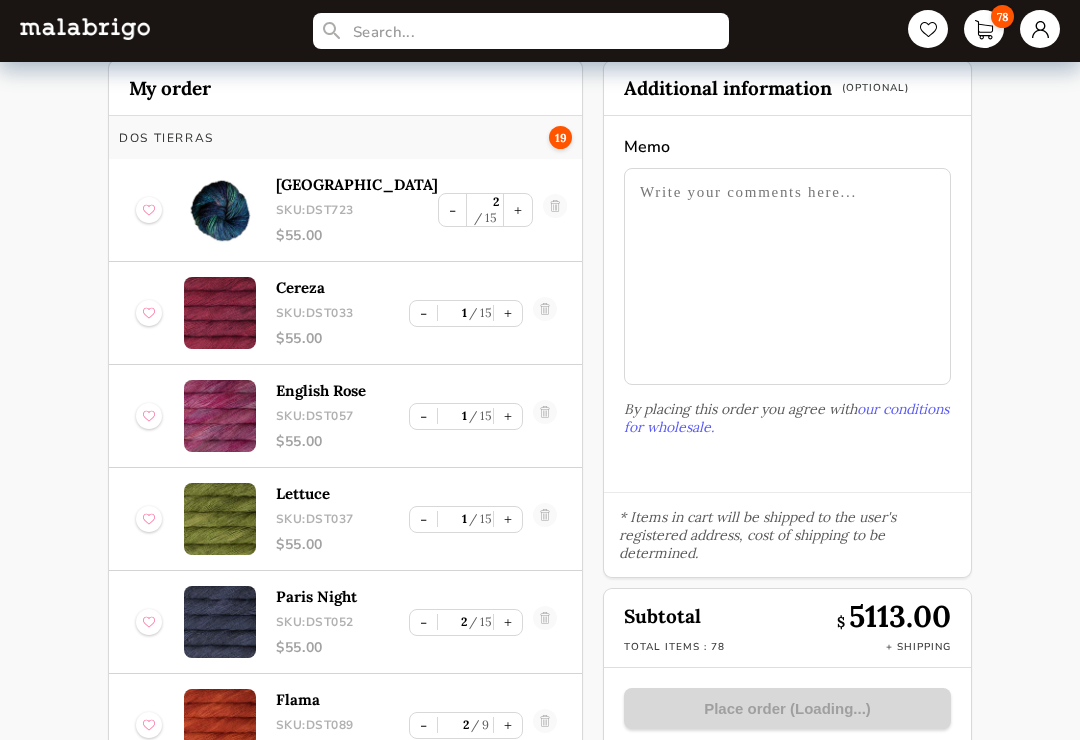 click on "$   5113.00" at bounding box center (894, 616) 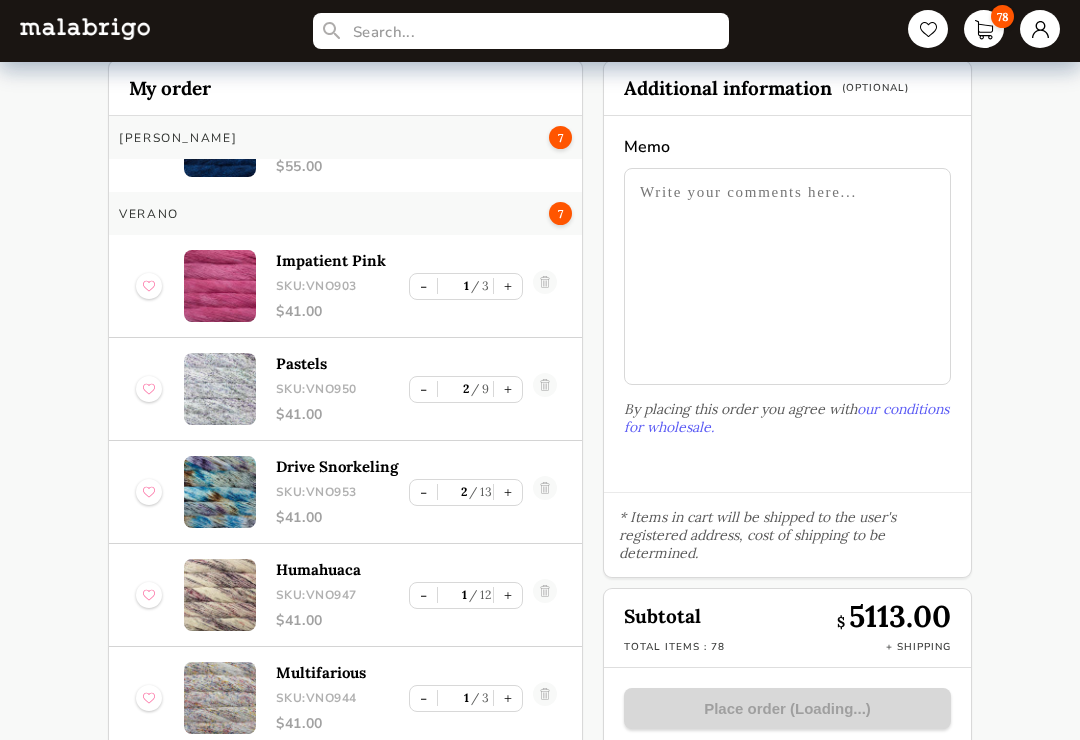 scroll, scrollTop: 7071, scrollLeft: 0, axis: vertical 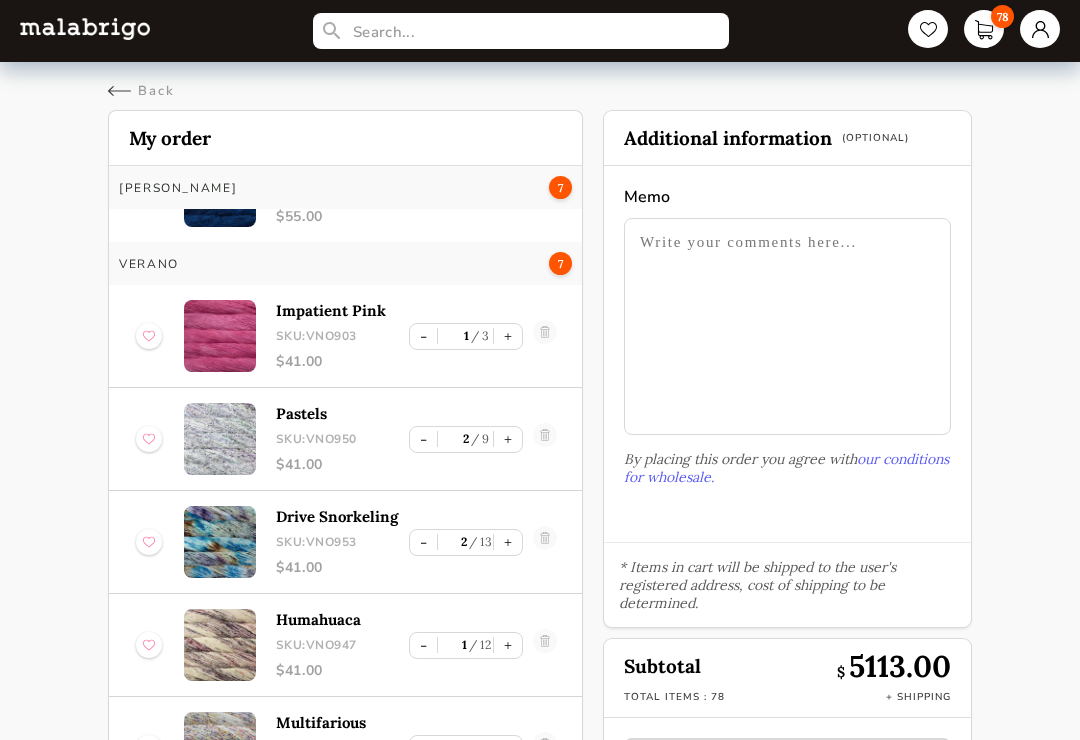 click on "(Optional)" at bounding box center (875, 138) 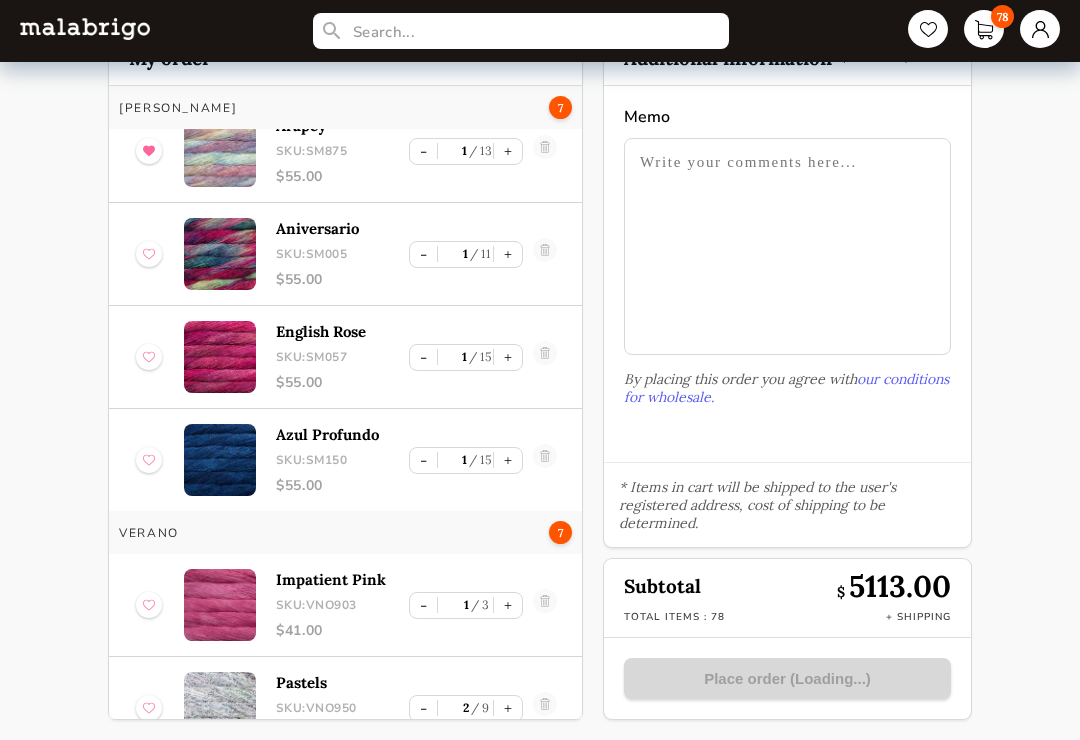scroll, scrollTop: 6468, scrollLeft: 0, axis: vertical 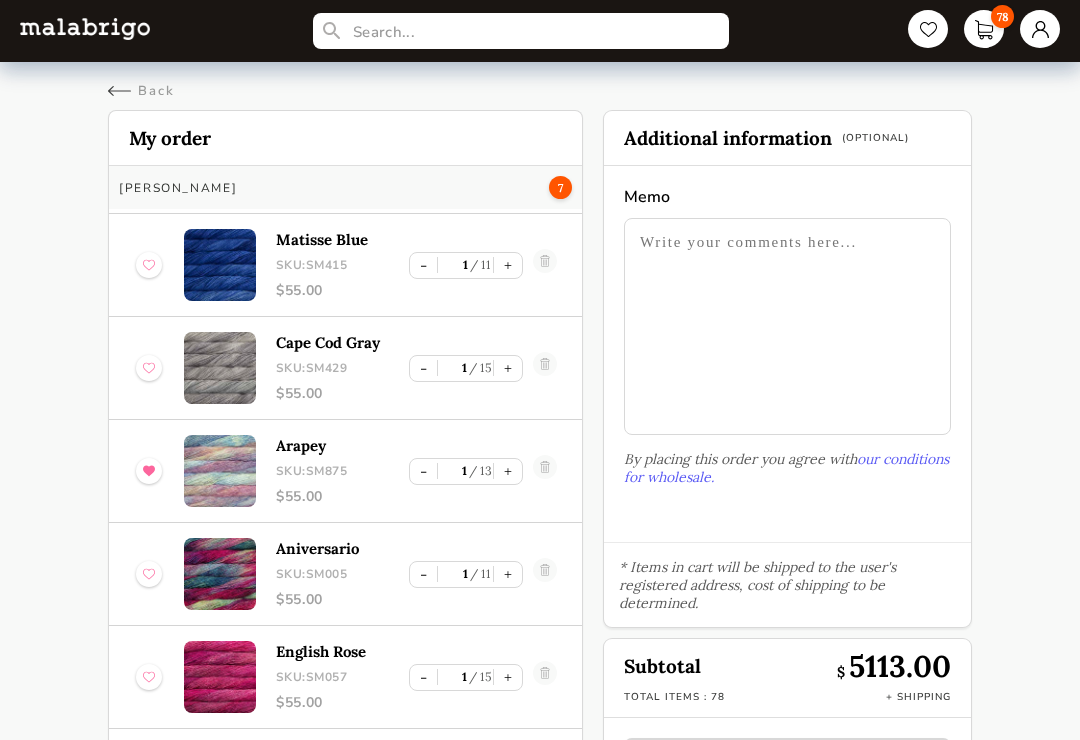 click on "Back" at bounding box center [141, 91] 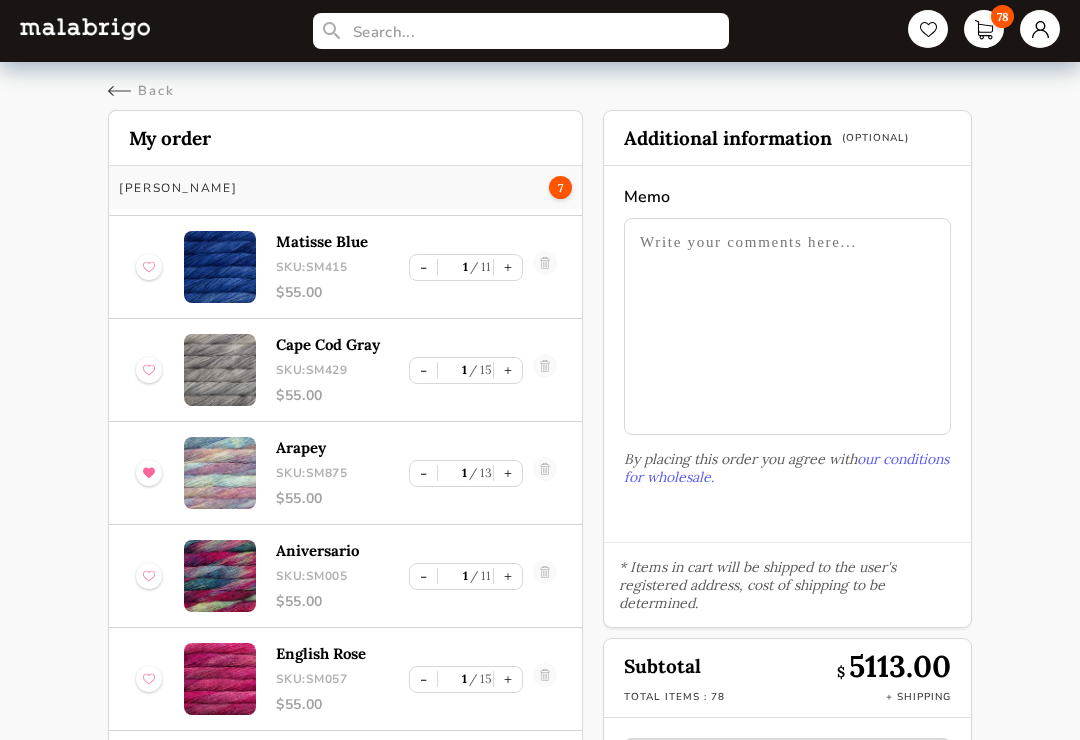scroll, scrollTop: 6277, scrollLeft: 0, axis: vertical 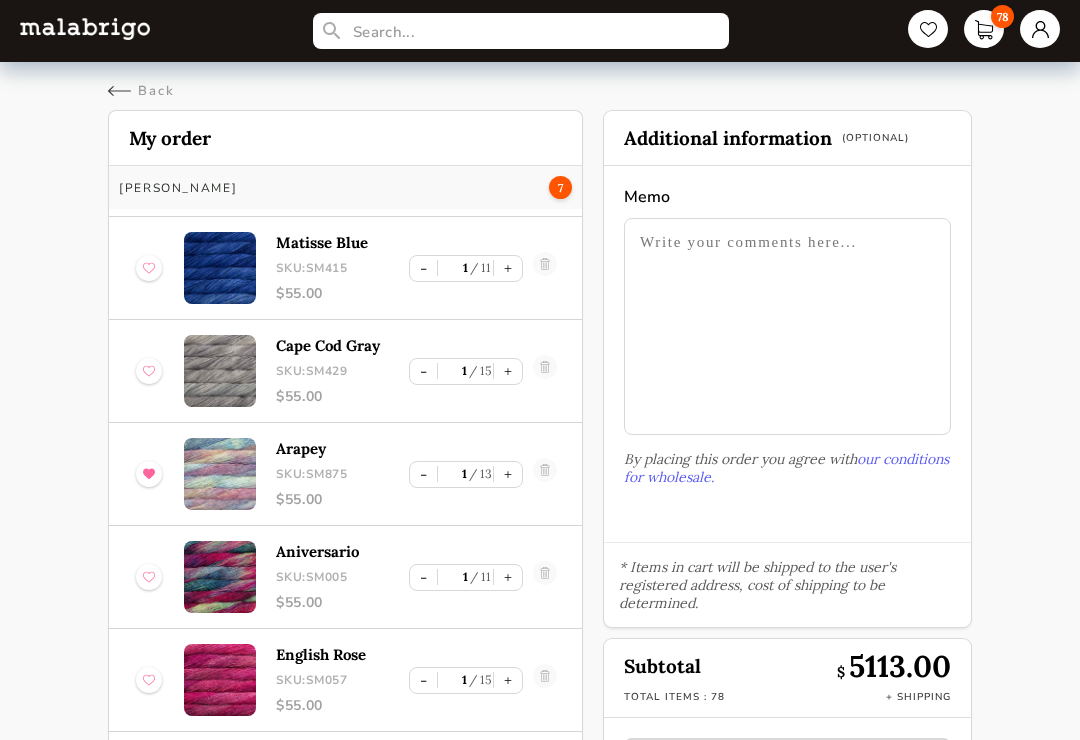 click on "Back" at bounding box center (141, 91) 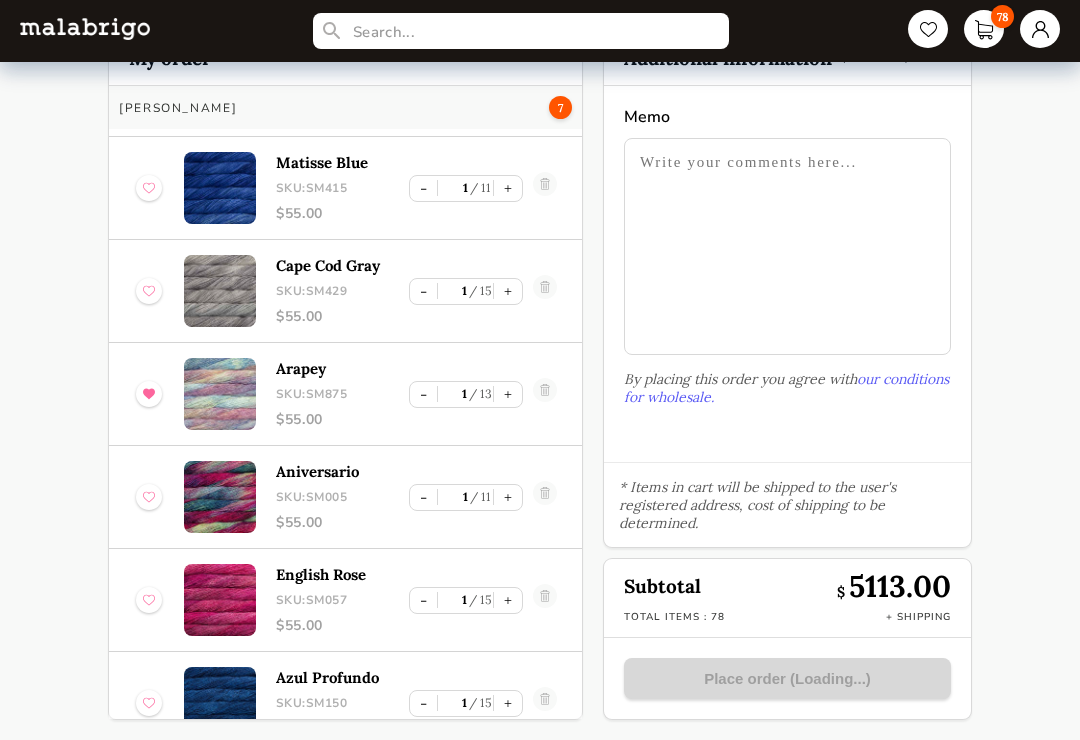 click on "78 Back Cart My order Dos Tierras 19 [GEOGRAPHIC_DATA] SKU:  DST723 $ 55.00 - 2 15 + Cereza SKU:  DST033 $ 55.00 - 1 15 + English Rose SKU:  DST057 $ 55.00 - 1 15 + Lettuce SKU:  DST037 $ 55.00 - 1 15 + Paris Night SKU:  DST052 $ 55.00 - 2 15 + Flama SKU:  DST089 $ 55.00 - 2 9 + Aniversario SKU:  DST005 $ 55.00 - 1 15 + [PERSON_NAME] SKU:  DST809 $ 55.00 - 1 15 + [PERSON_NAME] SKU:  DST886 $ 55.00 - 1 15 + Arapey SKU:  DST875 $ 55.00 - 2 15 + Natural SKU:  DST063 $ 55.00 - 1 15 + Denim SKU:  DST209 $ 55.00 - 1 15 + Wabi Sabi SKU:  DST252 $ 55.00 - 1 15 + Gris SKU:  DST212 $ 55.00 - 1 15 + Teal Feather SKU:  DST412 $ 55.00 - 1 15 + NOVENTA 9 Single Lot Unified - See description SKU:  NOV101 $ 50.00 - 2 12 + Arapey SKU:  NOV875 $ 62.00 - 2 15 + [GEOGRAPHIC_DATA] SKU:  NOV236 $ 62.00 - 1 15 + [PERSON_NAME] De Jade SKU:  NOV233 $ 62.00 - 2 15 + [GEOGRAPHIC_DATA]:  NOV247 $ 62.00 - 1 15 + Talisman SKU:  NOV249 $ 62.00 - 1 15 + Rasta 6 Aniversario SKU:  RAS005 $ 62.00 - 1 15 + NEW Cactus Flower SKU:  RAS021 $ 62.00 - 1 11 + Unicorn Bark SKU:  RAS178 $ 62.00 -" at bounding box center (540, 330) 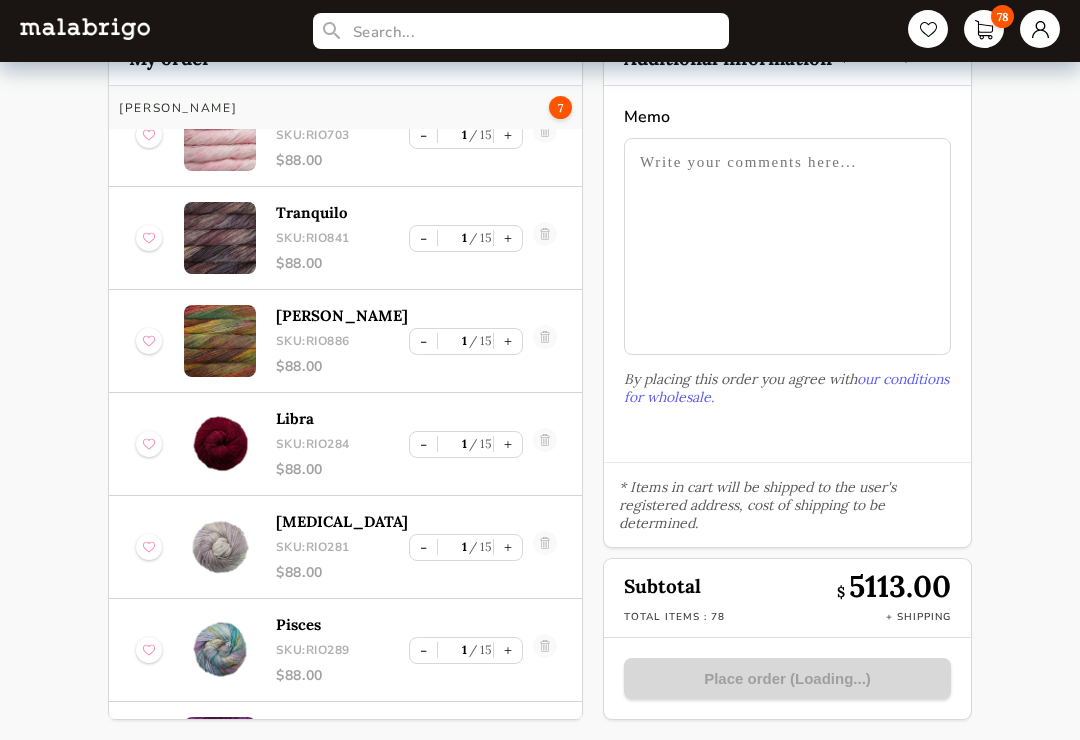 scroll, scrollTop: 2554, scrollLeft: 0, axis: vertical 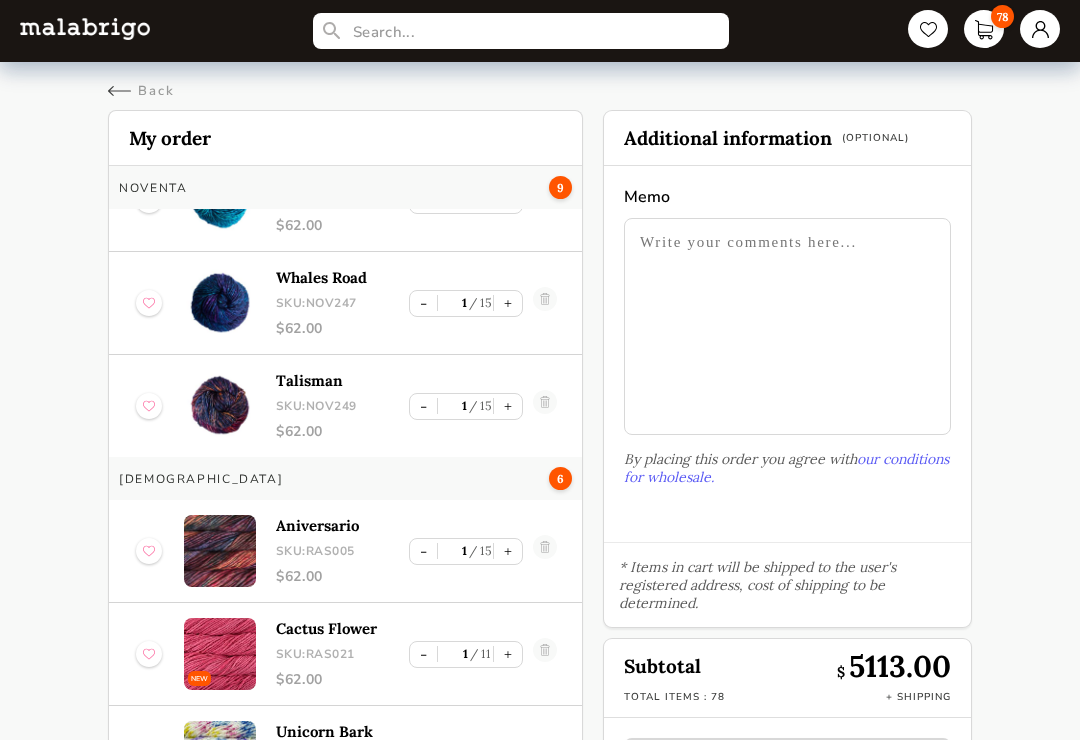 click on "Back" at bounding box center [141, 91] 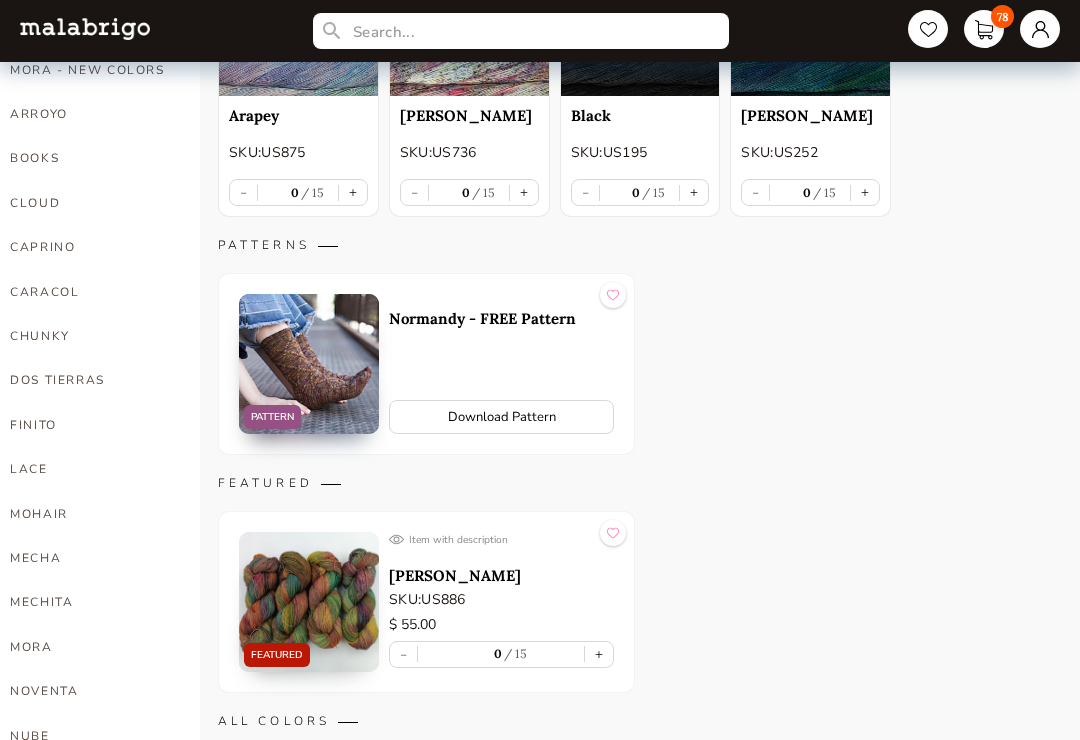 scroll, scrollTop: 523, scrollLeft: 0, axis: vertical 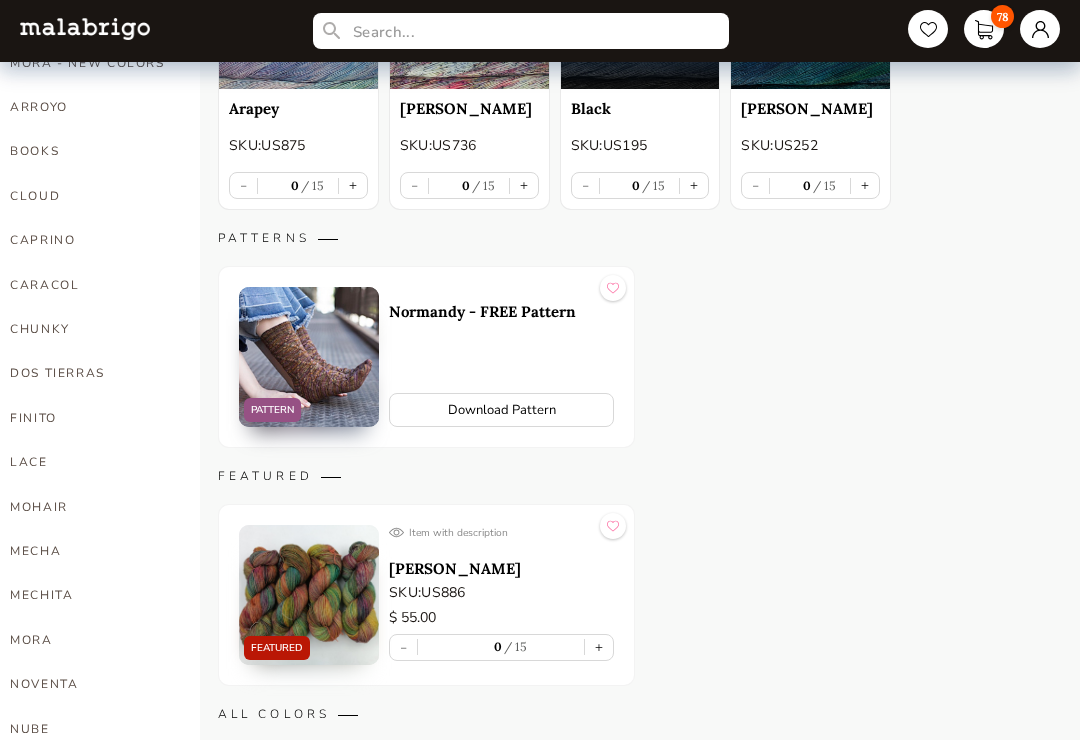 click on "CARACOL" at bounding box center (90, 285) 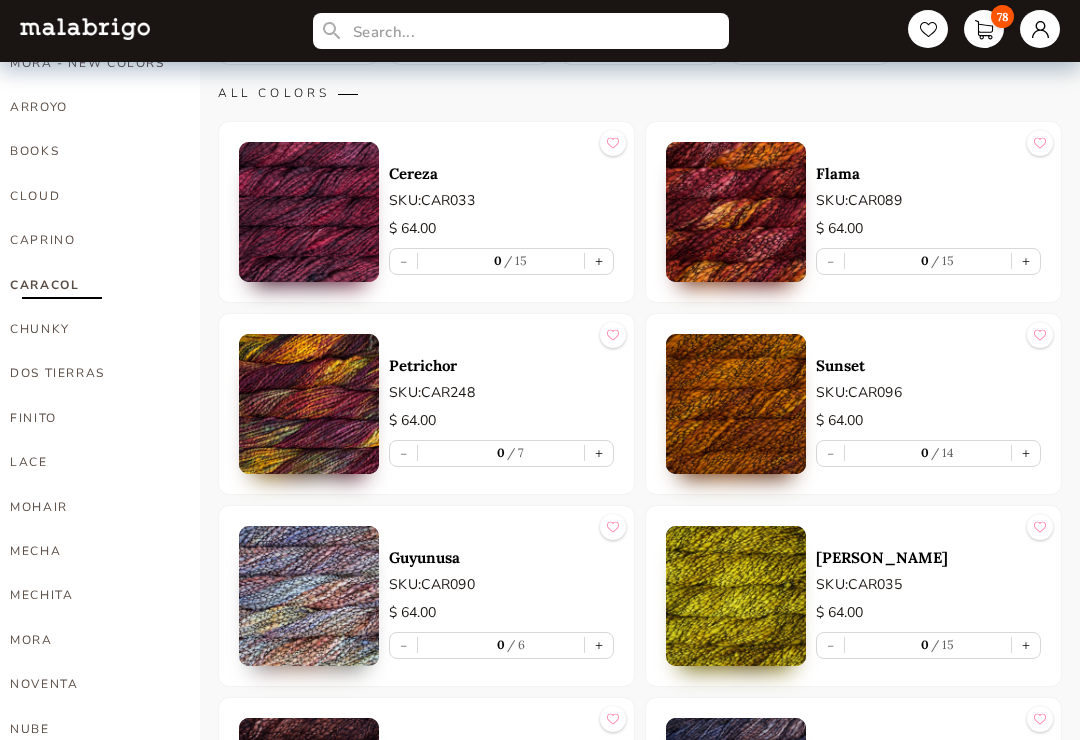 click on "78" at bounding box center [1002, 16] 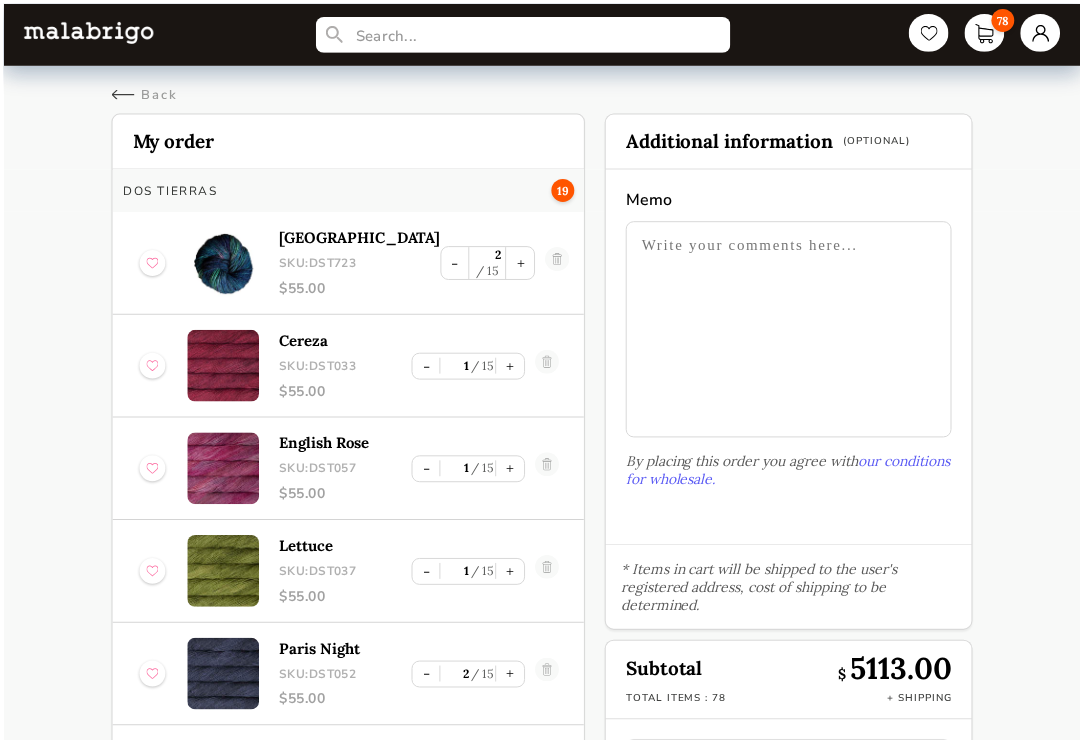 scroll, scrollTop: 2, scrollLeft: 0, axis: vertical 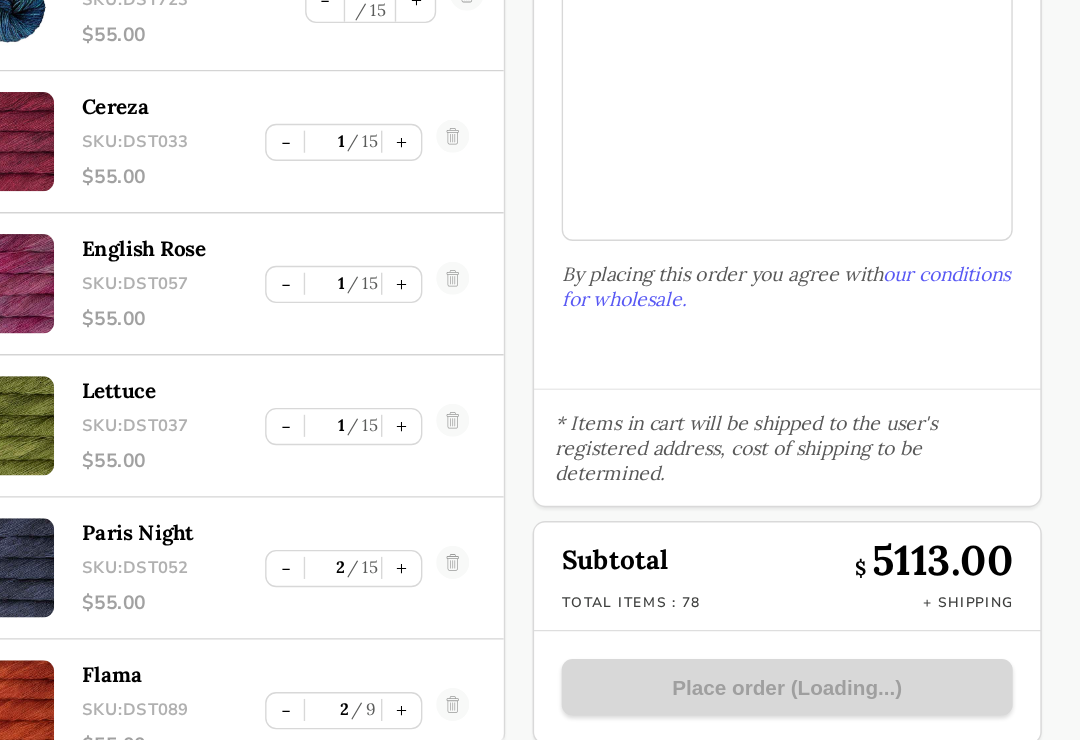 click on "$   5113.00" at bounding box center [894, 586] 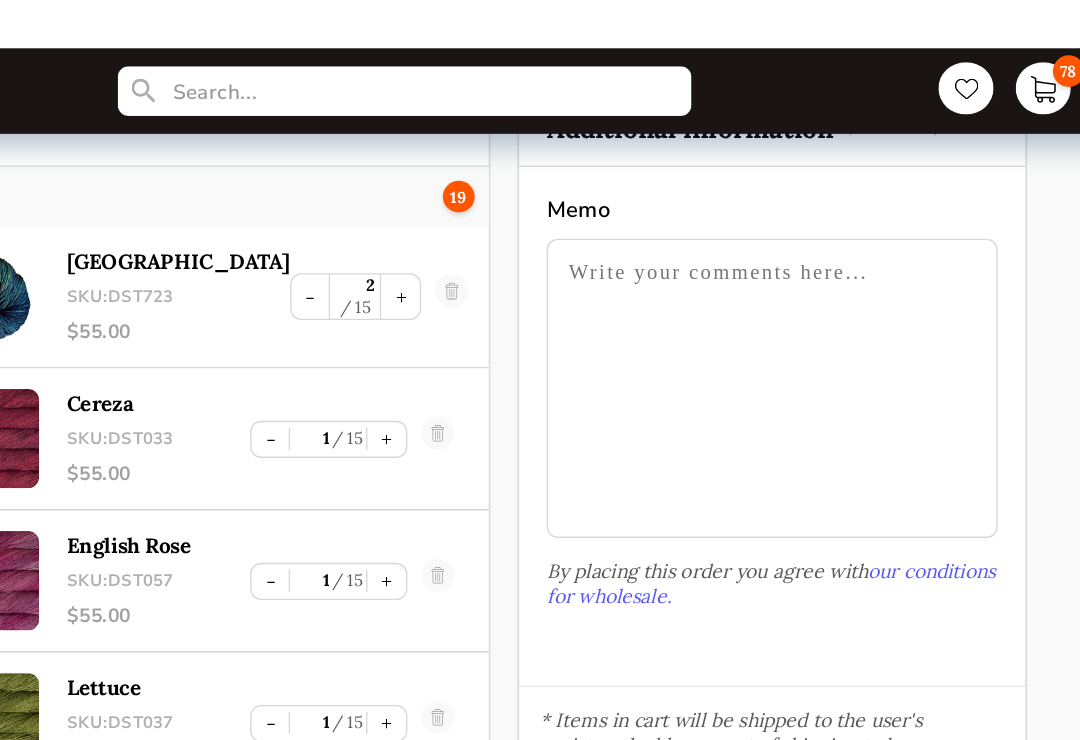 scroll, scrollTop: 0, scrollLeft: 0, axis: both 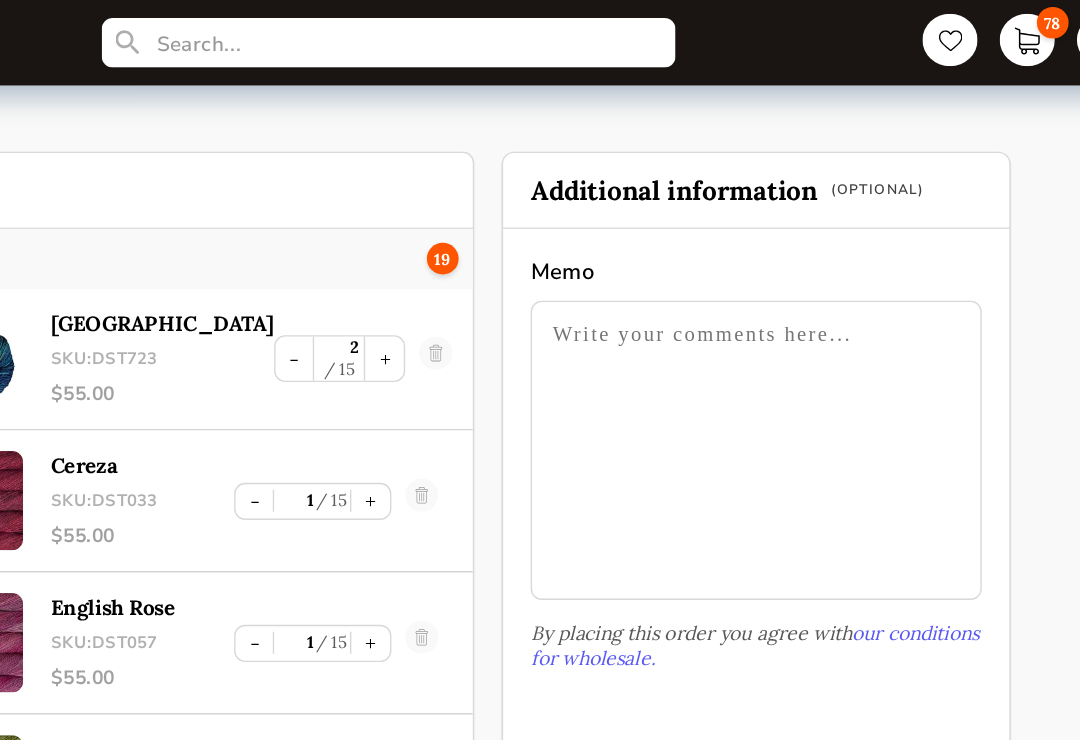 click on "78" at bounding box center [1002, 16] 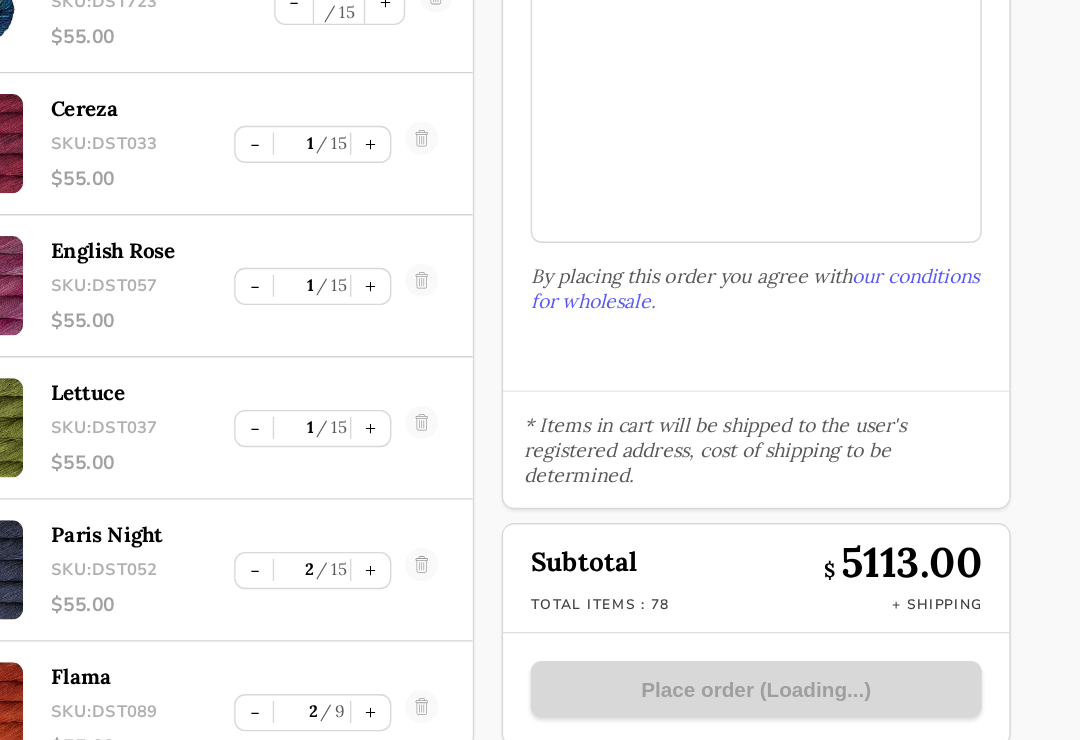 scroll, scrollTop: 81, scrollLeft: 0, axis: vertical 